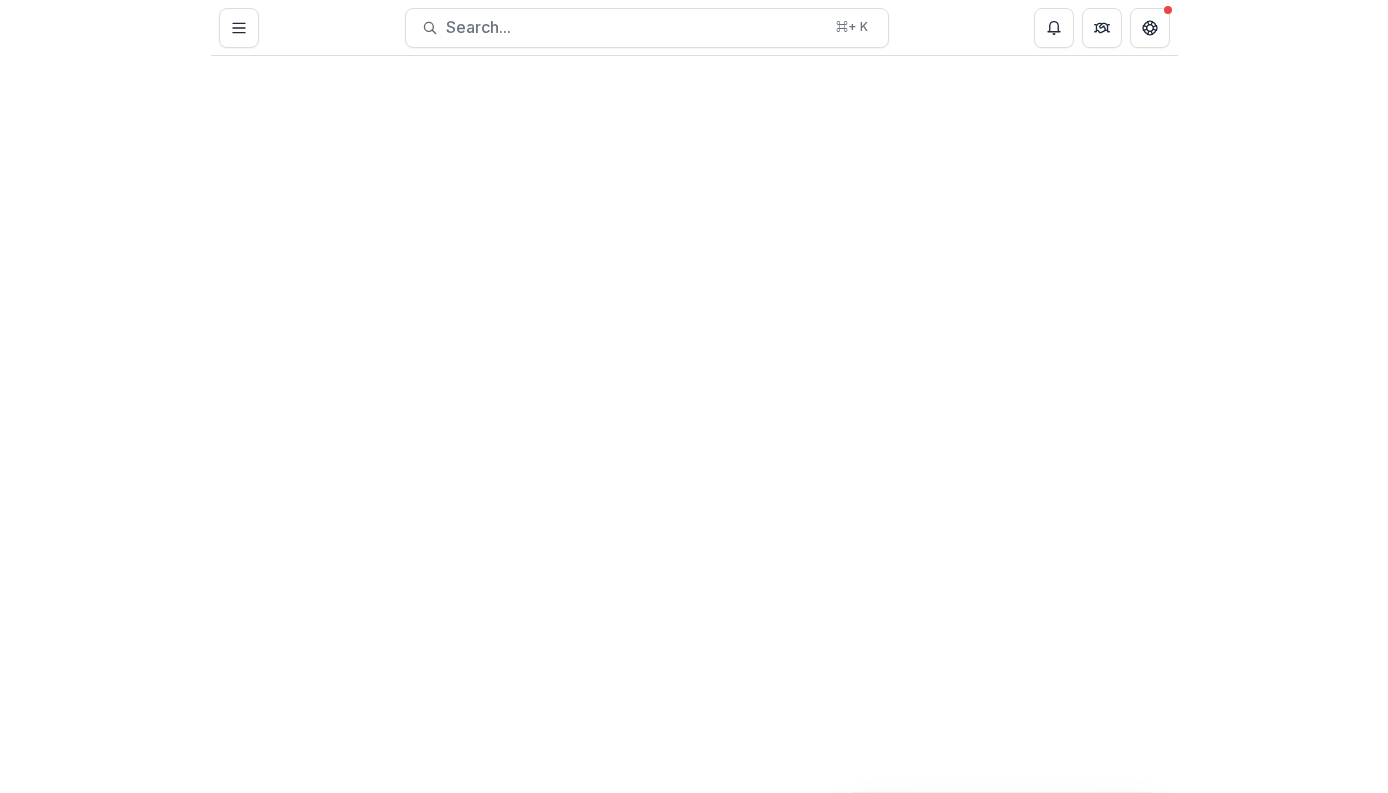 scroll, scrollTop: 0, scrollLeft: 0, axis: both 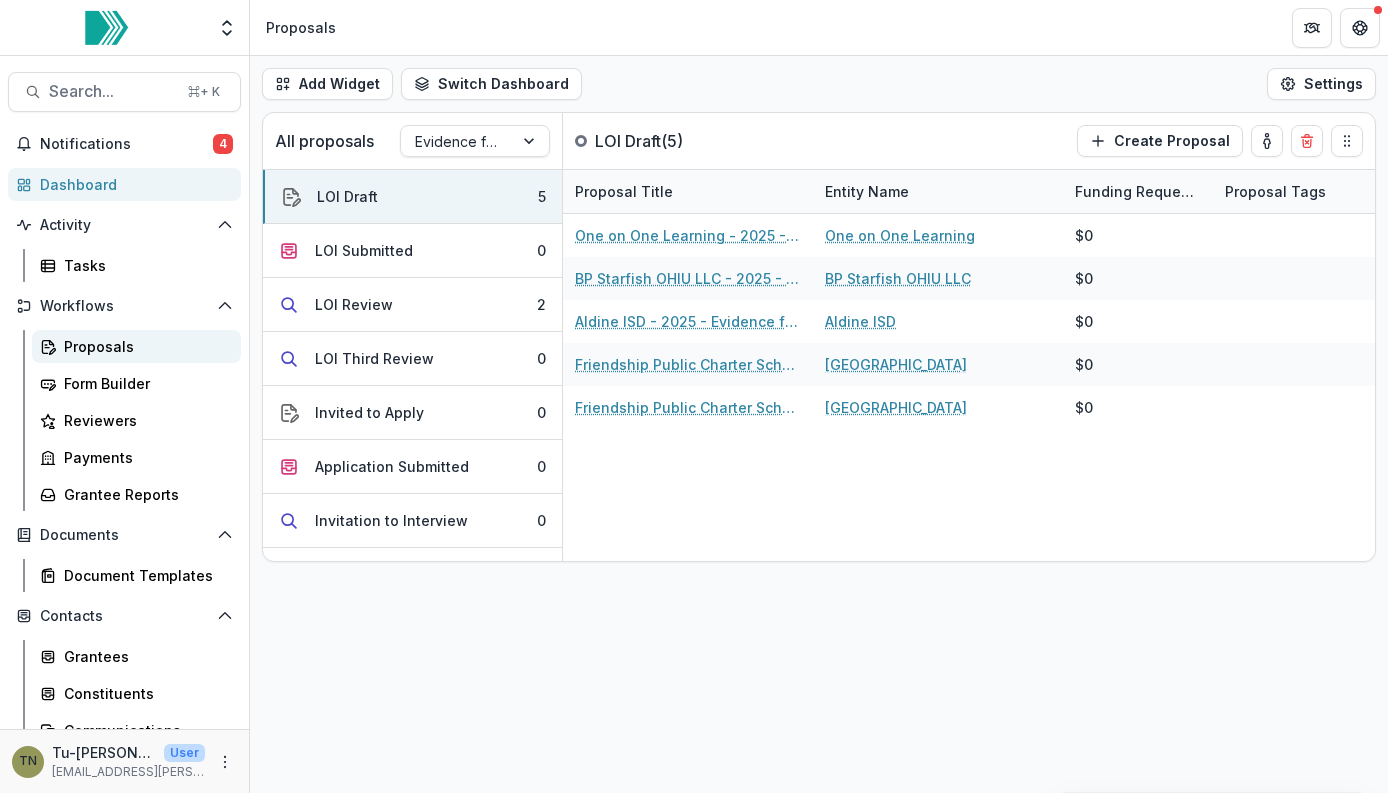 click on "Proposals" at bounding box center [144, 346] 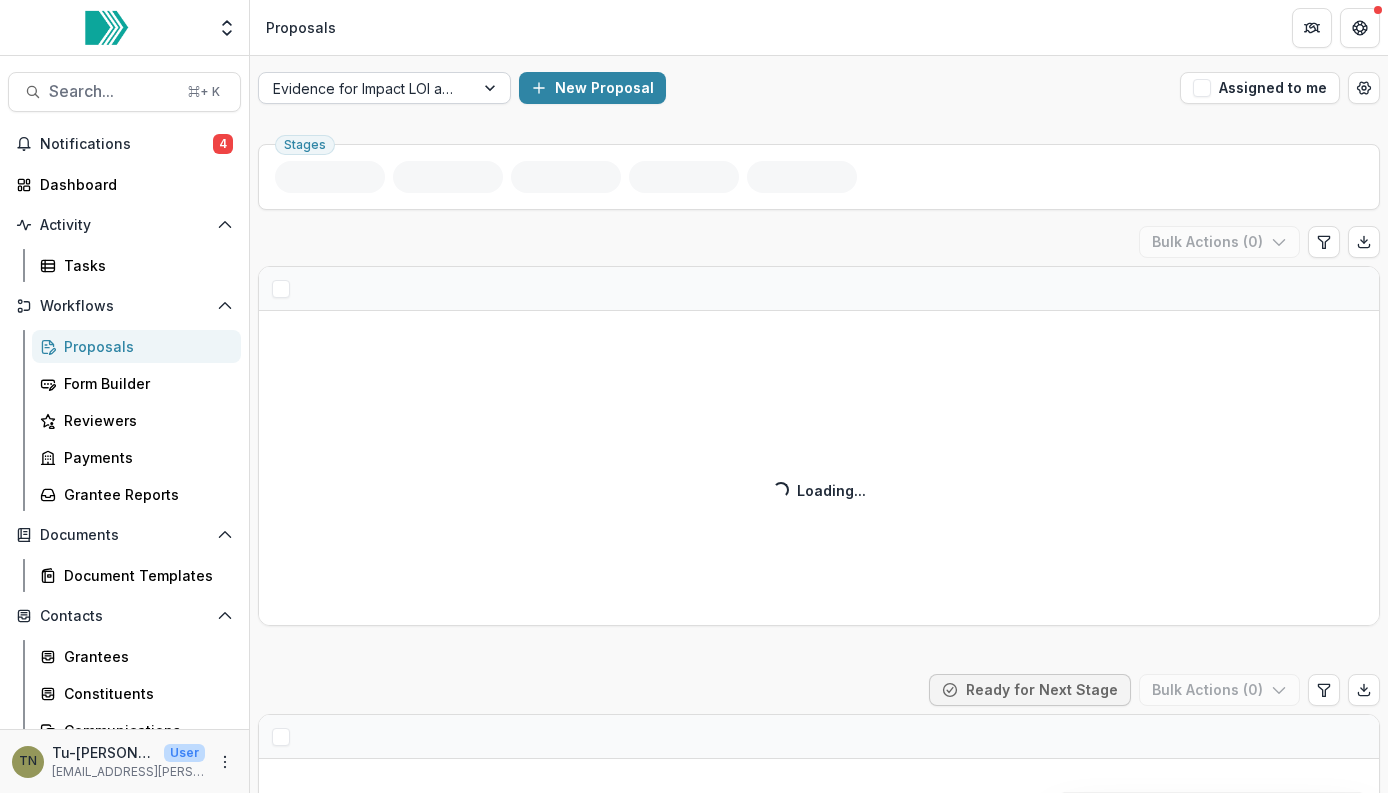 click at bounding box center (492, 88) 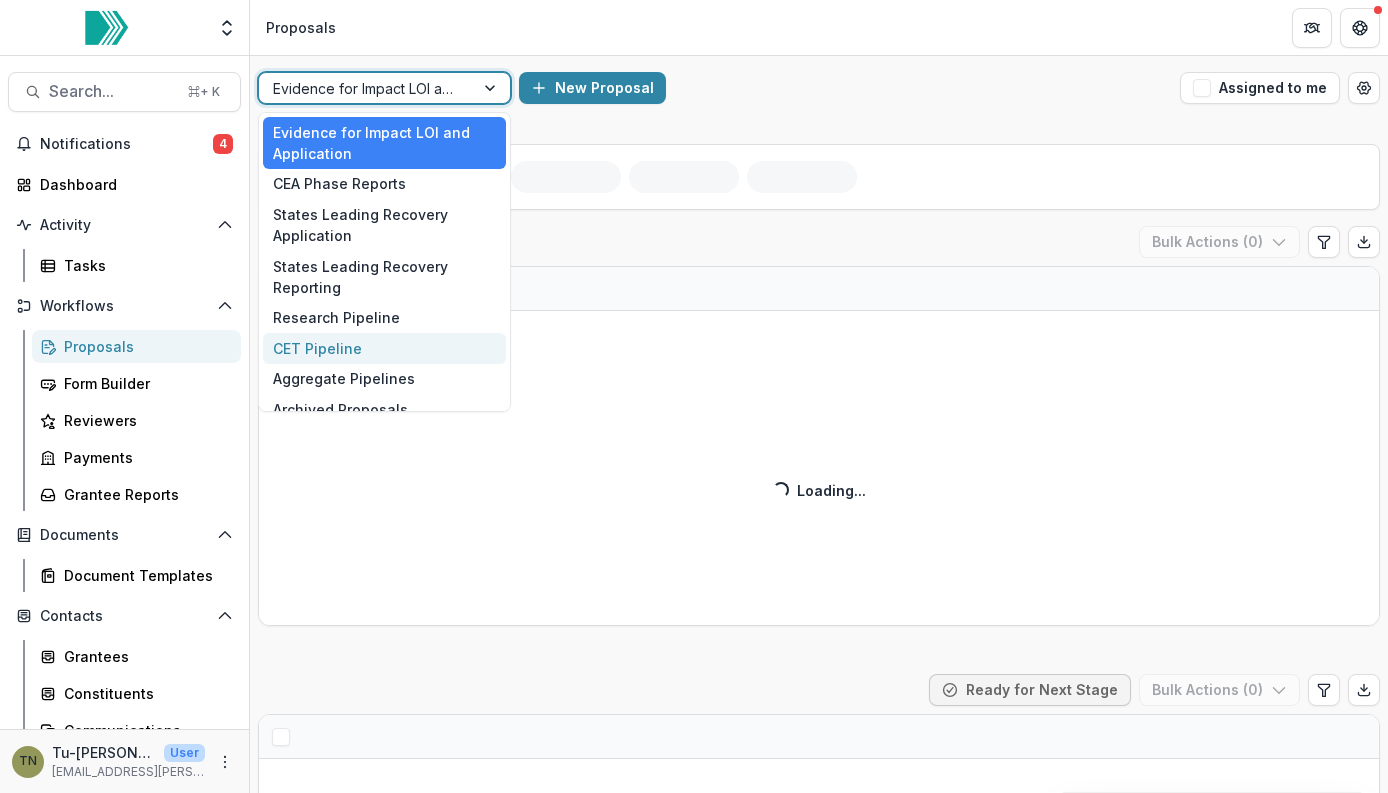 click on "CET Pipeline" at bounding box center (384, 348) 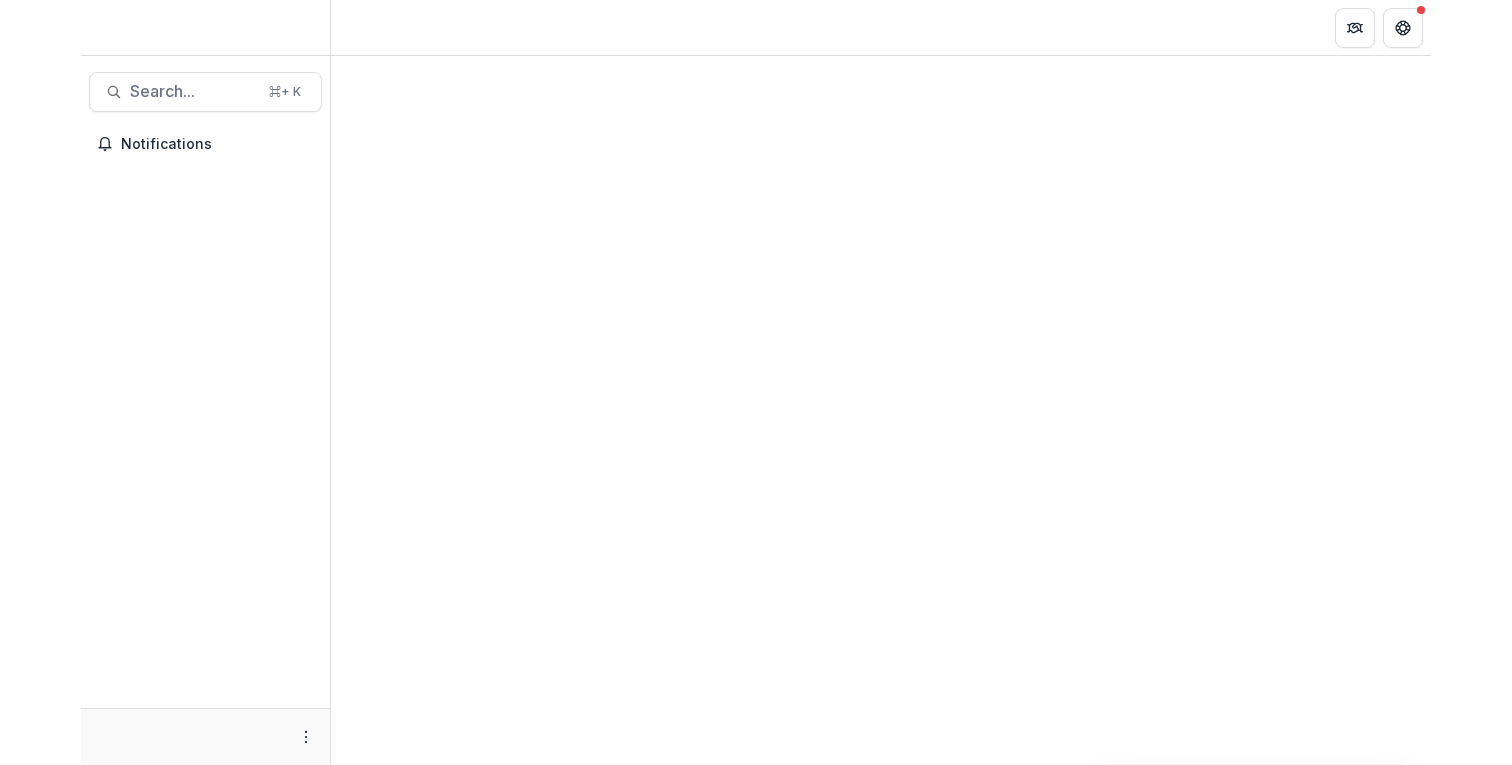 scroll, scrollTop: 0, scrollLeft: 0, axis: both 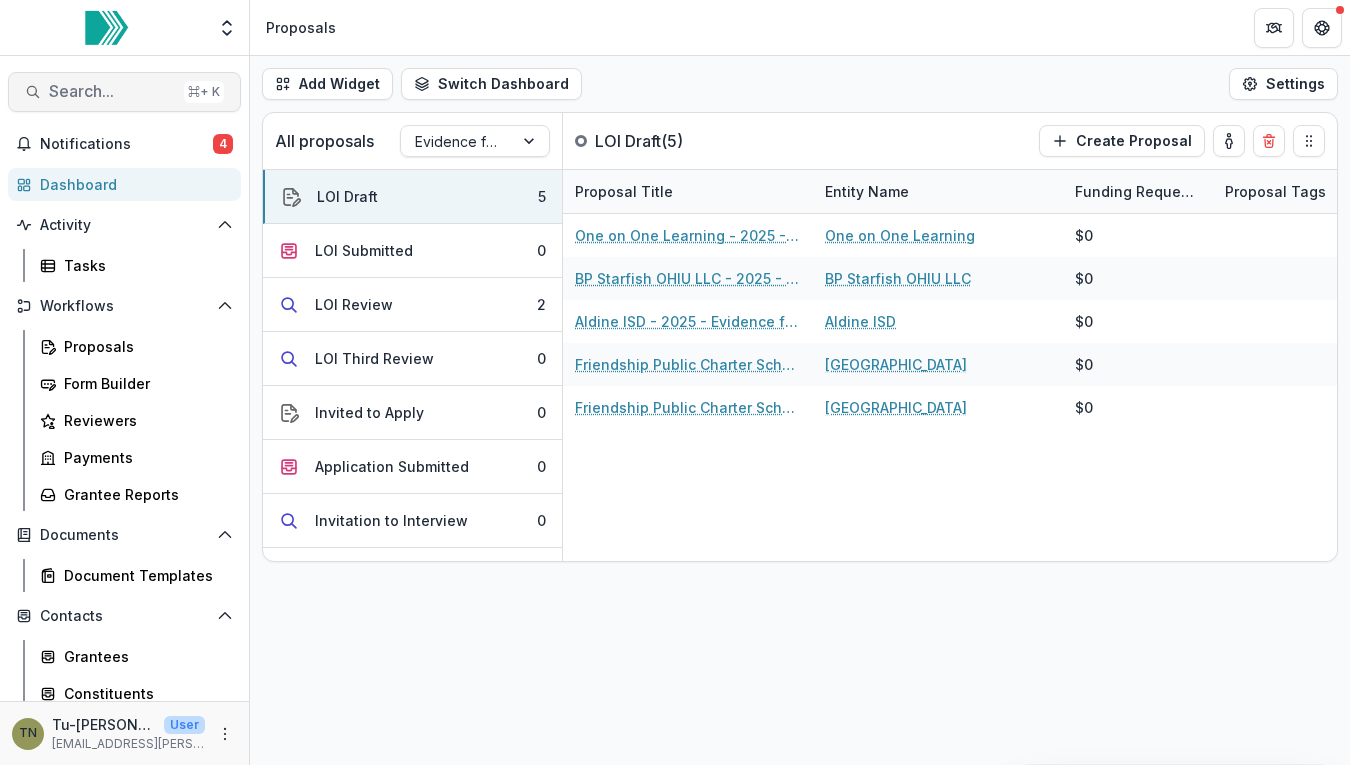 click on "Search..." at bounding box center (112, 91) 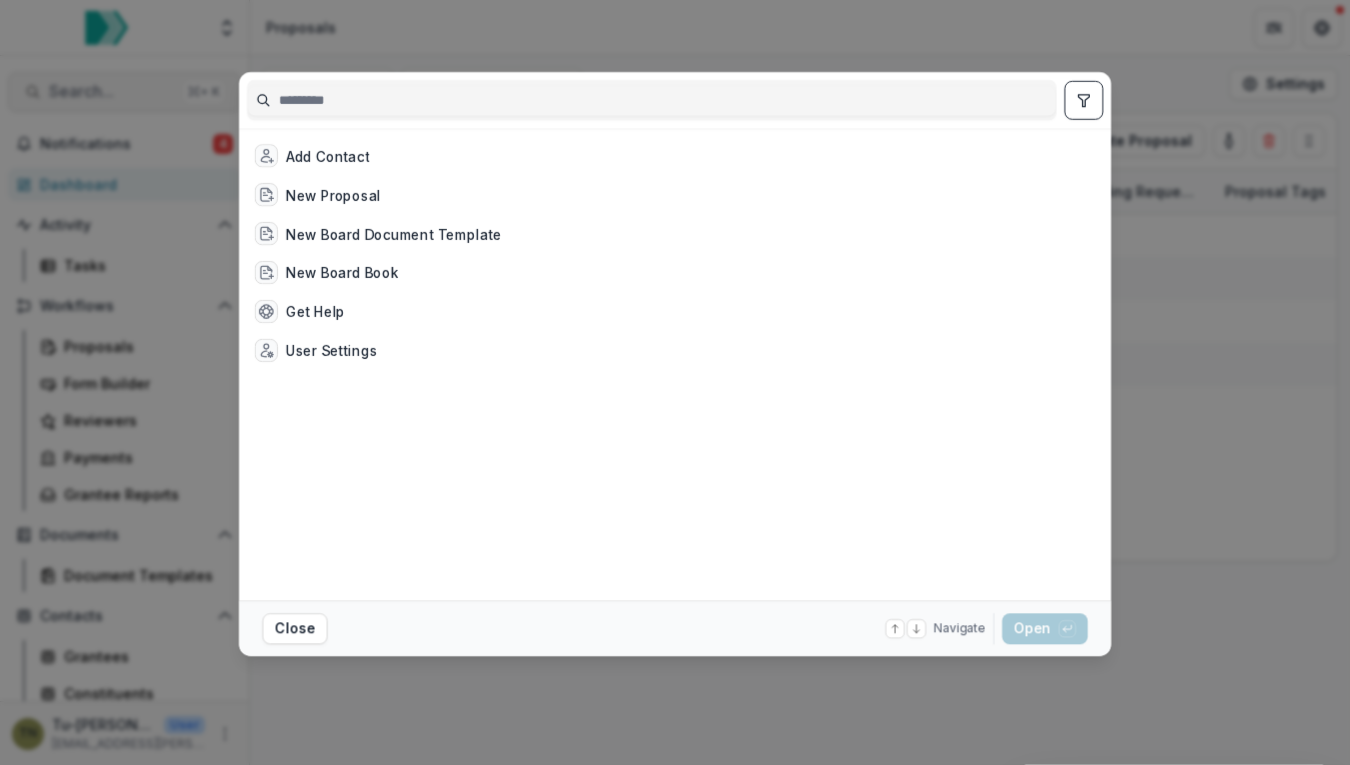 click on "Add Contact New Proposal New Board Document Template New Board Book Get Help User Settings Close Navigate up and down with arrow keys Open with enter key" at bounding box center (675, 382) 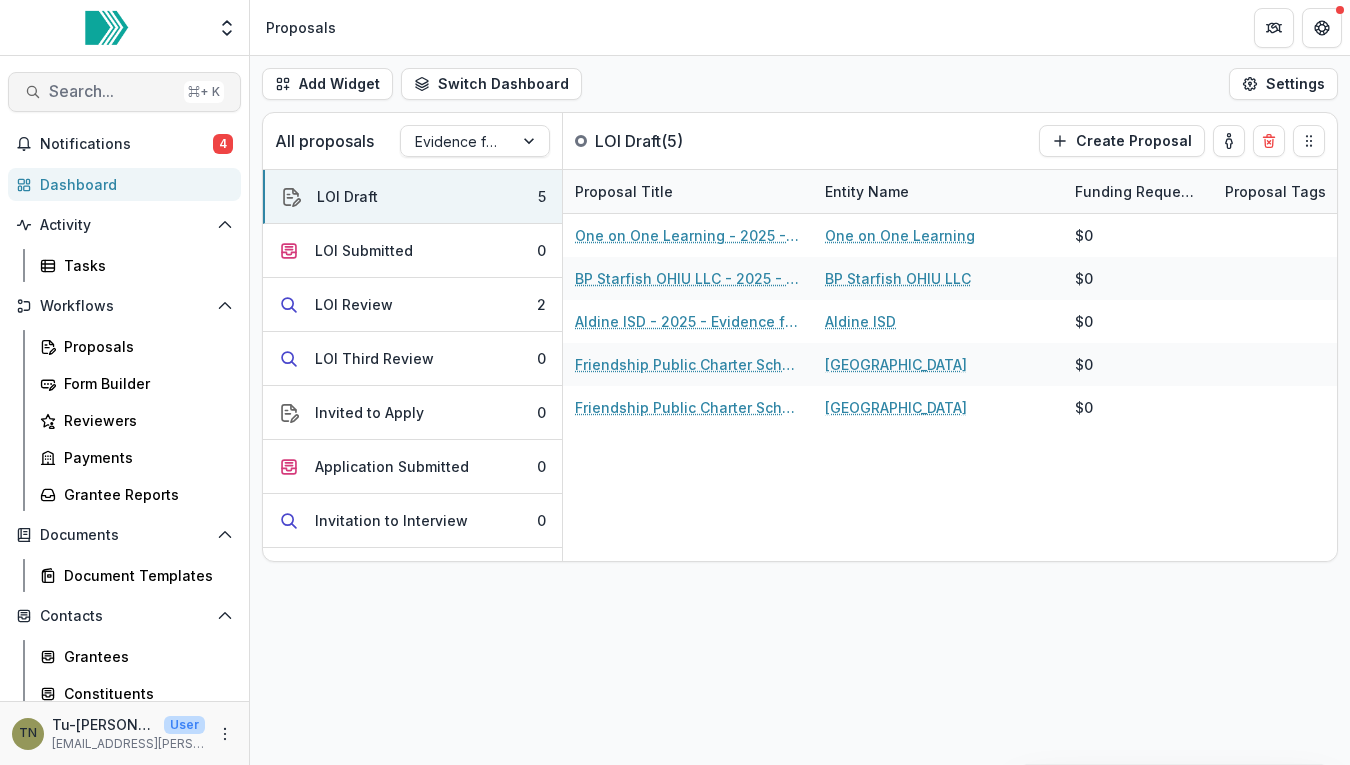 type 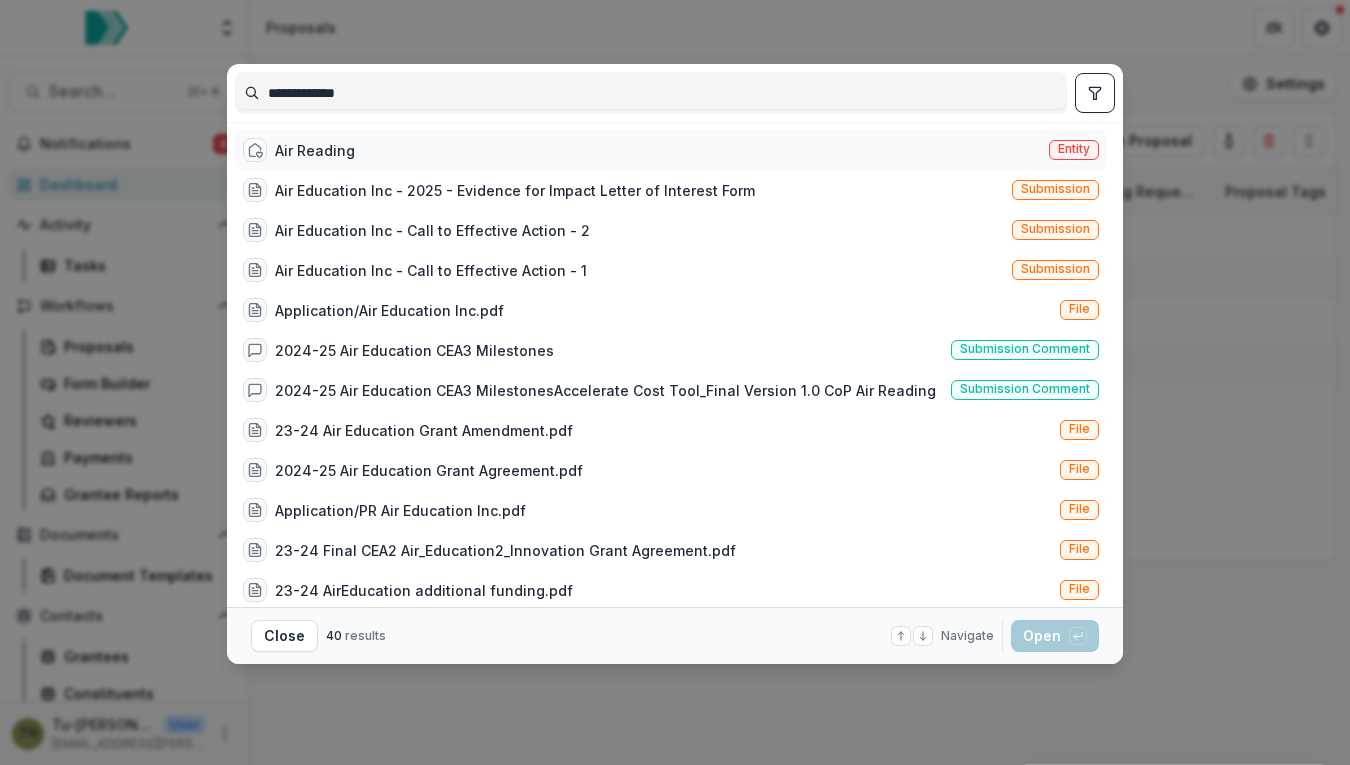 type on "**********" 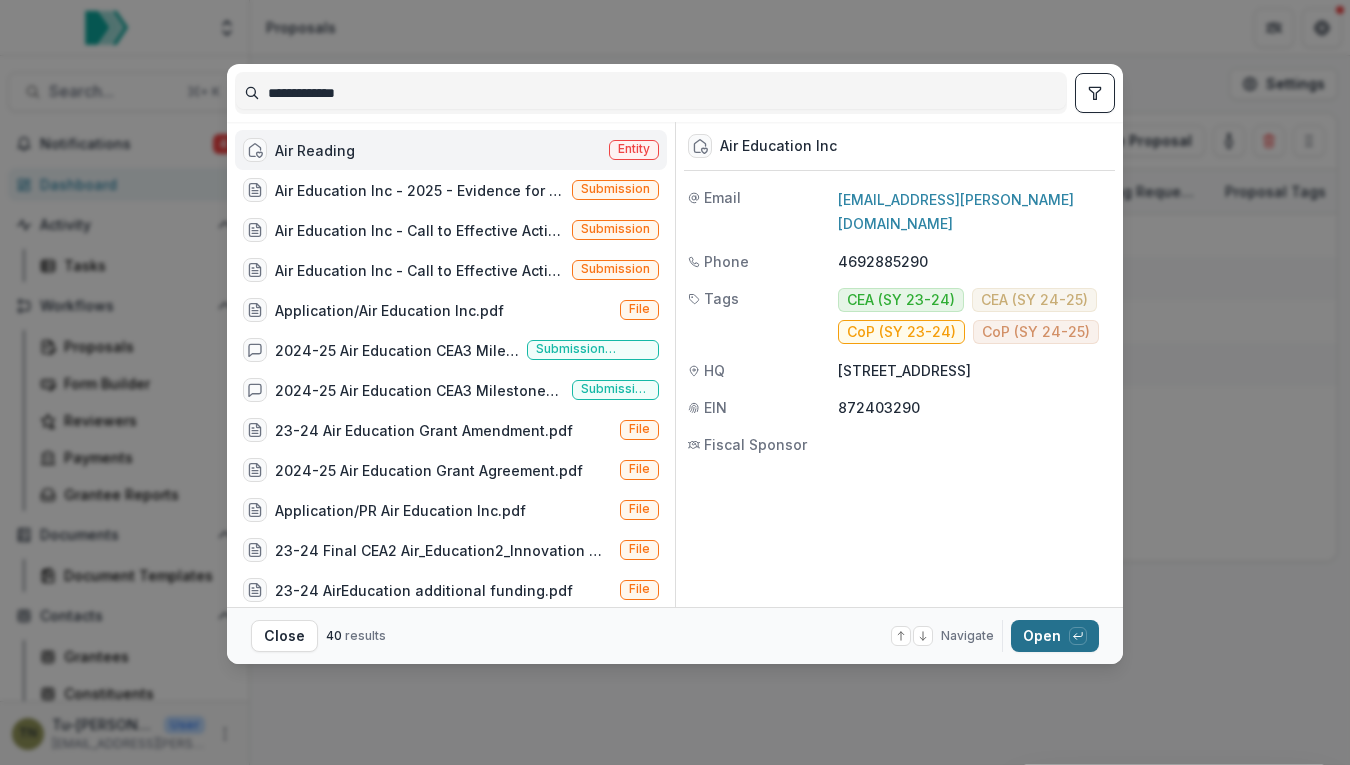 click on "Open with enter key" at bounding box center (1055, 636) 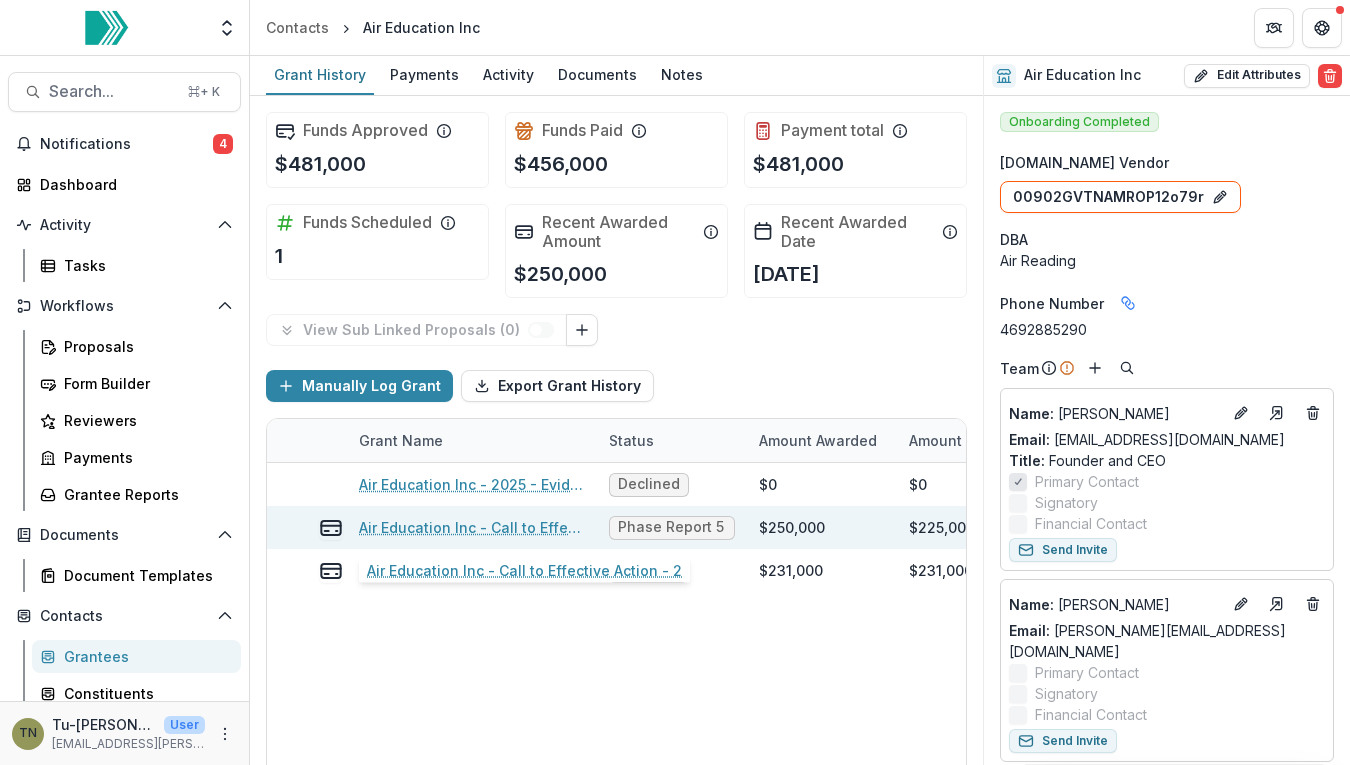click on "Air Education Inc - Call to Effective Action - 2" at bounding box center [472, 527] 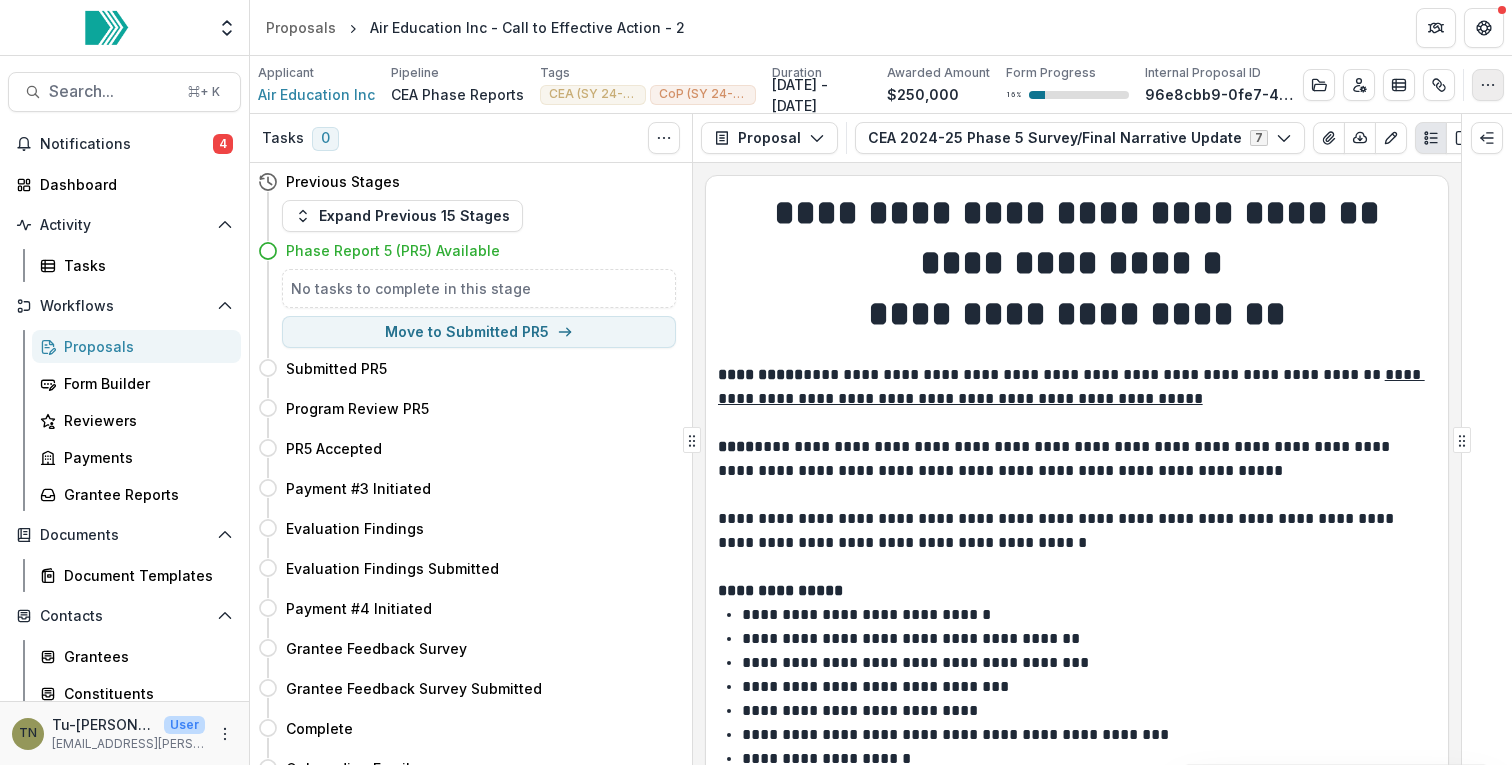 click 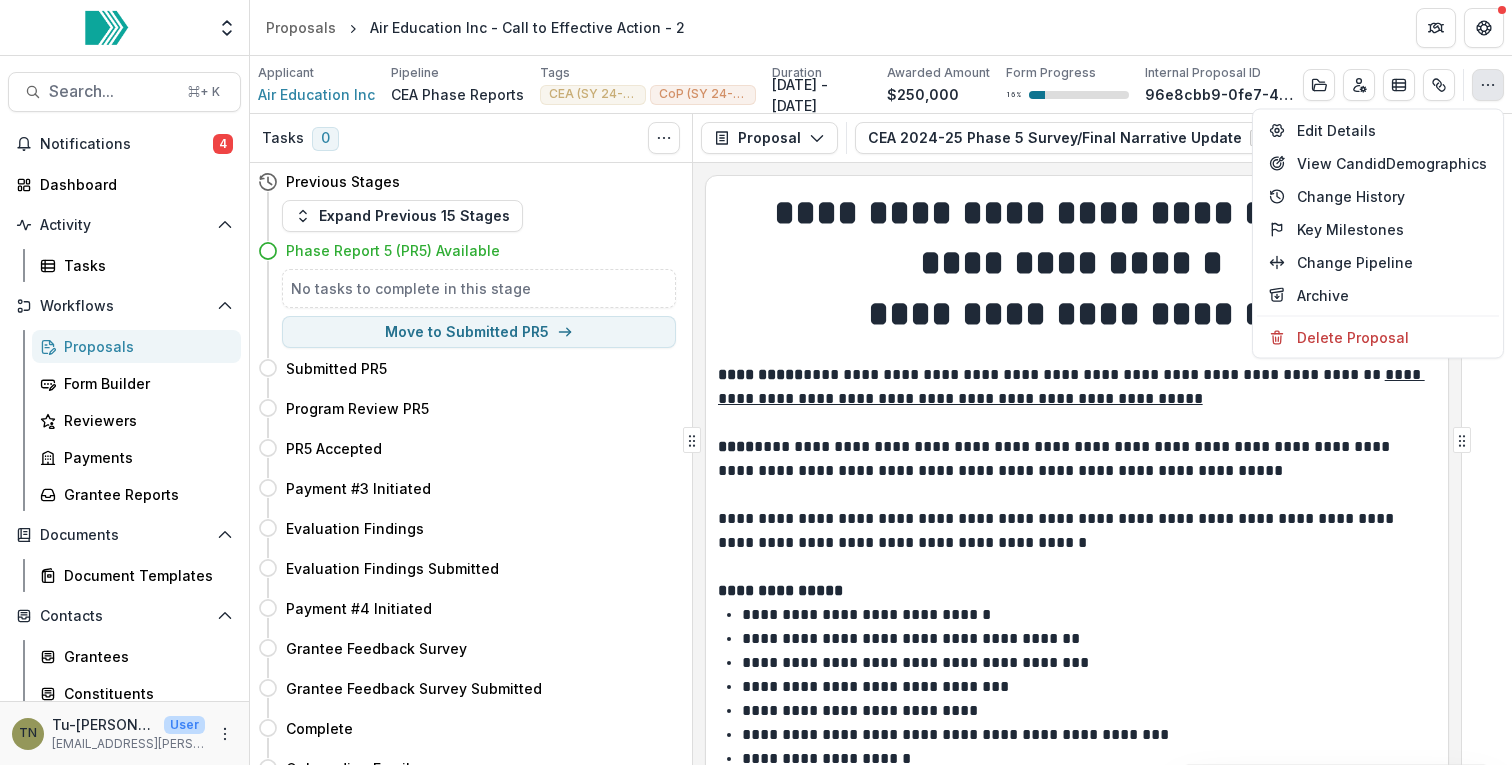 click on "**********" at bounding box center [1076, 263] 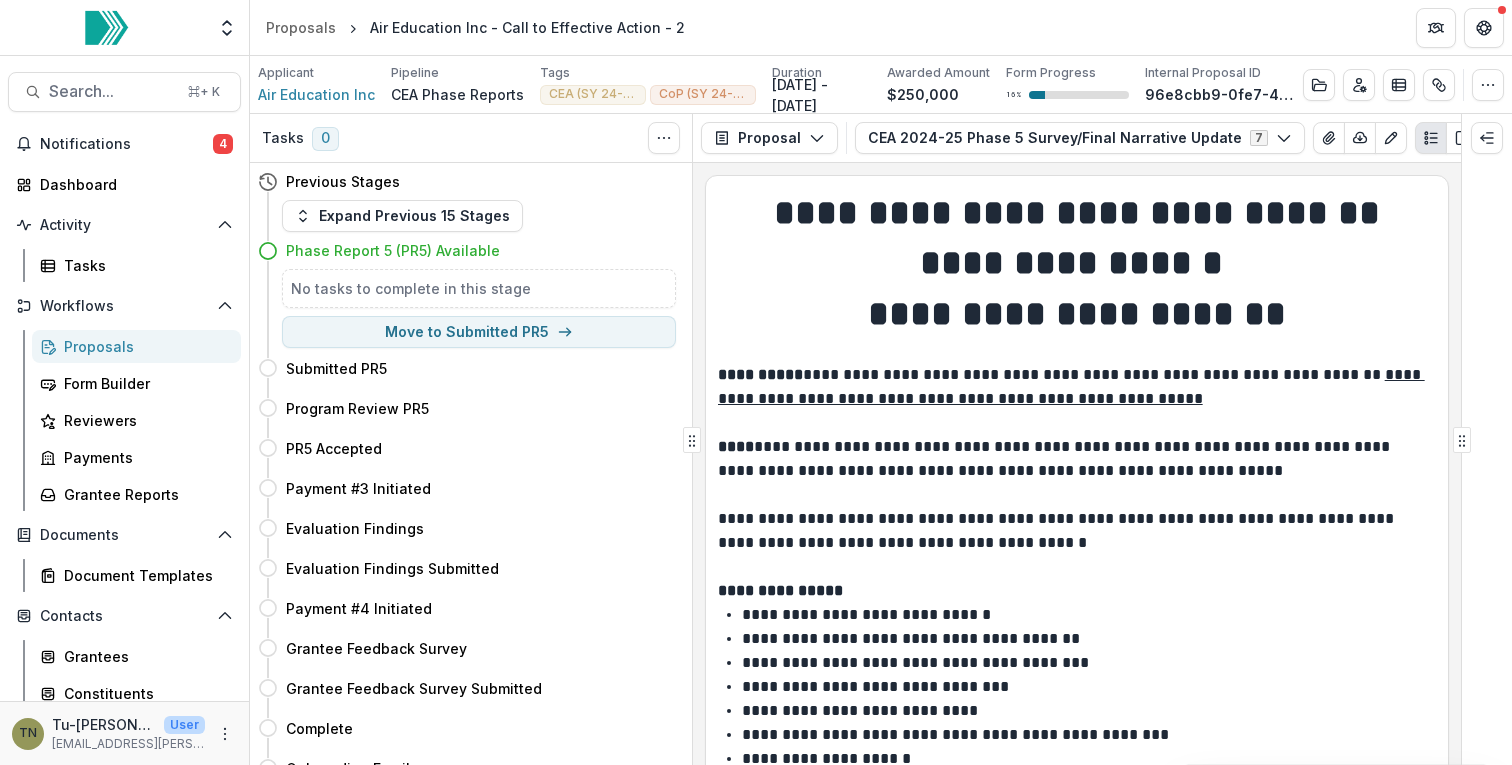 click on "Phase Report 5 (PR5) Available" at bounding box center [393, 250] 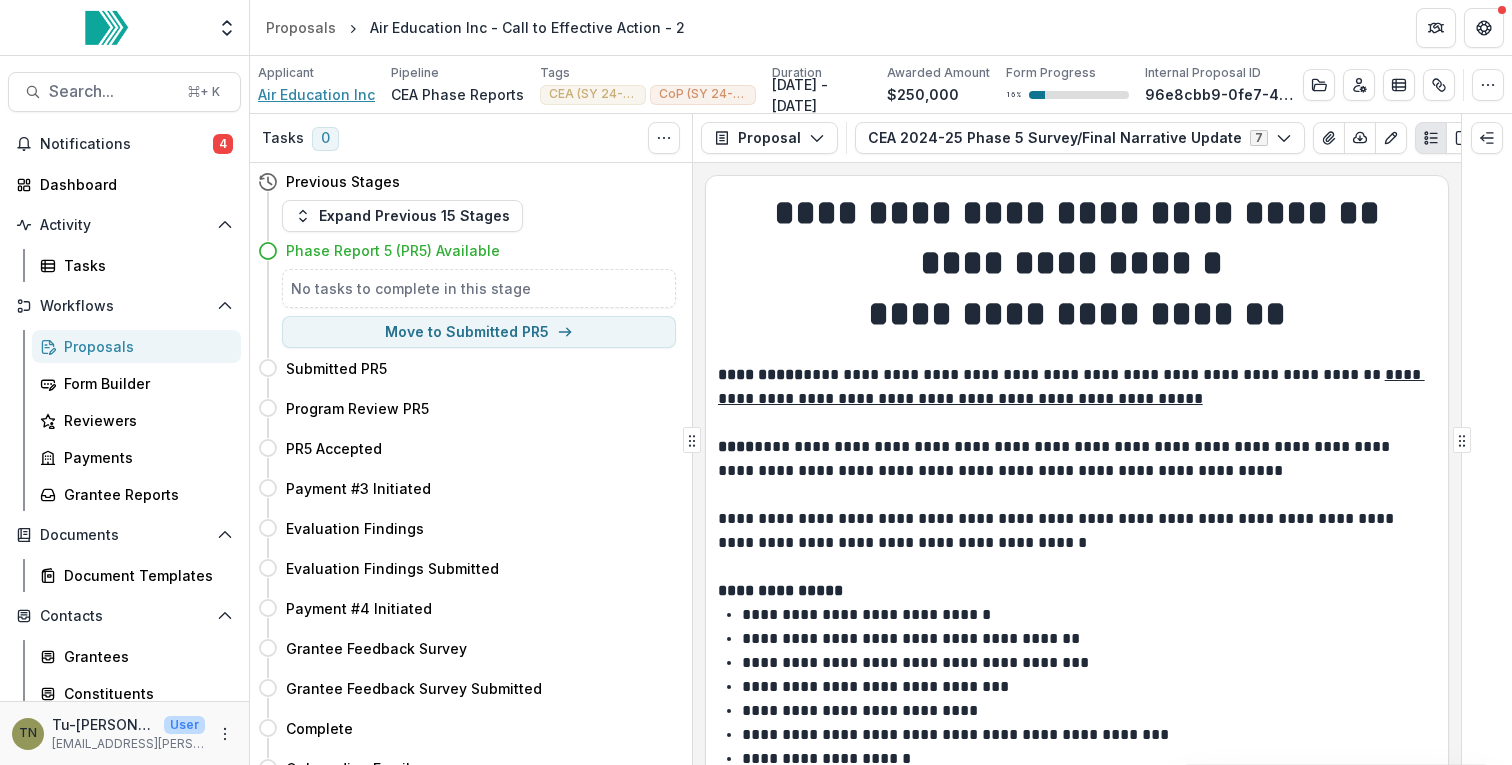 click on "Proposals" at bounding box center [301, 27] 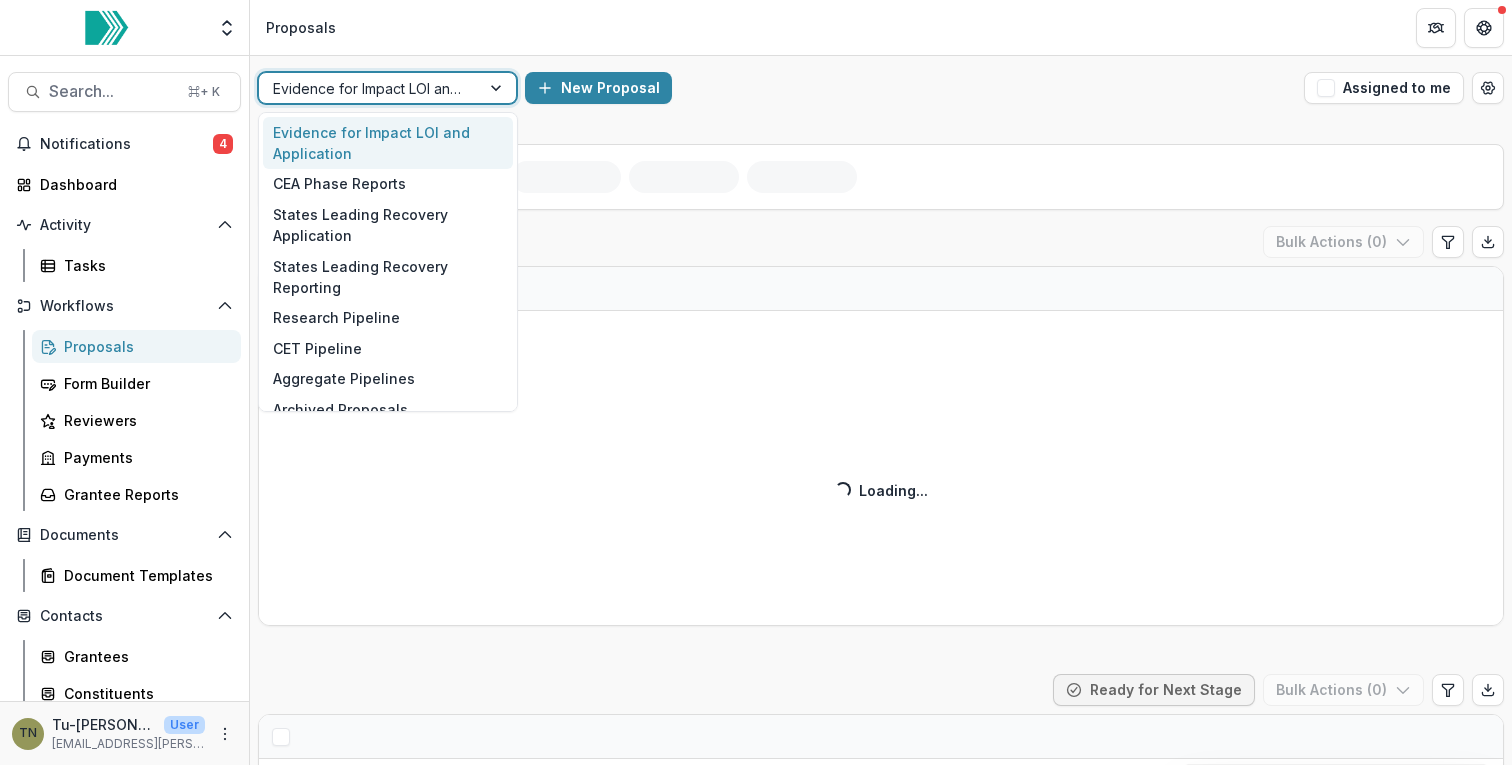 click at bounding box center (498, 88) 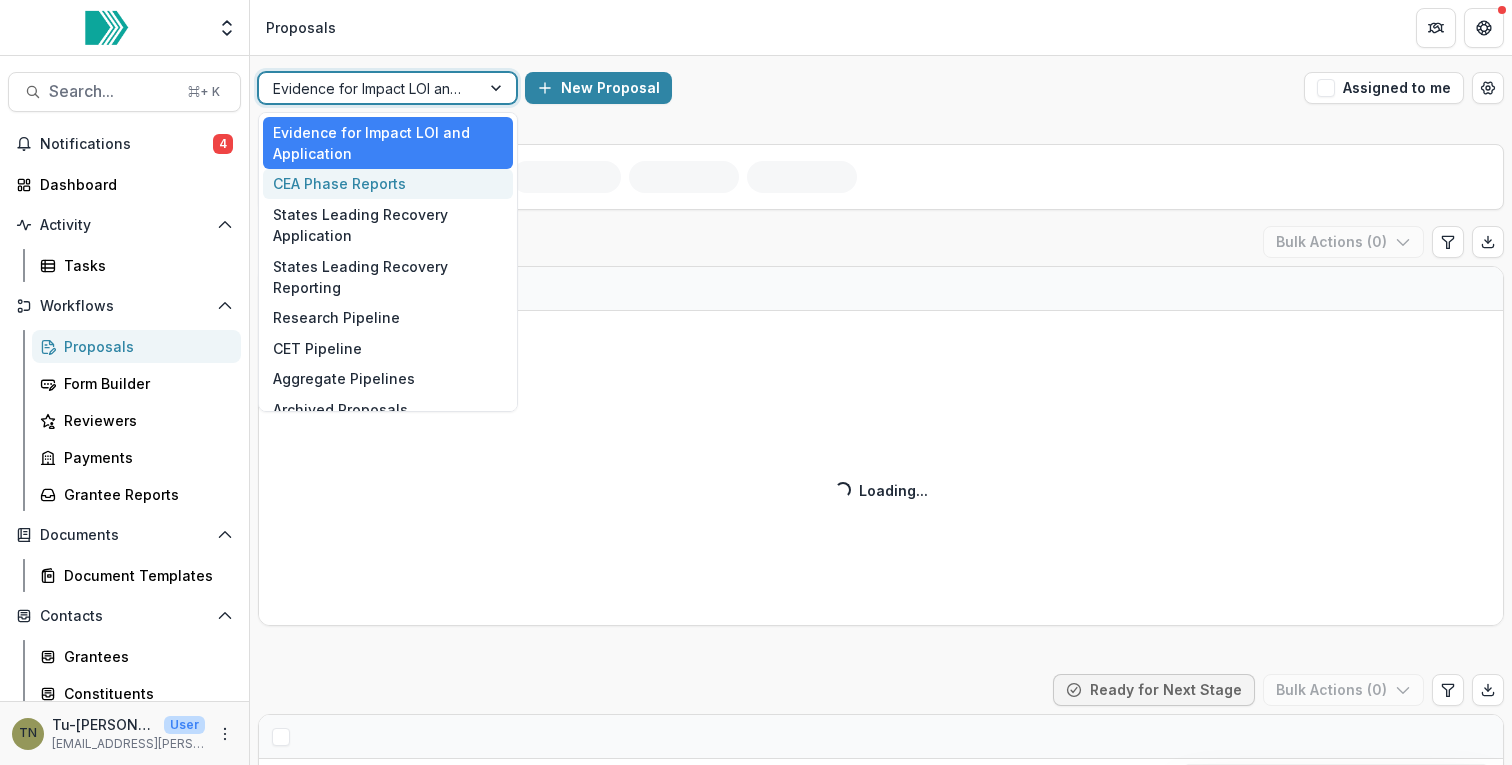 click on "CEA Phase Reports" at bounding box center (388, 184) 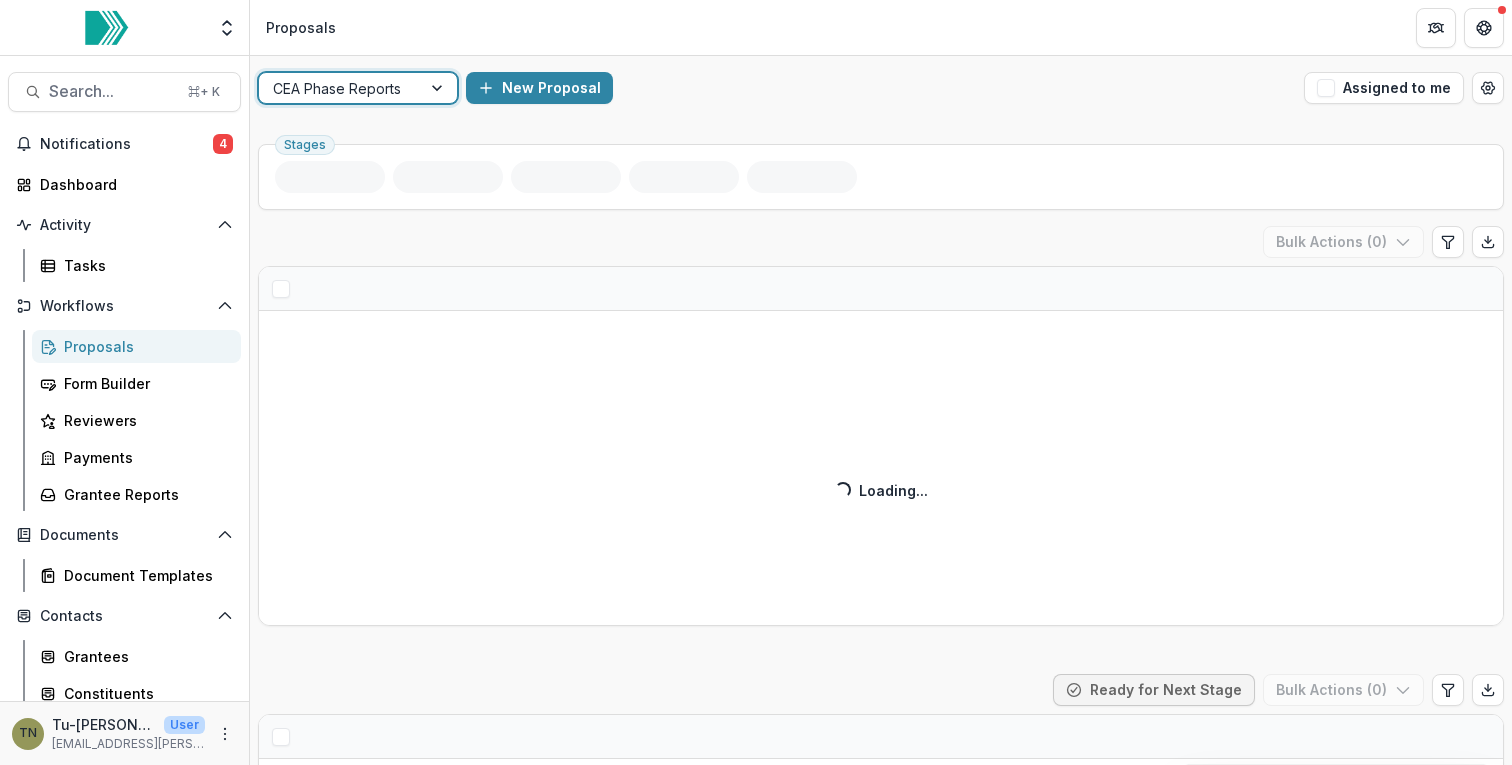 click on "option CEA Phase Reports, selected. CEA Phase Reports New Proposal Assigned to me" at bounding box center [881, 88] 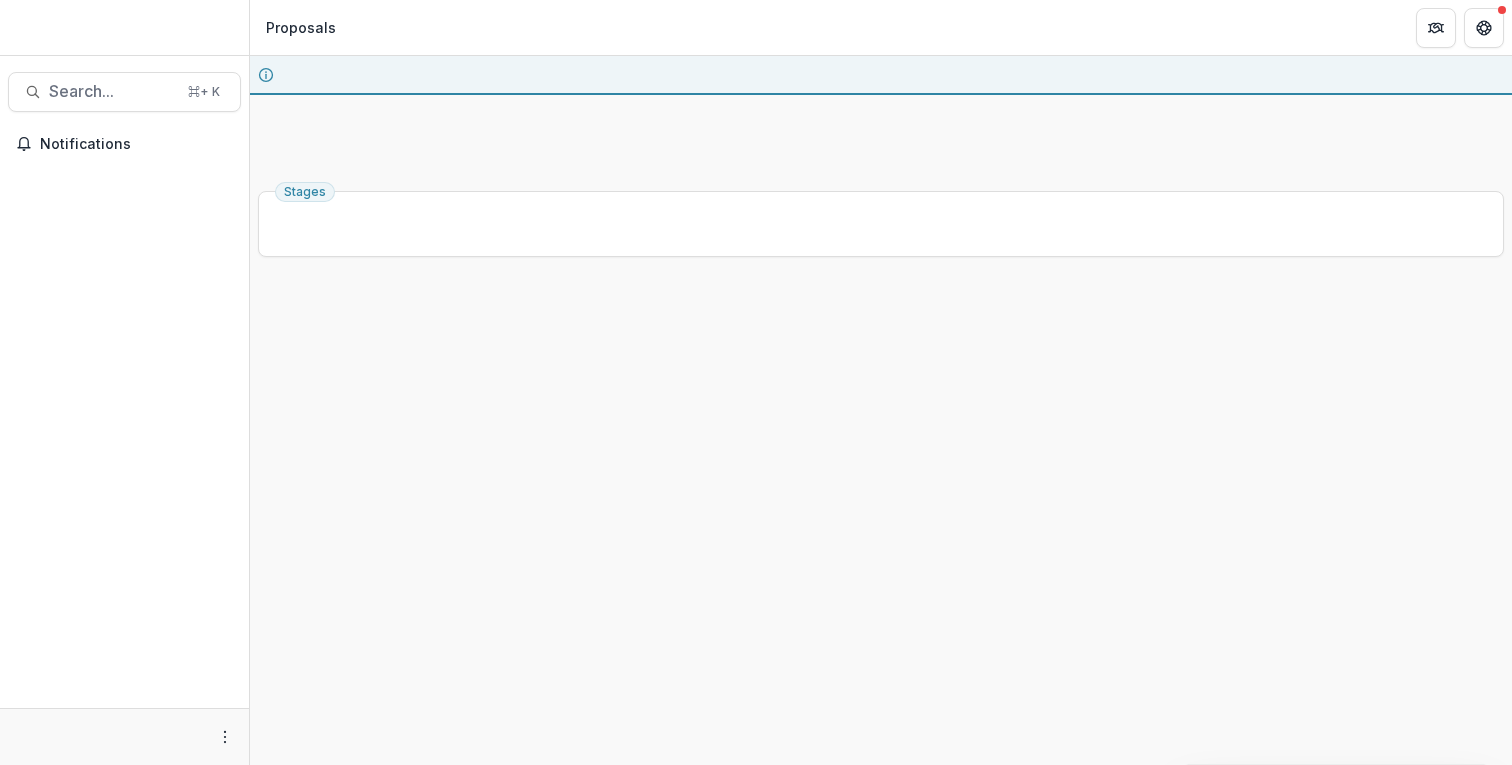 scroll, scrollTop: 0, scrollLeft: 0, axis: both 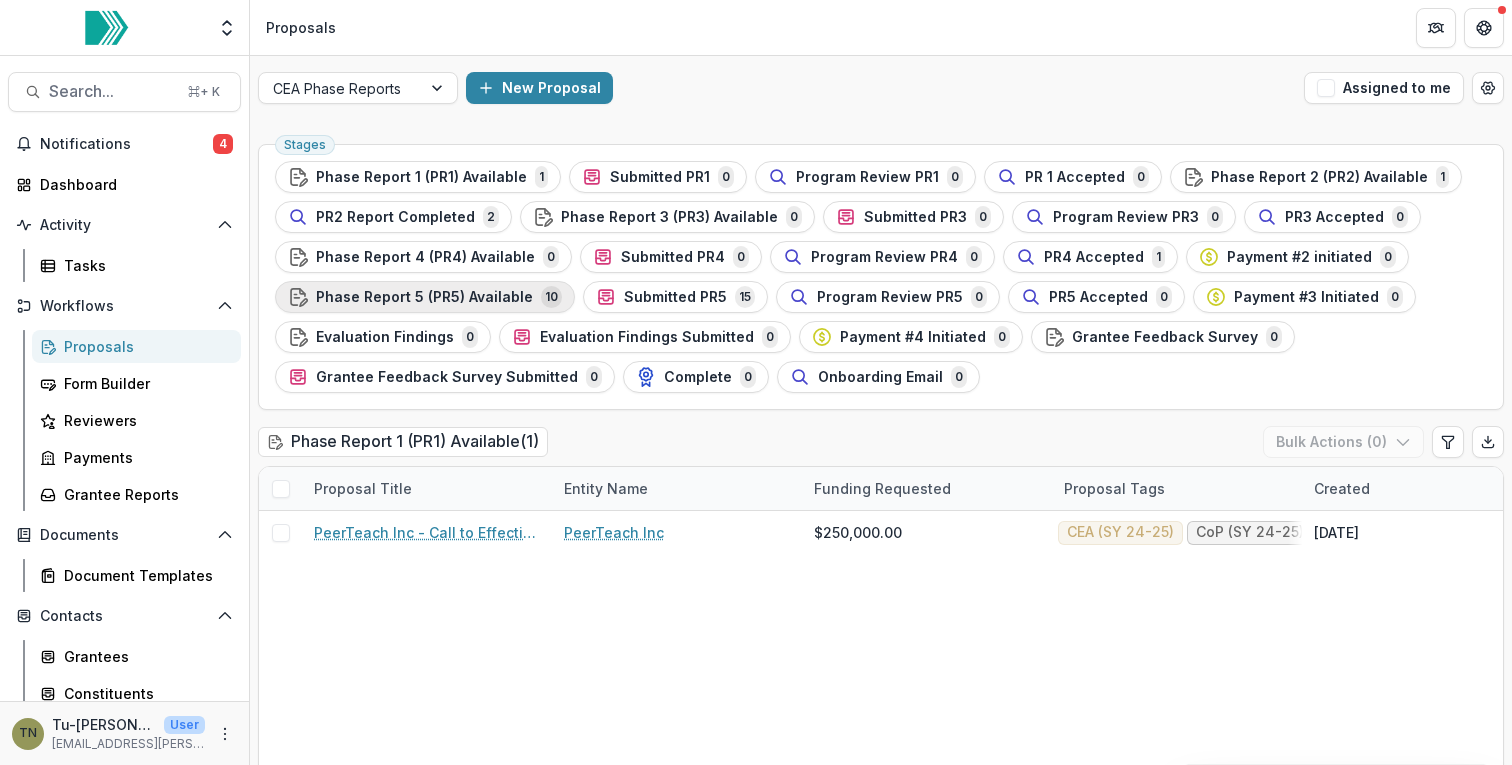 click on "Phase Report 5 (PR5) Available" at bounding box center (424, 297) 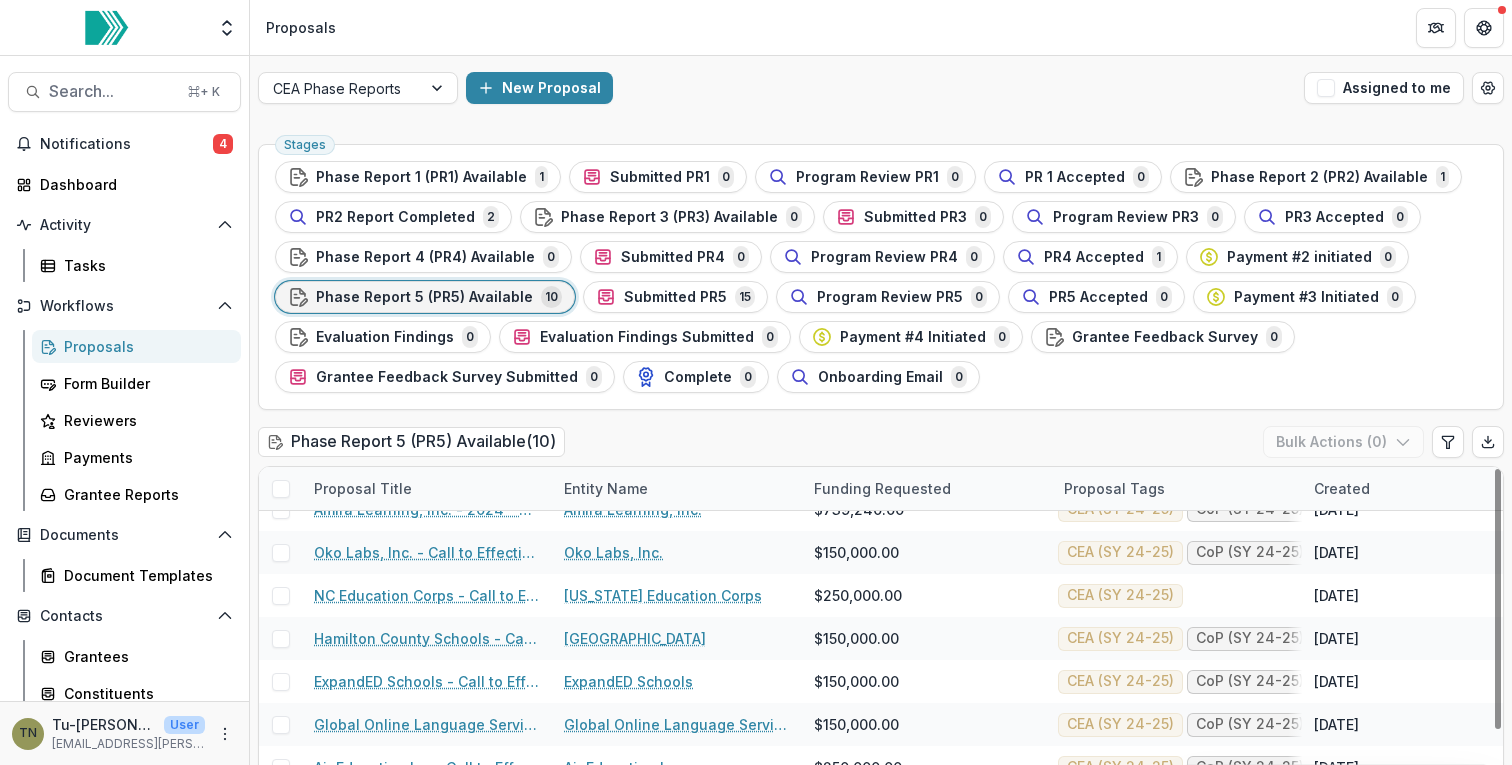 scroll, scrollTop: 116, scrollLeft: 0, axis: vertical 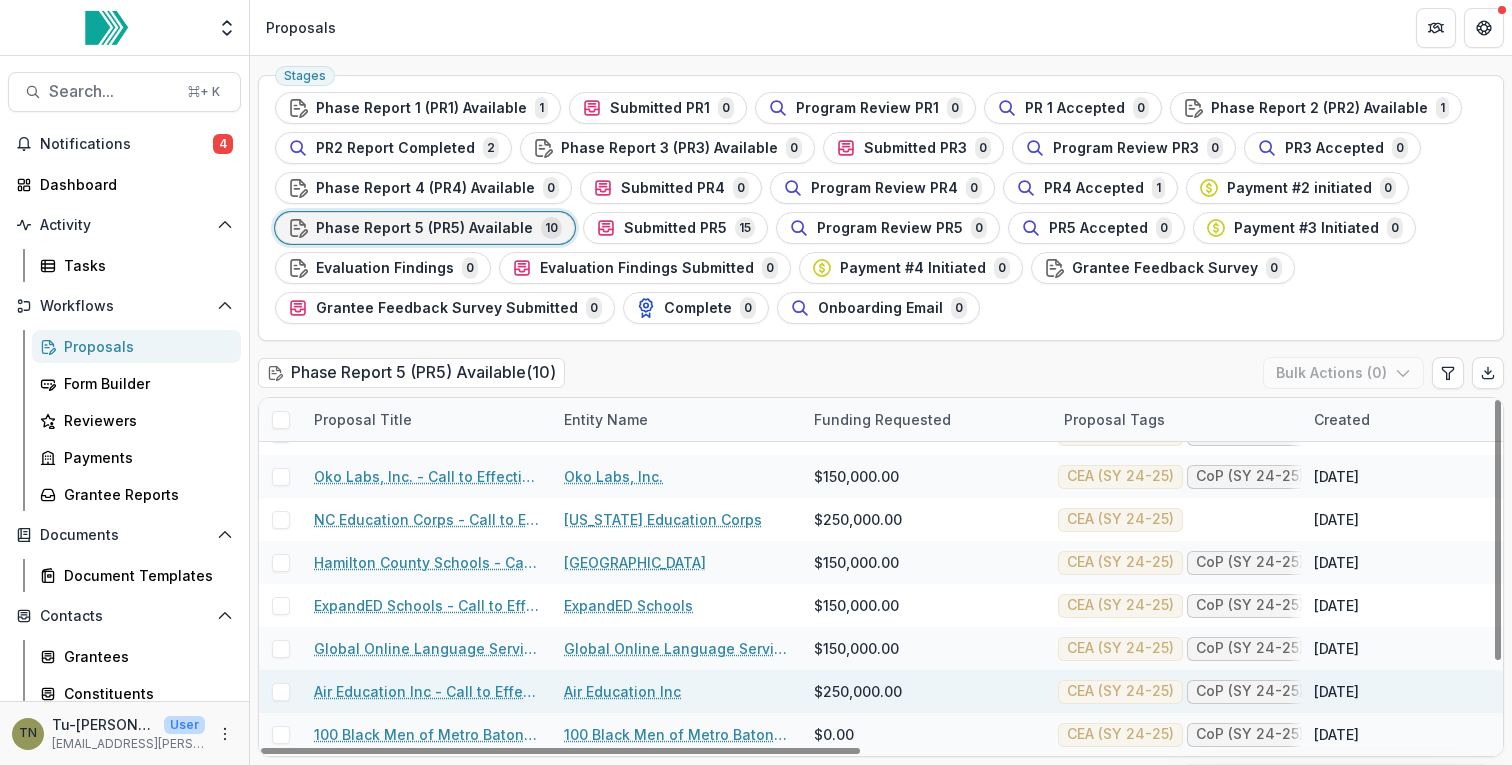 click at bounding box center (281, 692) 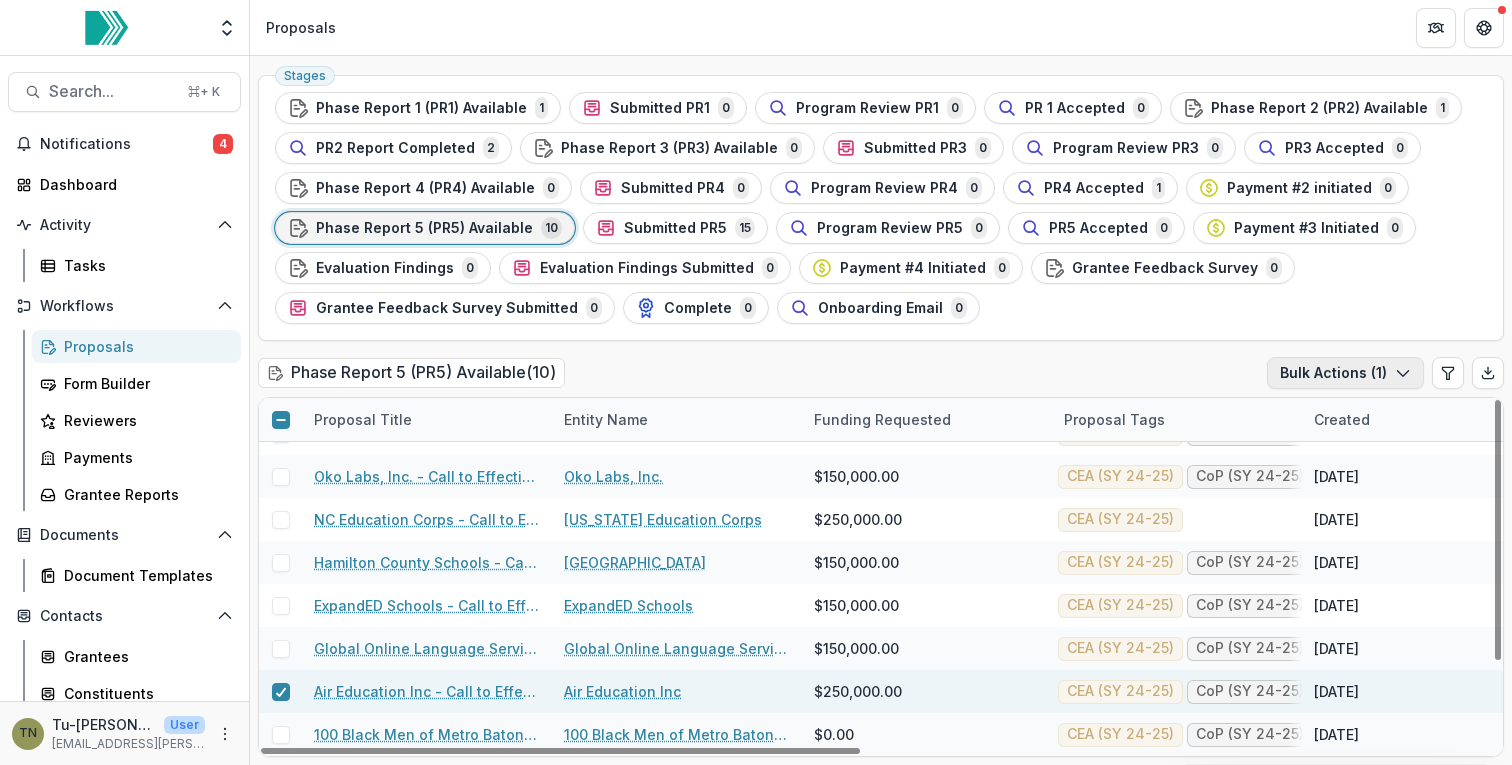 click on "Bulk Actions ( 1 )" at bounding box center [1345, 373] 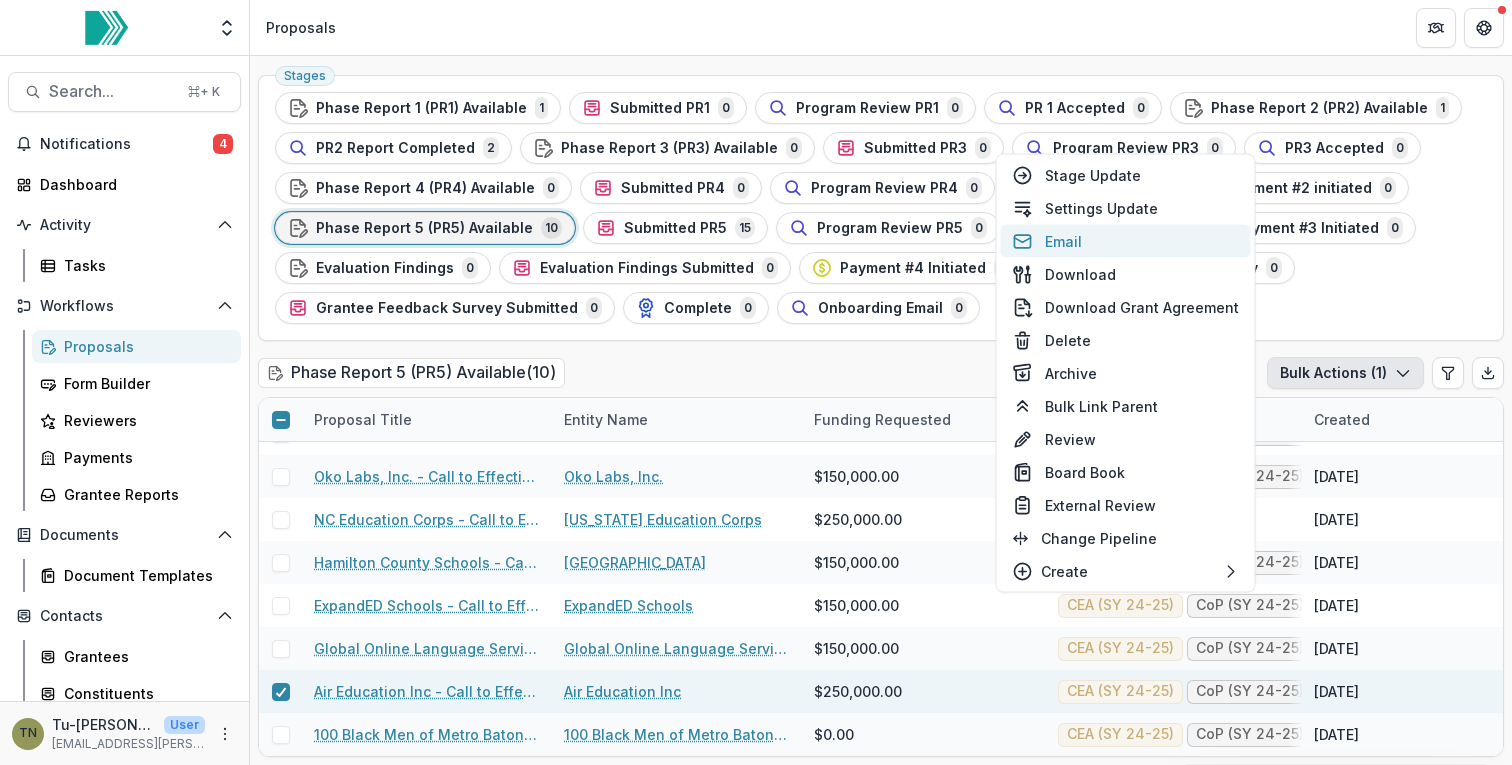 click on "Email" at bounding box center (1126, 241) 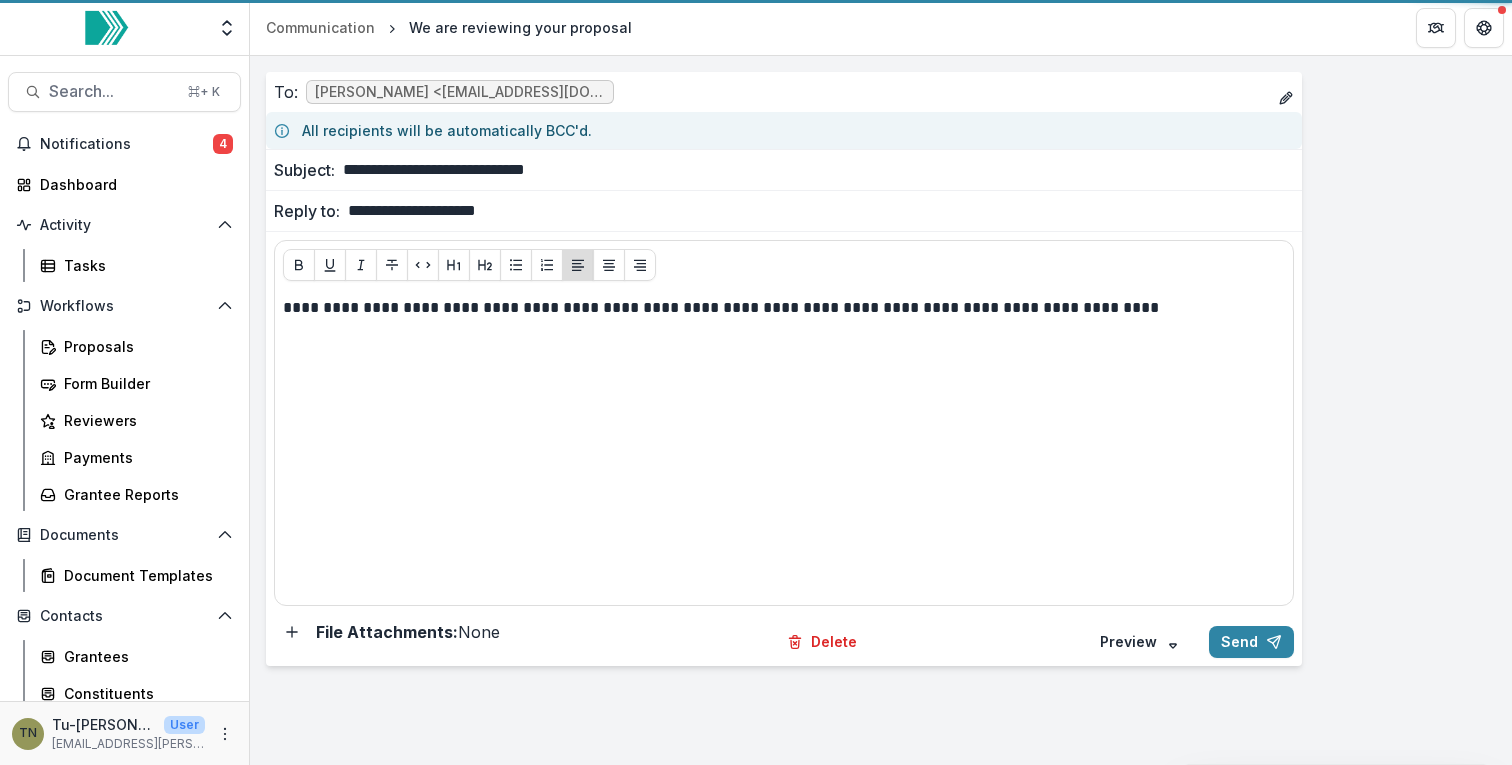 scroll, scrollTop: 0, scrollLeft: 0, axis: both 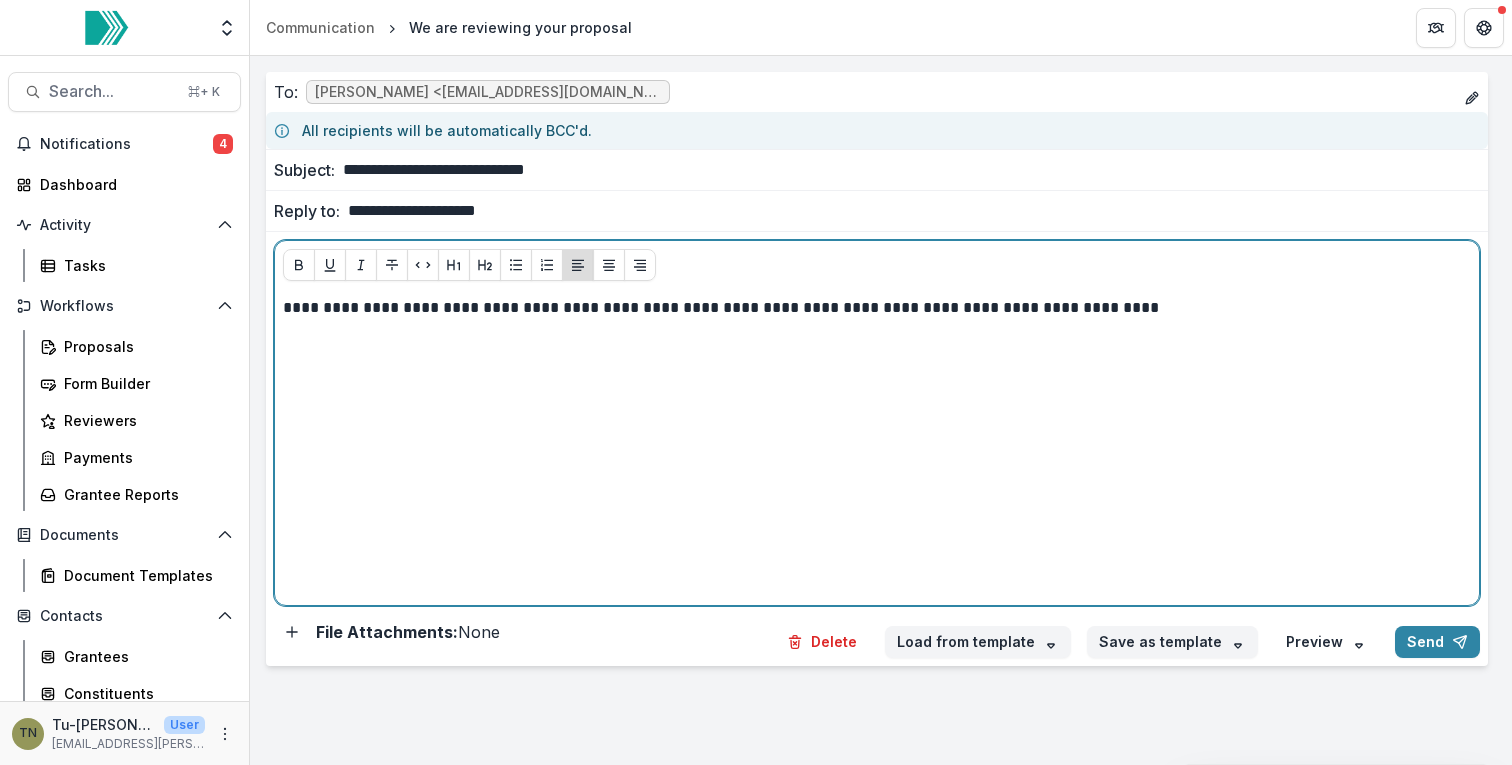 click on "**********" at bounding box center (877, 447) 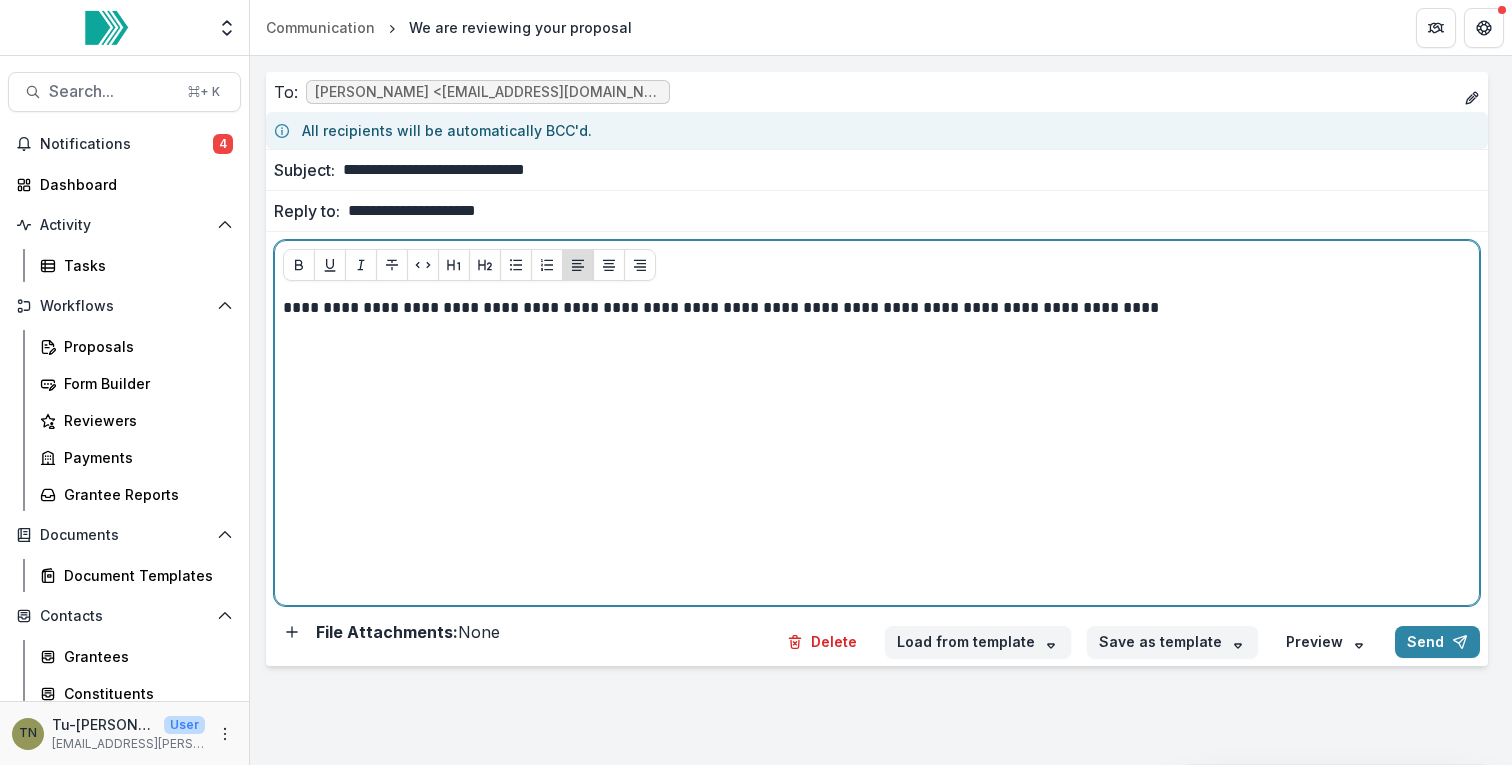 click on "**********" at bounding box center (877, 447) 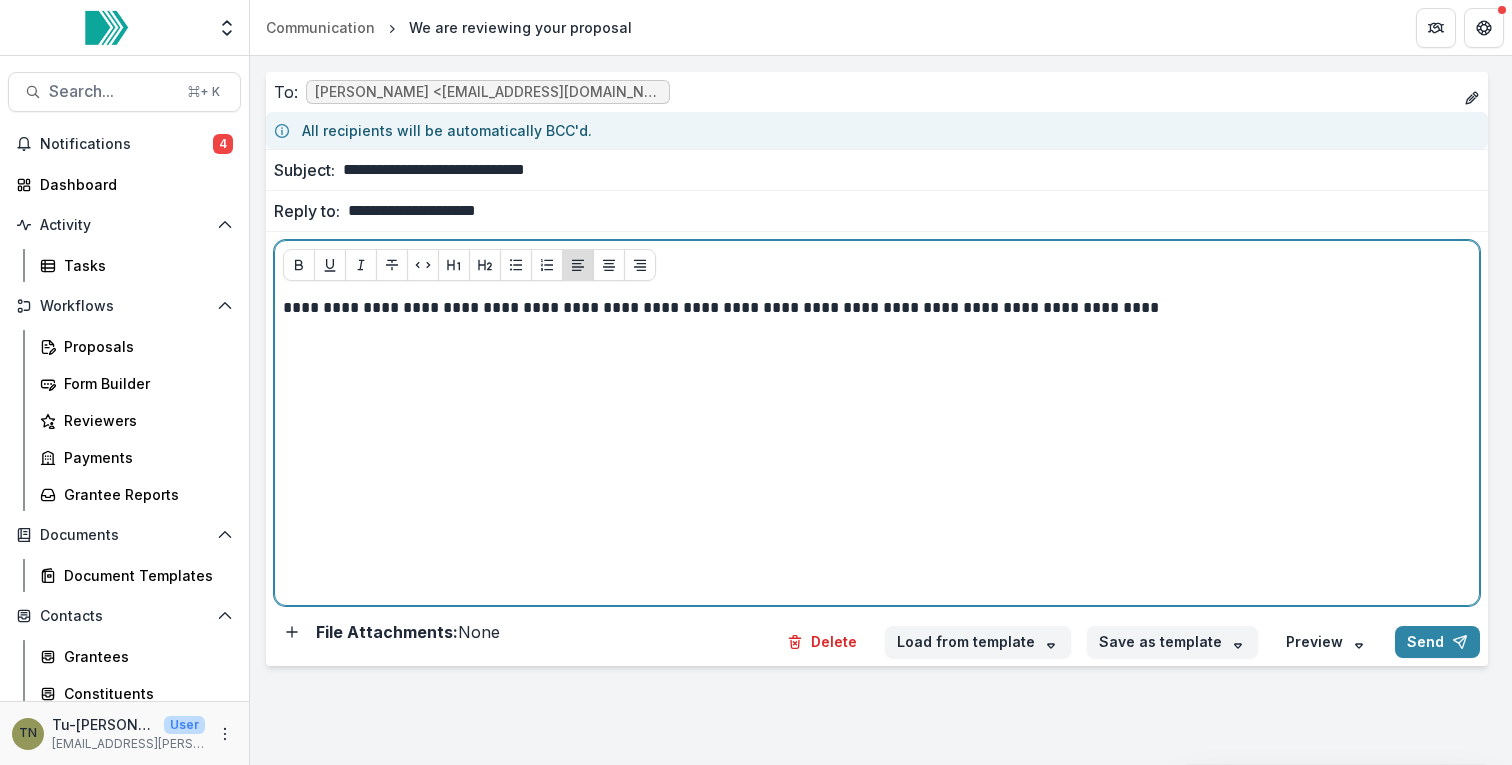 click on "**********" at bounding box center (877, 447) 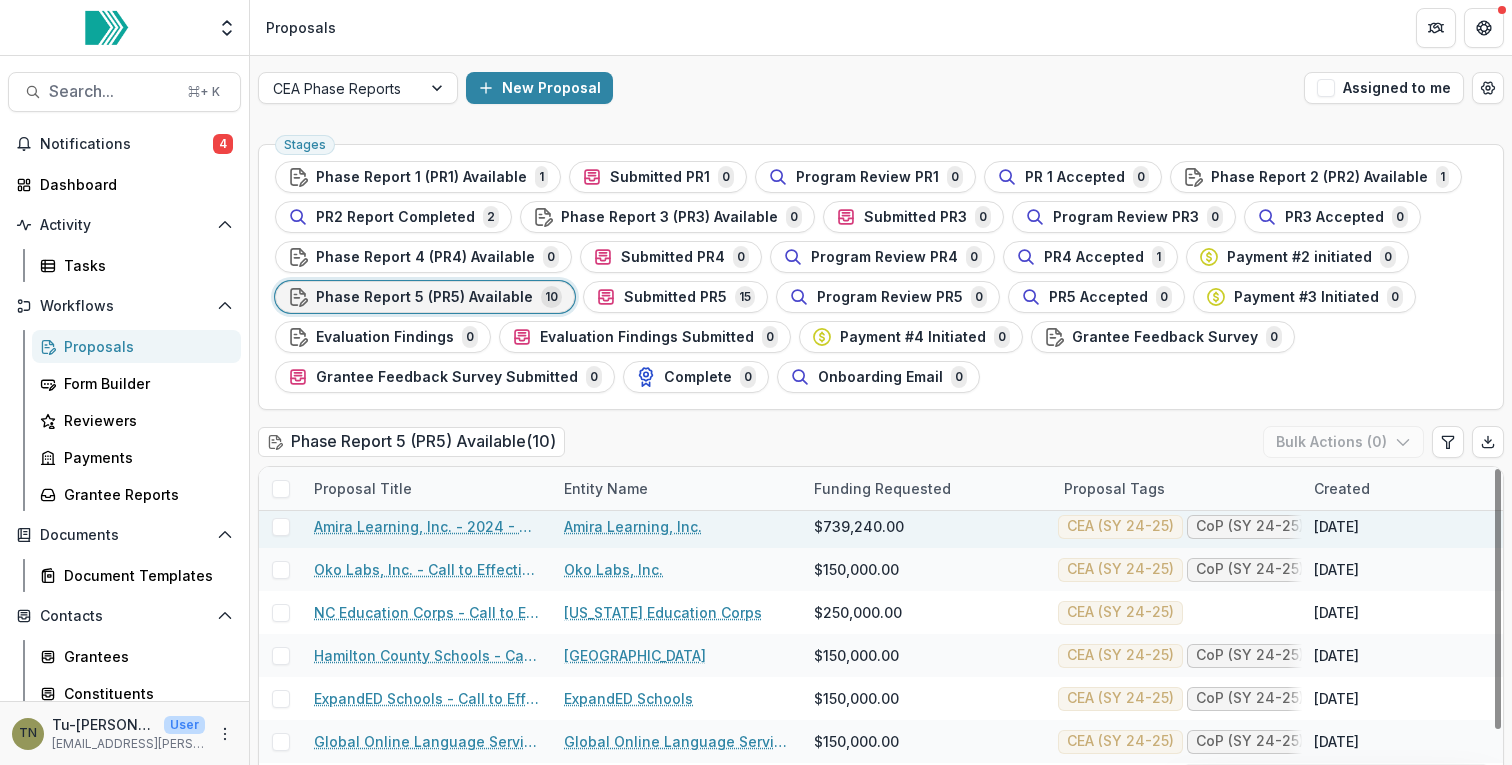 scroll, scrollTop: 116, scrollLeft: 0, axis: vertical 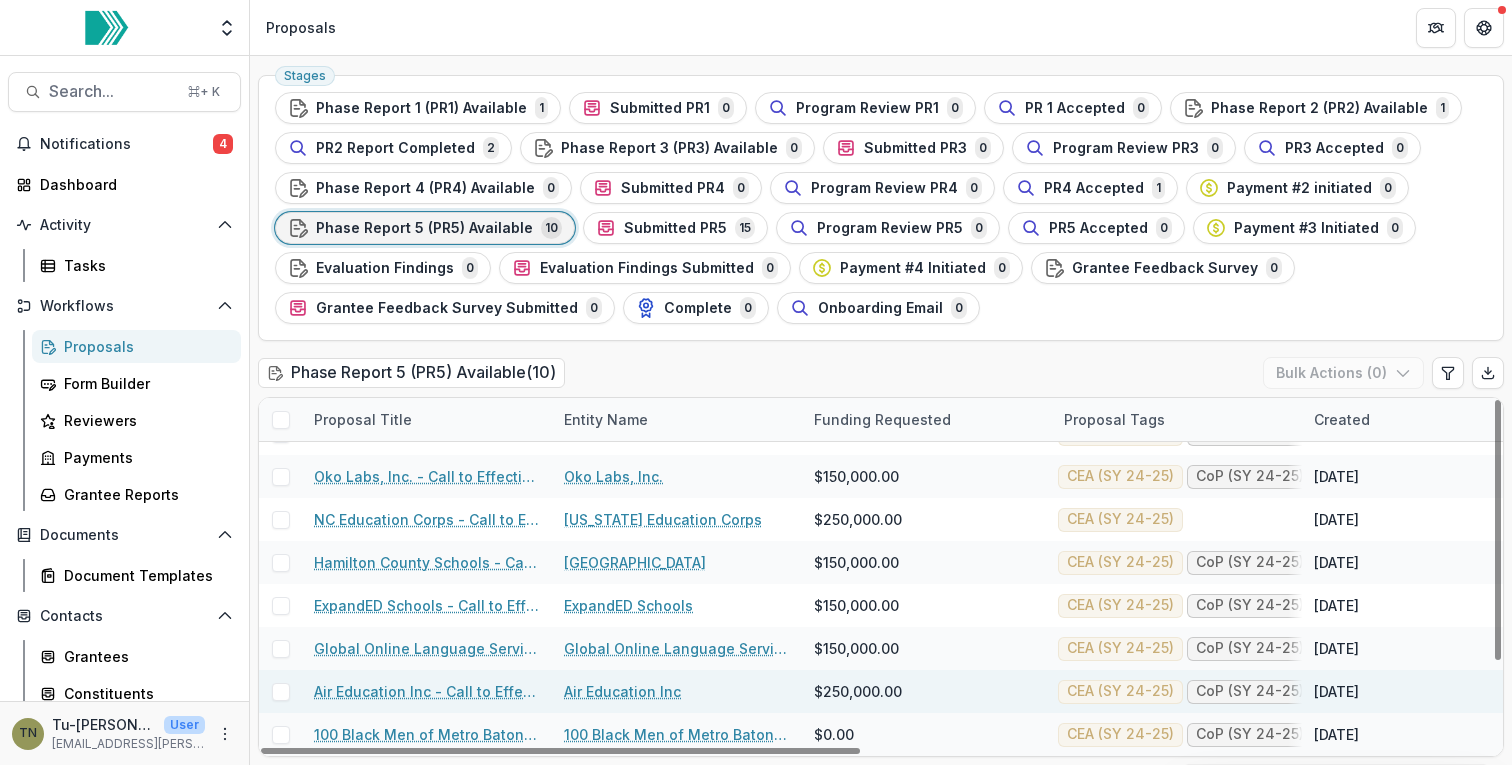 click at bounding box center (281, 692) 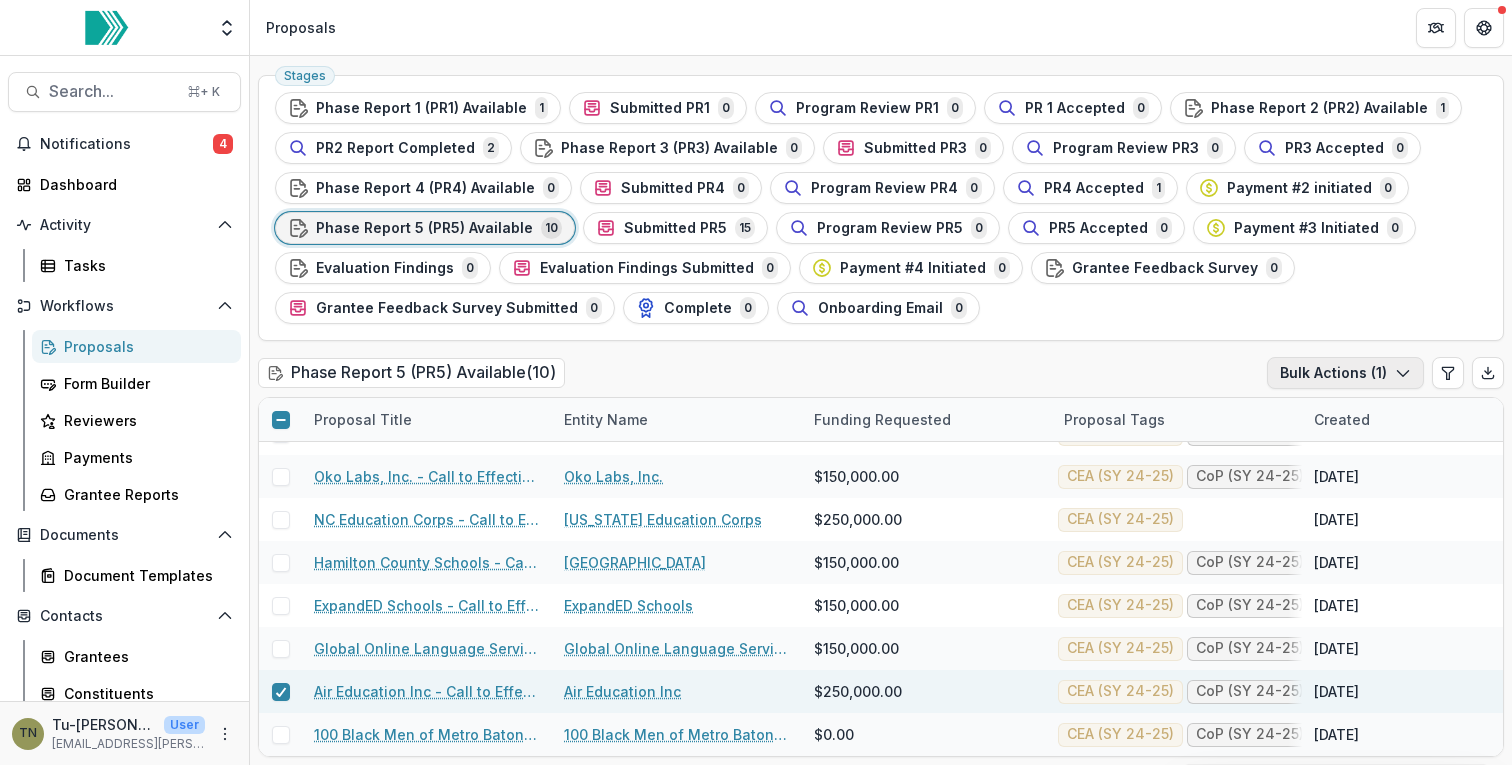 click on "Bulk Actions ( 1 )" at bounding box center (1345, 373) 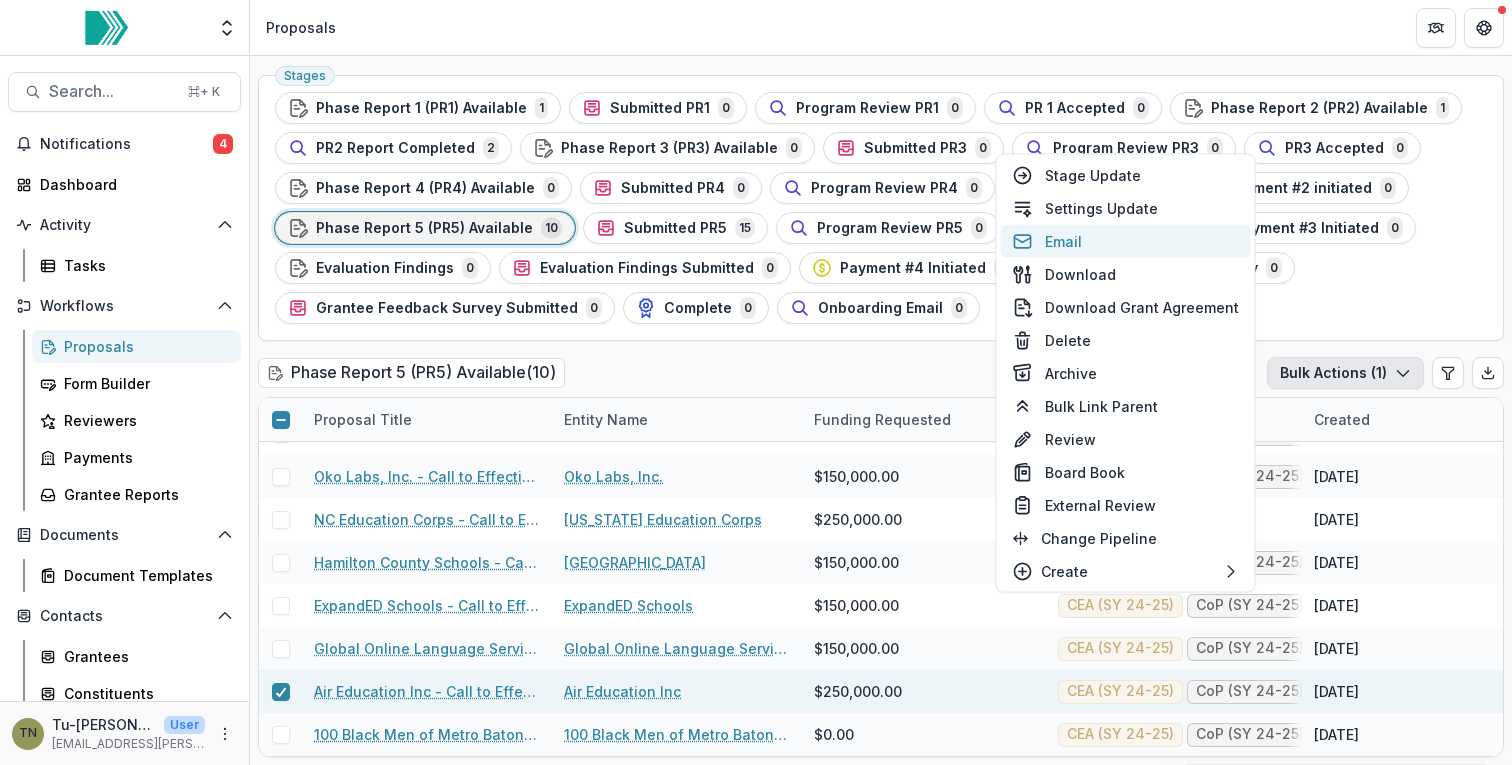 click on "Email" at bounding box center (1126, 241) 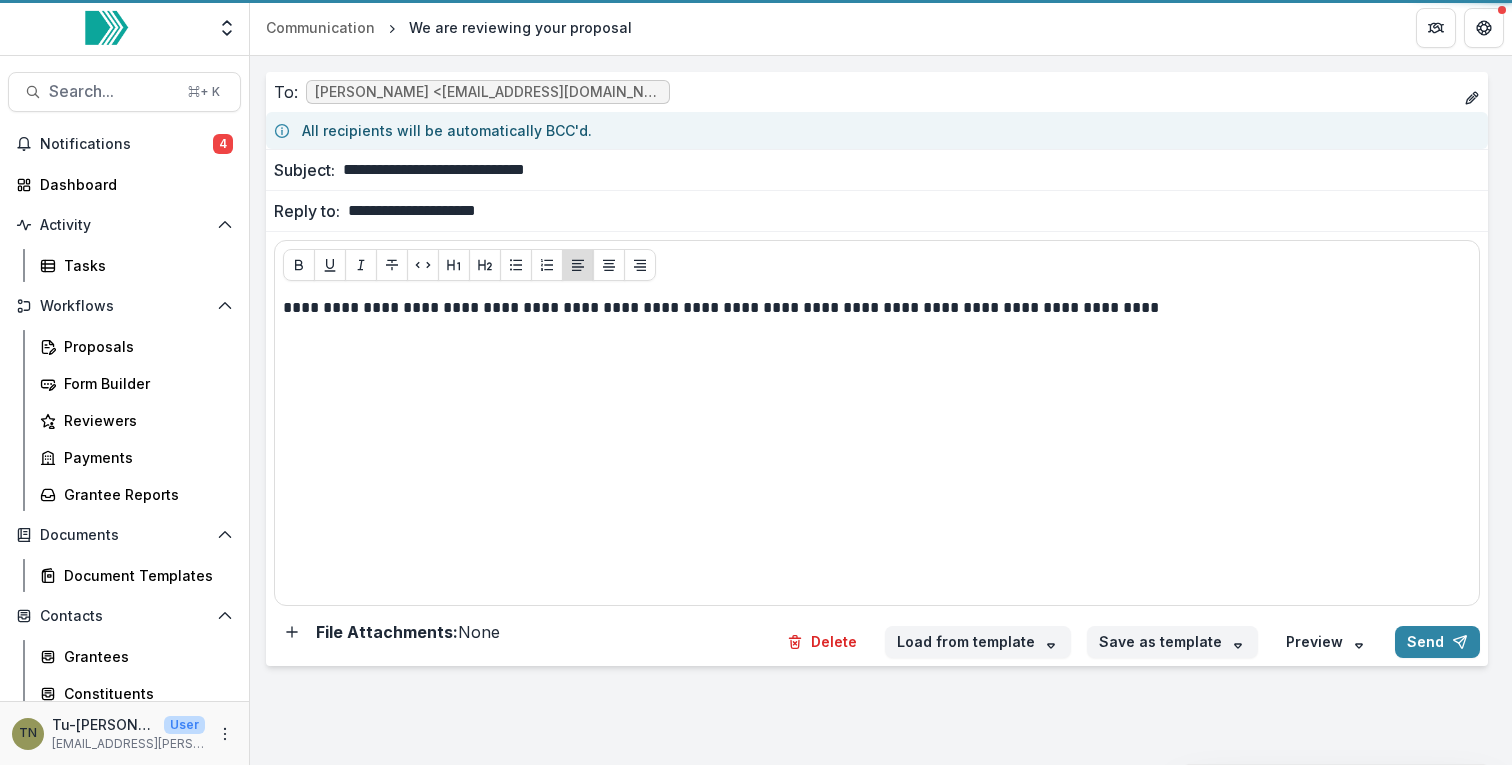scroll, scrollTop: 0, scrollLeft: 0, axis: both 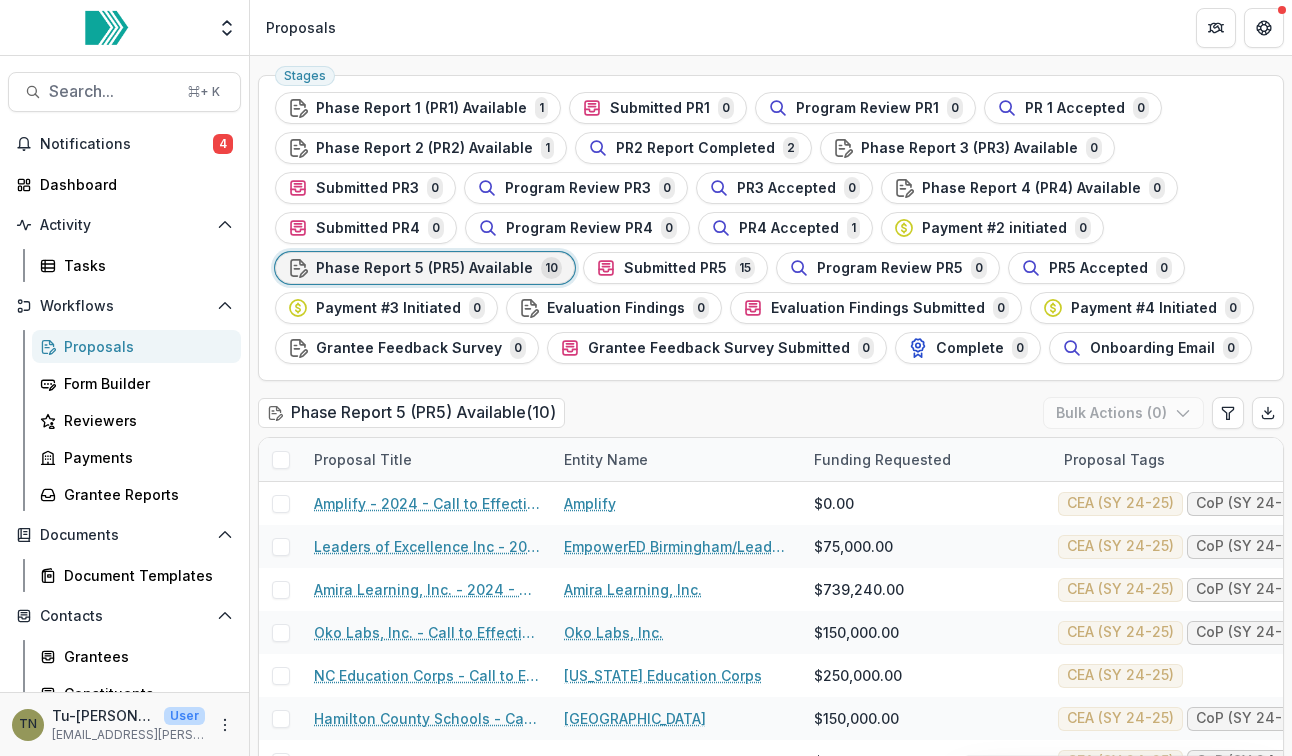 click on "Stages Phase Report 1 (PR1) Available 1 Submitted PR1 0 Program Review PR1 0 PR 1 Accepted 0 Phase Report 2 (PR2) Available 1 PR2 Report Completed 2 Phase Report 3 (PR3) Available 0 Submitted PR3 0 Program Review PR3 0 PR3 Accepted 0 Phase Report 4 (PR4) Available 0 Submitted PR4 0 Program Review PR4 0 PR4 Accepted 1 Payment #2 initiated 0 Phase Report 5 (PR5) Available 10 Submitted PR5 15 Program Review PR5 0 PR5 Accepted 0 Payment #3 Initiated 0 Evaluation Findings 0 Evaluation Findings Submitted 0 Payment #4 Initiated 0 Grantee Feedback Survey  0 Grantee Feedback Survey Submitted 0 Complete 0 Onboarding Email 0 Phase Report 5 (PR5) Available  ( 10 ) Bulk Actions ( 0 ) Proposal Title Entity Name Funding Requested Proposal Tags Created Submitted Date Form Foundation Primary Contact Current Stage Task Assignees Pending Tasks Amplify - 2024 - Call to Effective Action - 2 Amplify $0.00 CEA (SY 24-25)  CoP (SY 24-25) [DATE] [DATE] Temelio Historical Onboarding Form $75,000.00 CEA (SY 24-25) $0.00" at bounding box center [771, 436] 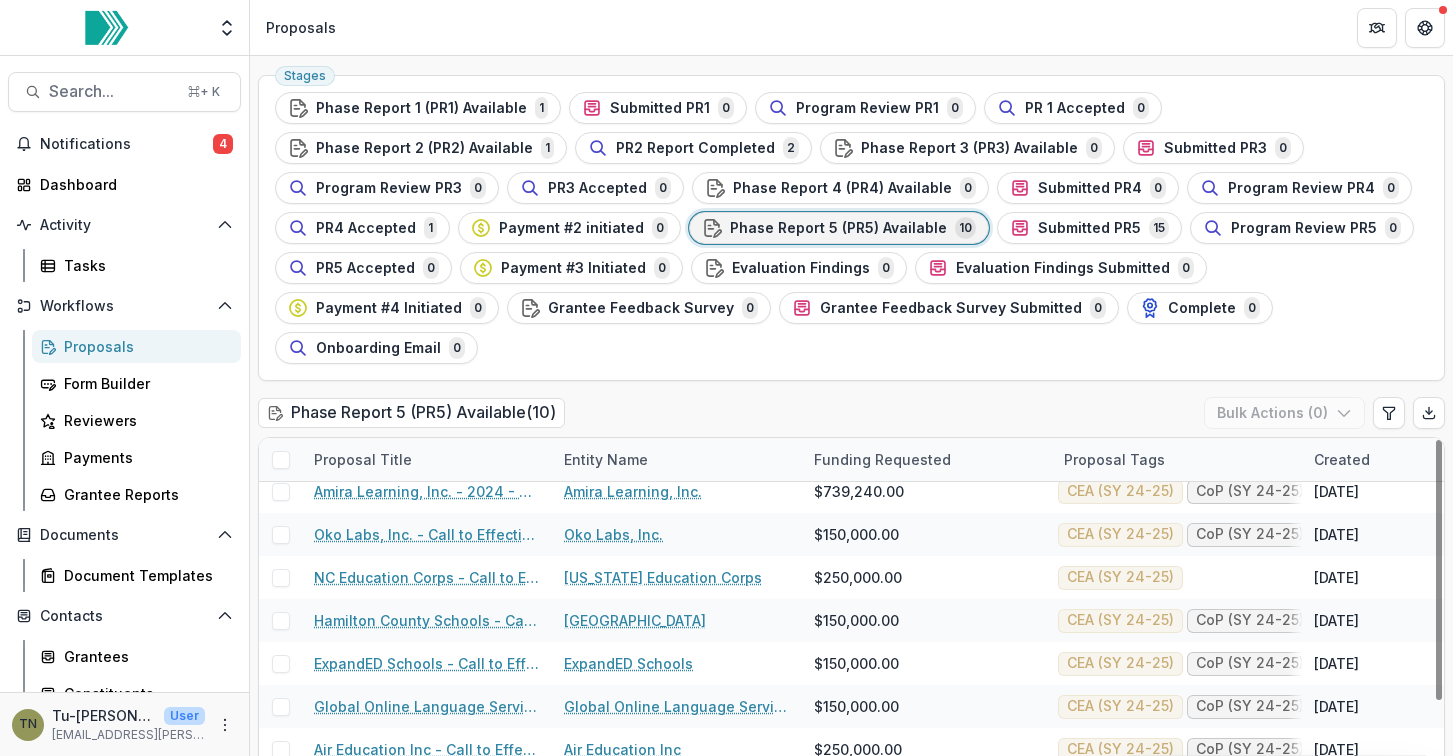 scroll, scrollTop: 116, scrollLeft: 0, axis: vertical 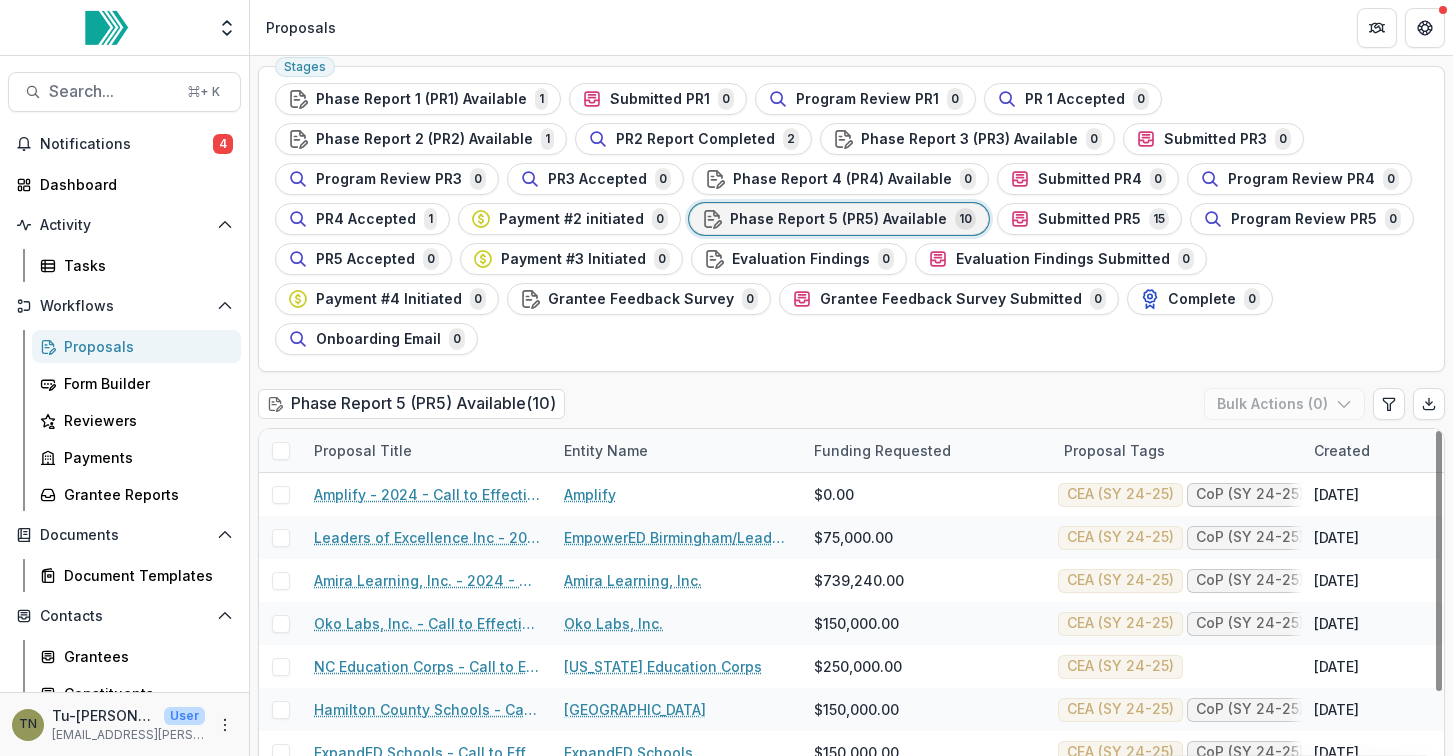 click on "Phase Report 5 (PR5) Available  ( 10 ) Bulk Actions ( 0 )" at bounding box center (851, 408) 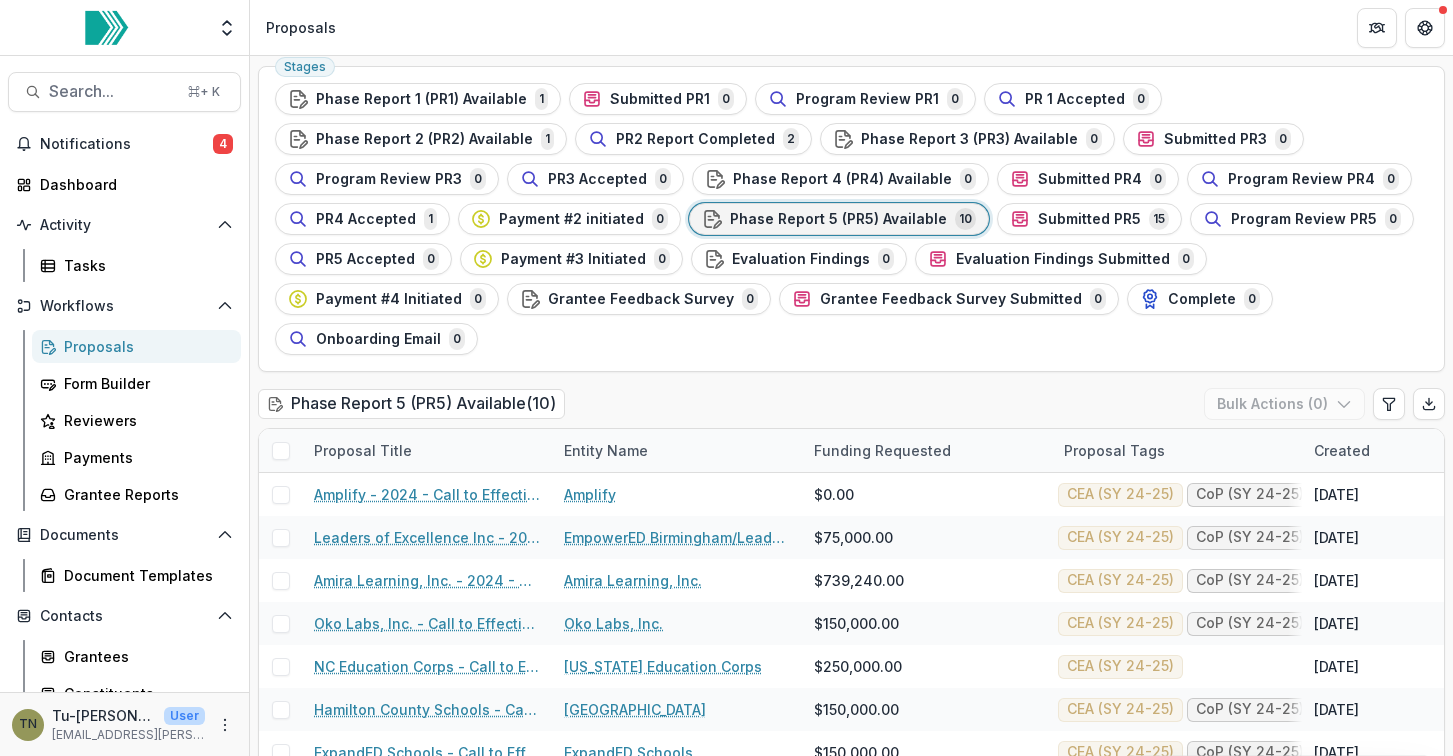 click on "Phase Report 5 (PR5) Available  ( 10 ) Bulk Actions ( 0 )" at bounding box center [851, 408] 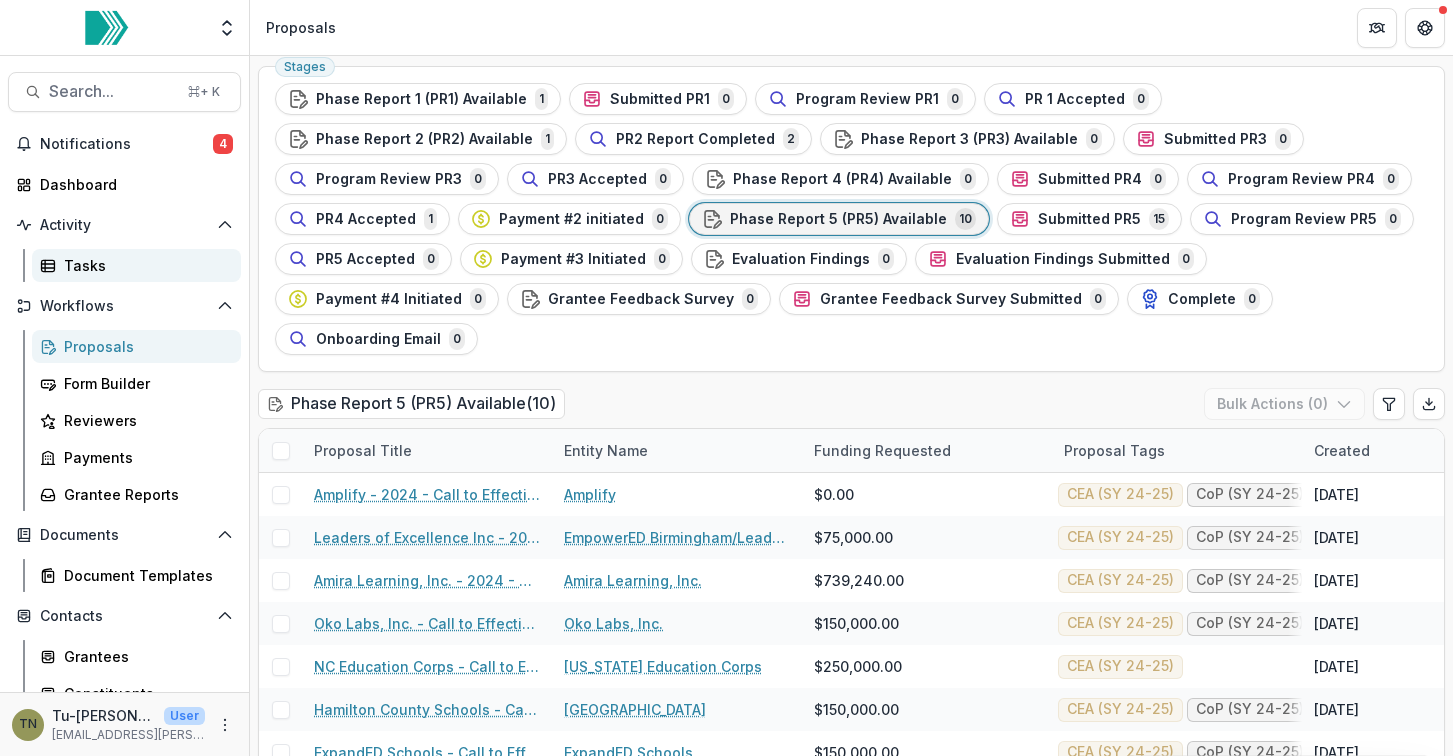 click on "Tasks" at bounding box center (144, 265) 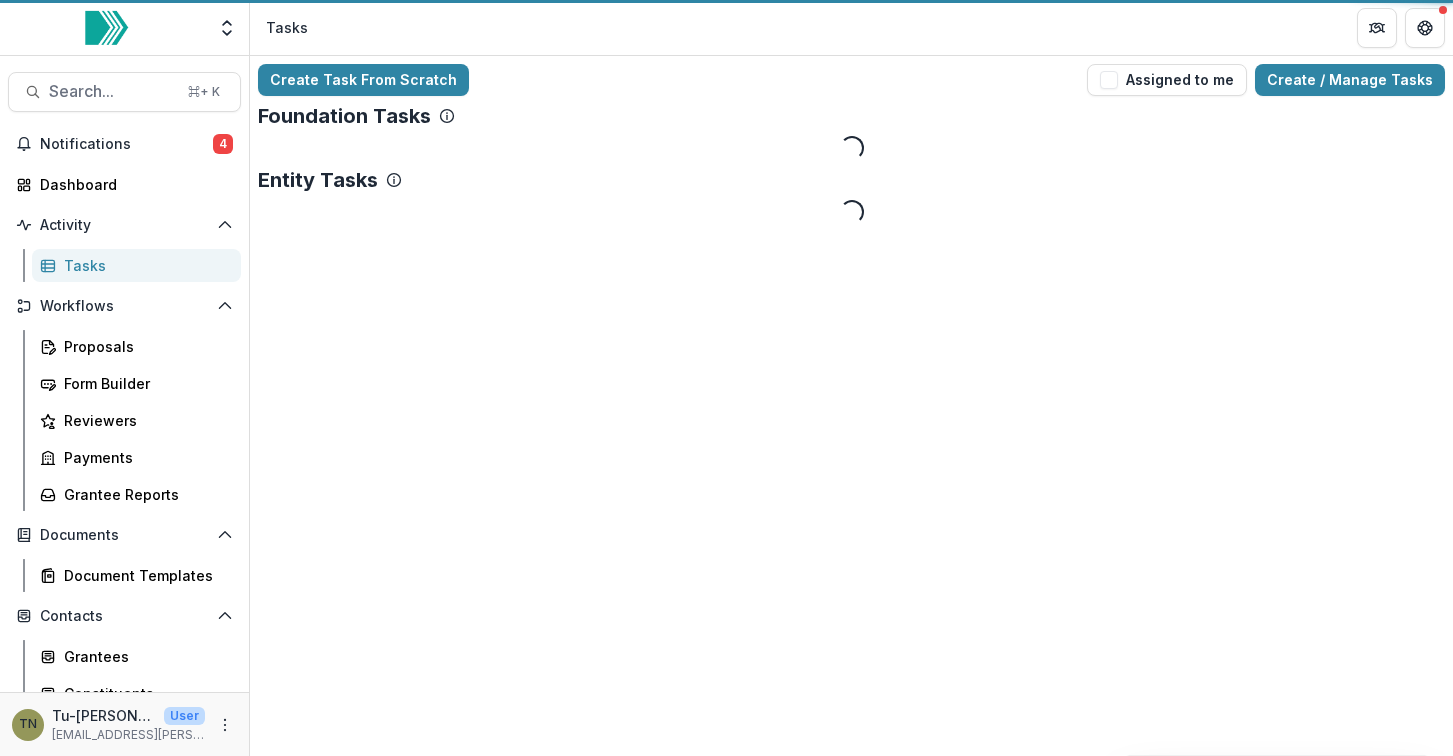 scroll, scrollTop: 0, scrollLeft: 0, axis: both 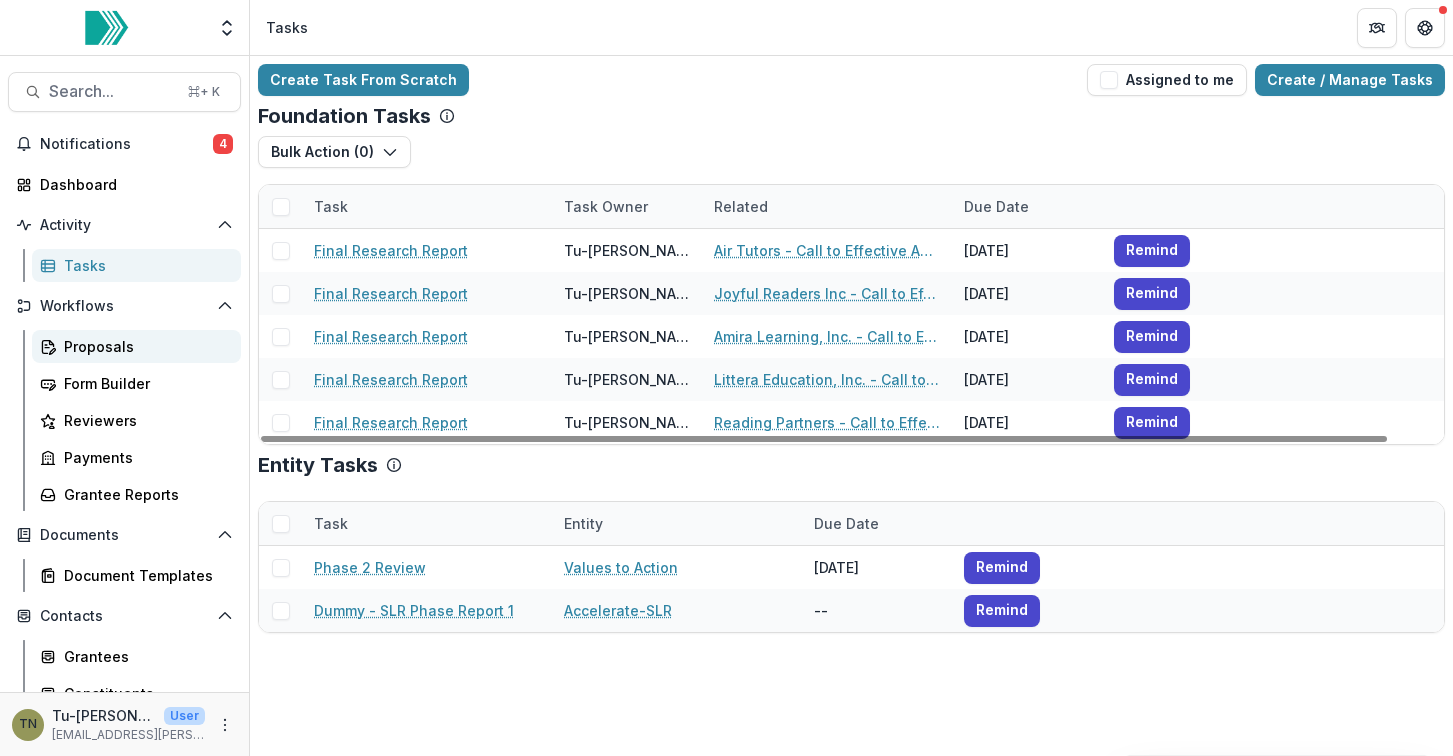 click on "Proposals" at bounding box center (144, 346) 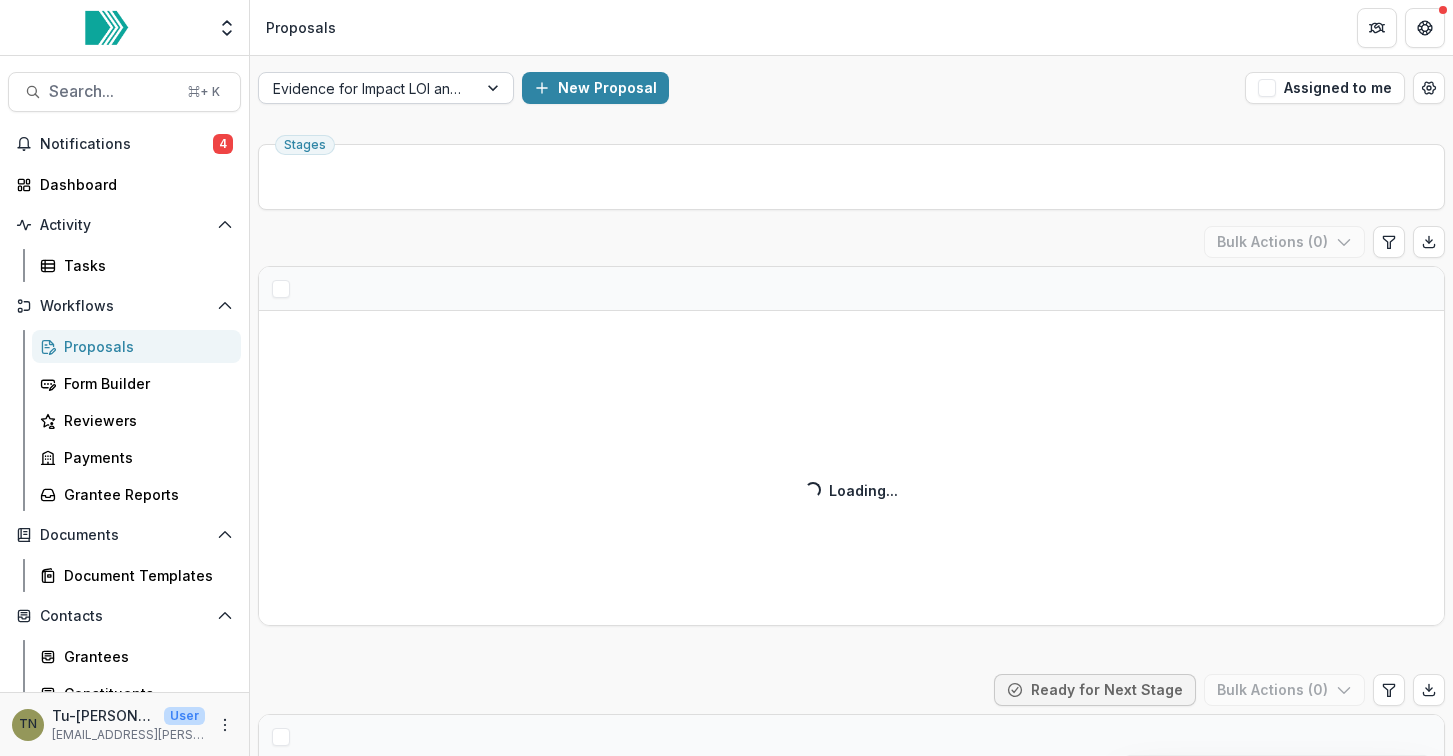 click at bounding box center [368, 88] 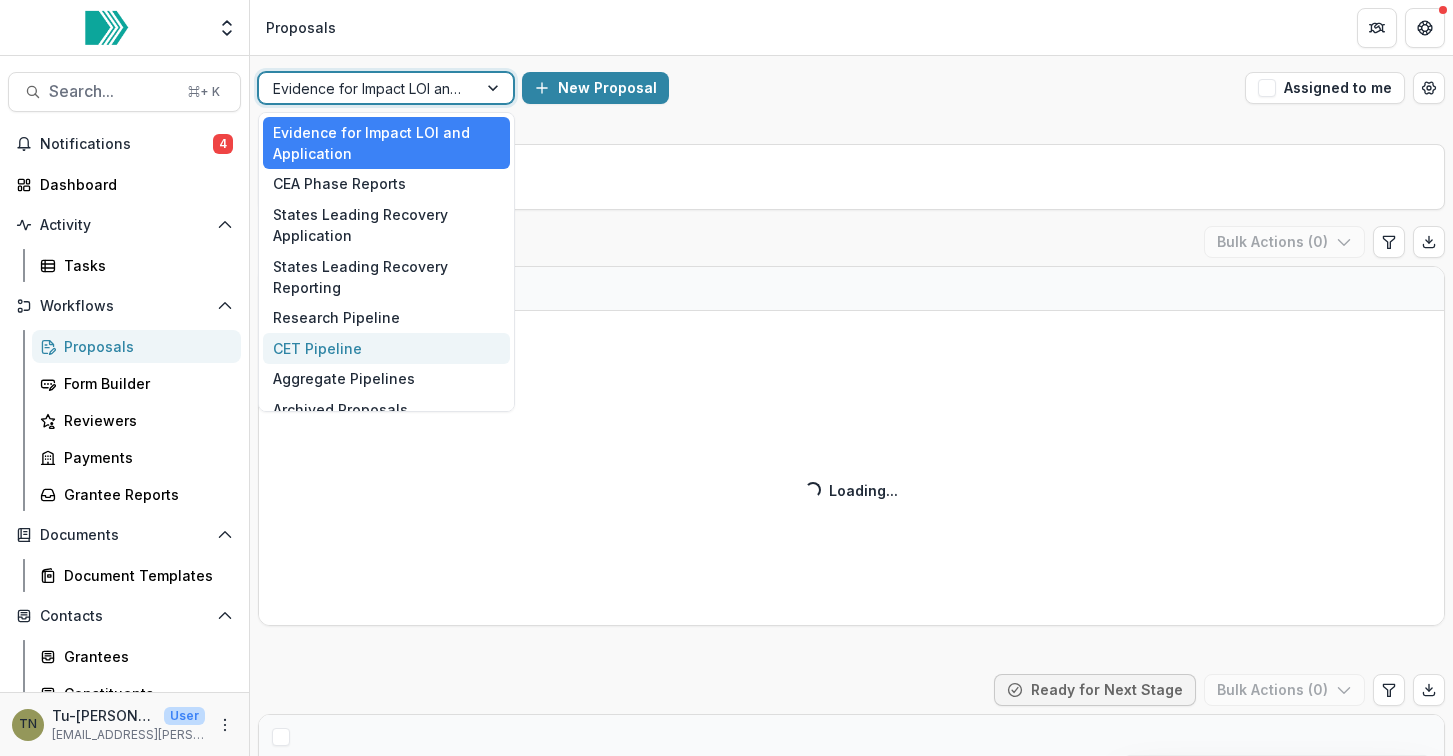 click on "CET Pipeline" at bounding box center [386, 348] 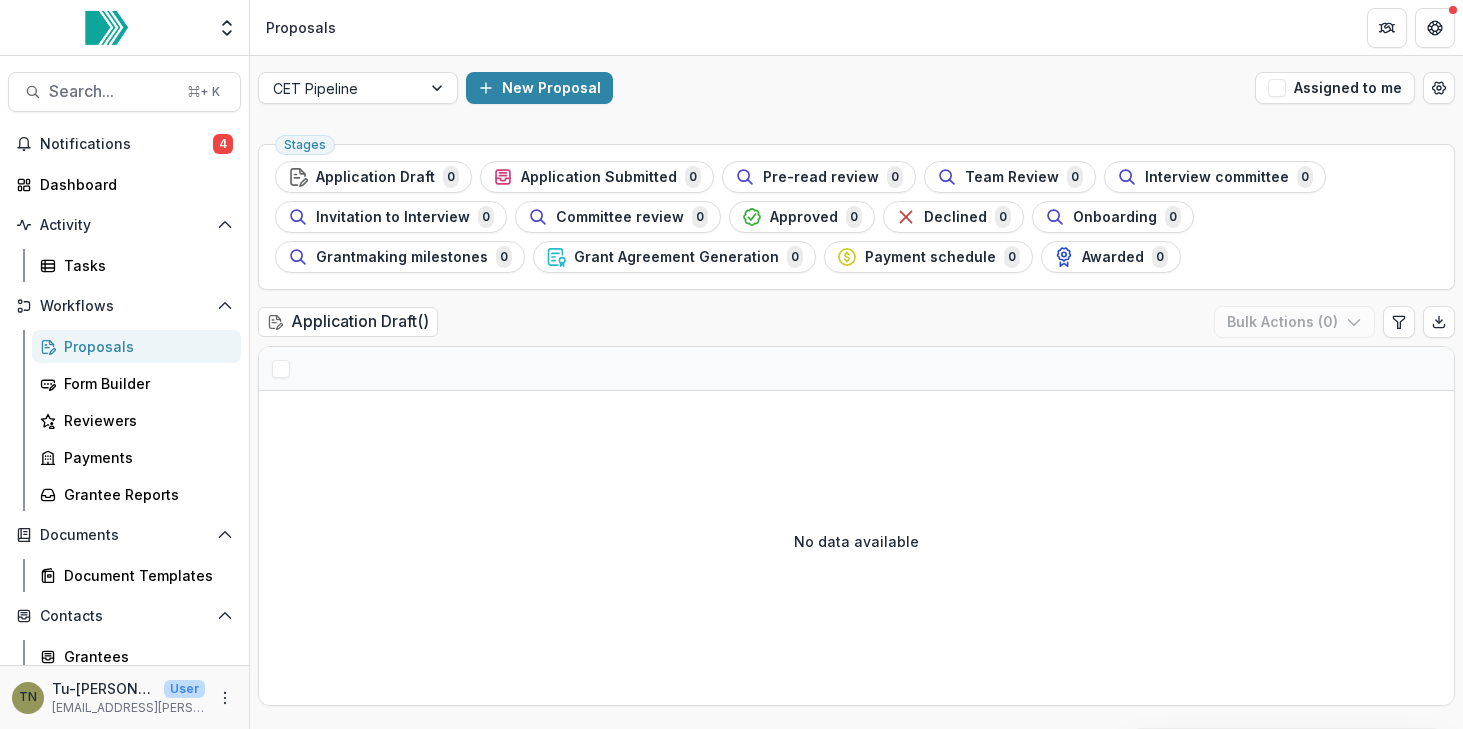 scroll, scrollTop: 0, scrollLeft: 0, axis: both 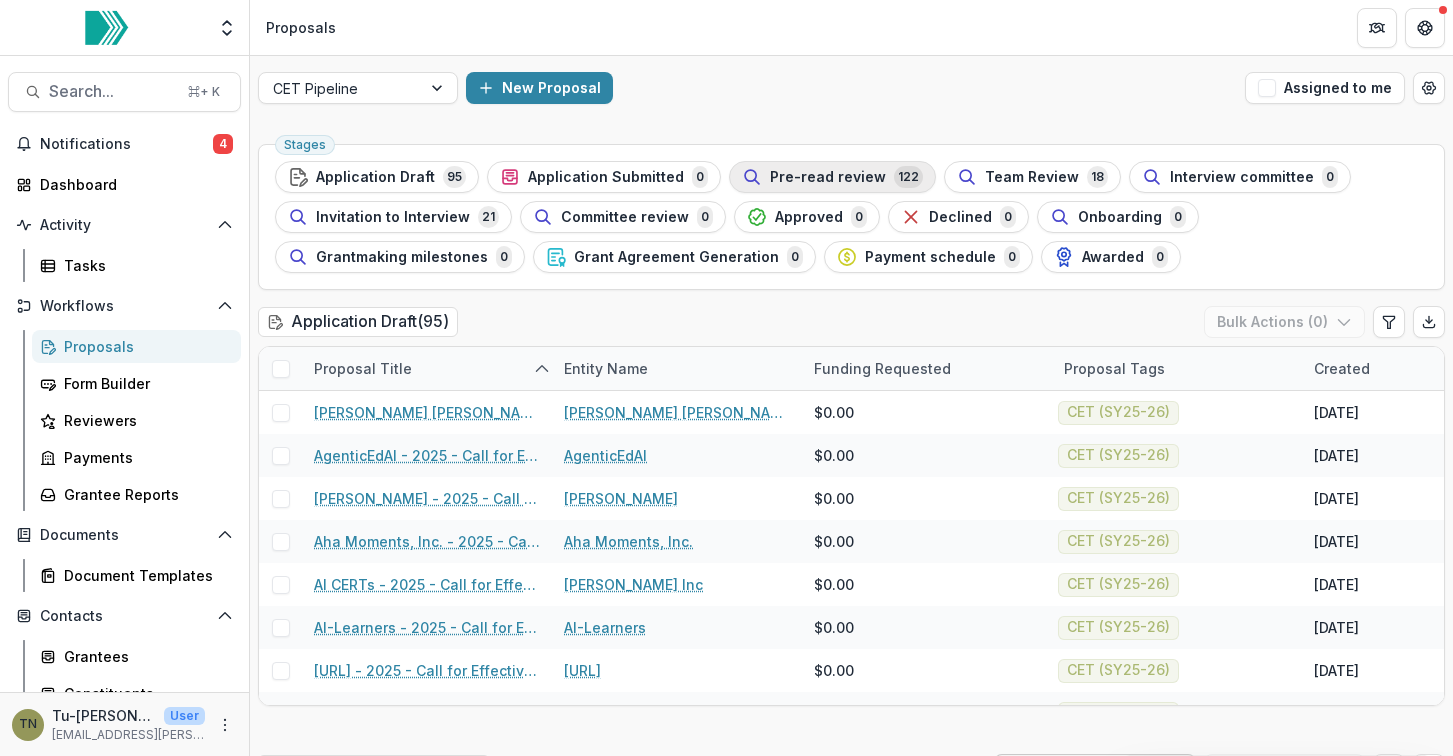 click on "Pre-read review" at bounding box center [828, 177] 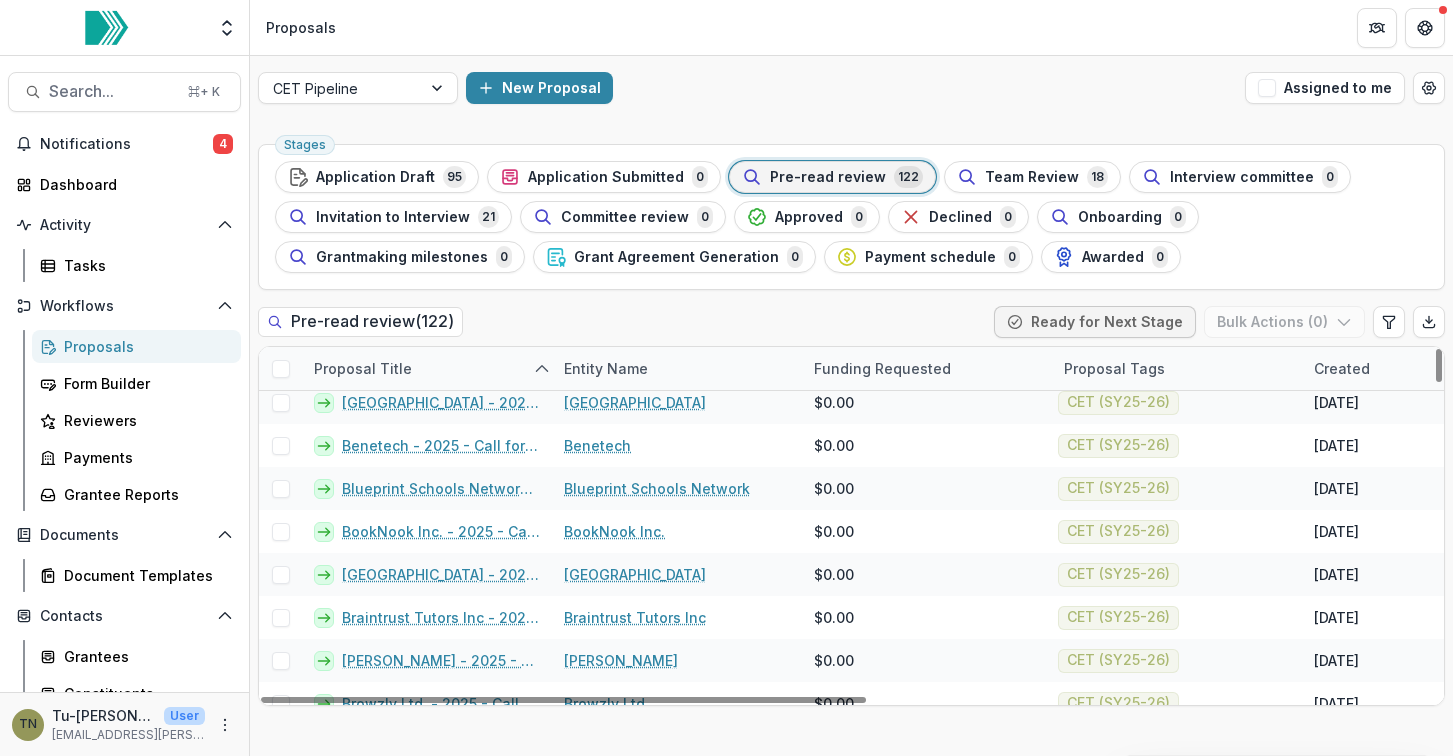 scroll, scrollTop: 0, scrollLeft: 0, axis: both 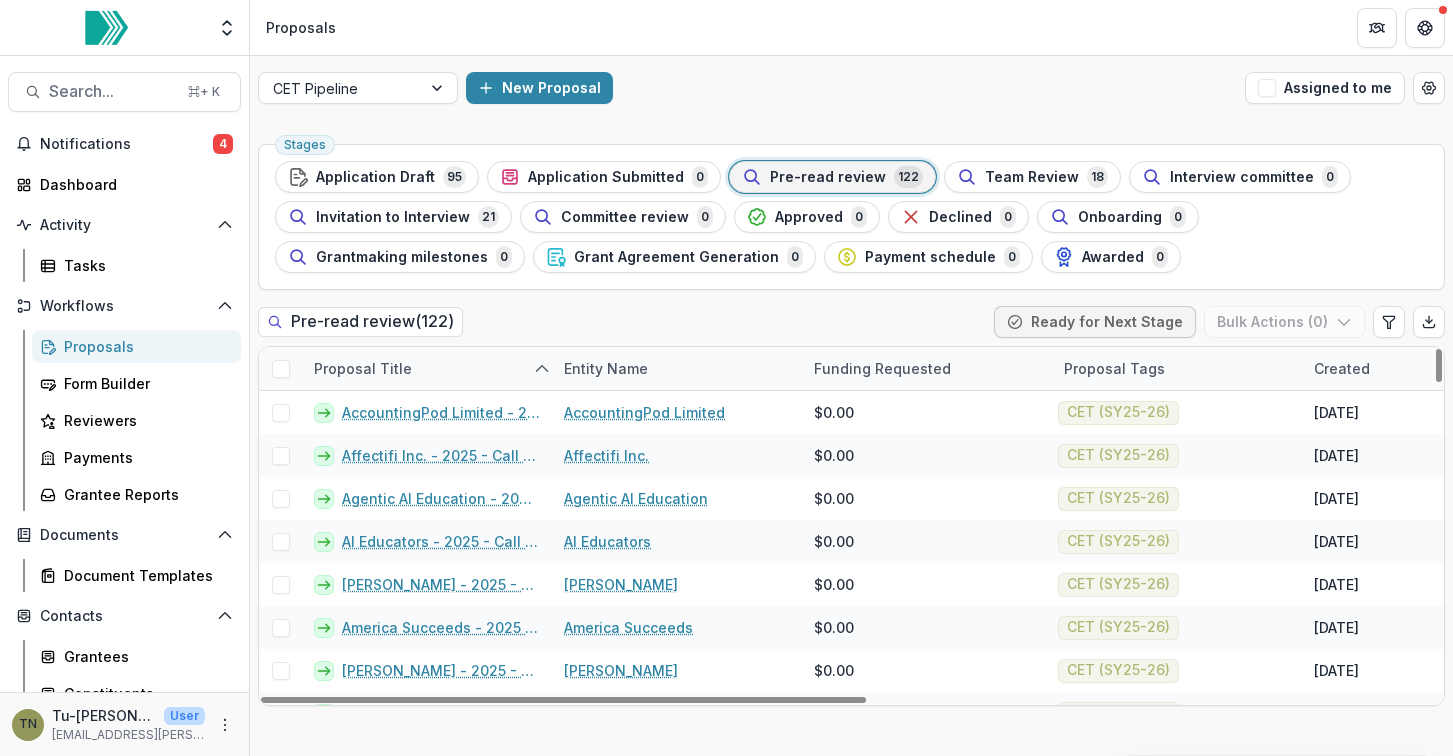 click at bounding box center (281, 369) 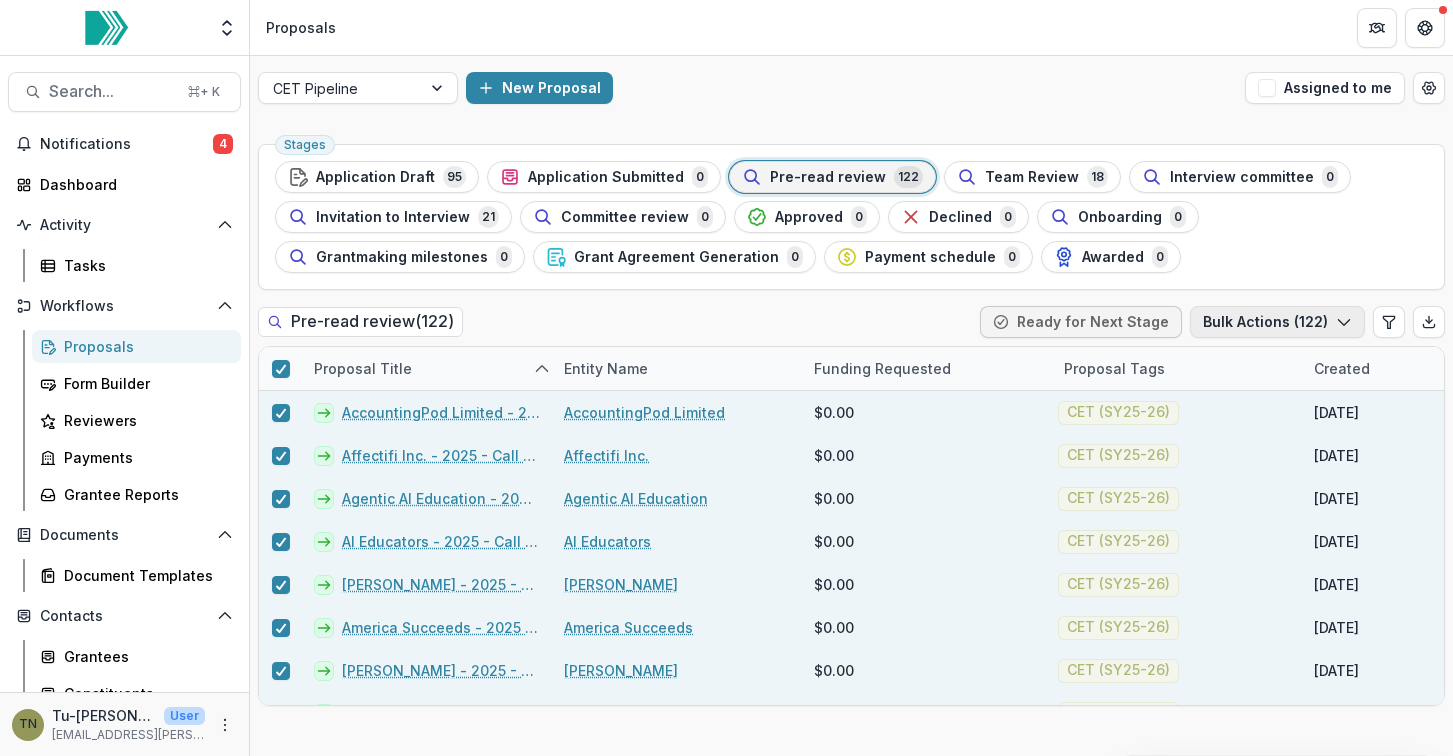 click on "Bulk Actions ( 122 )" at bounding box center [1277, 322] 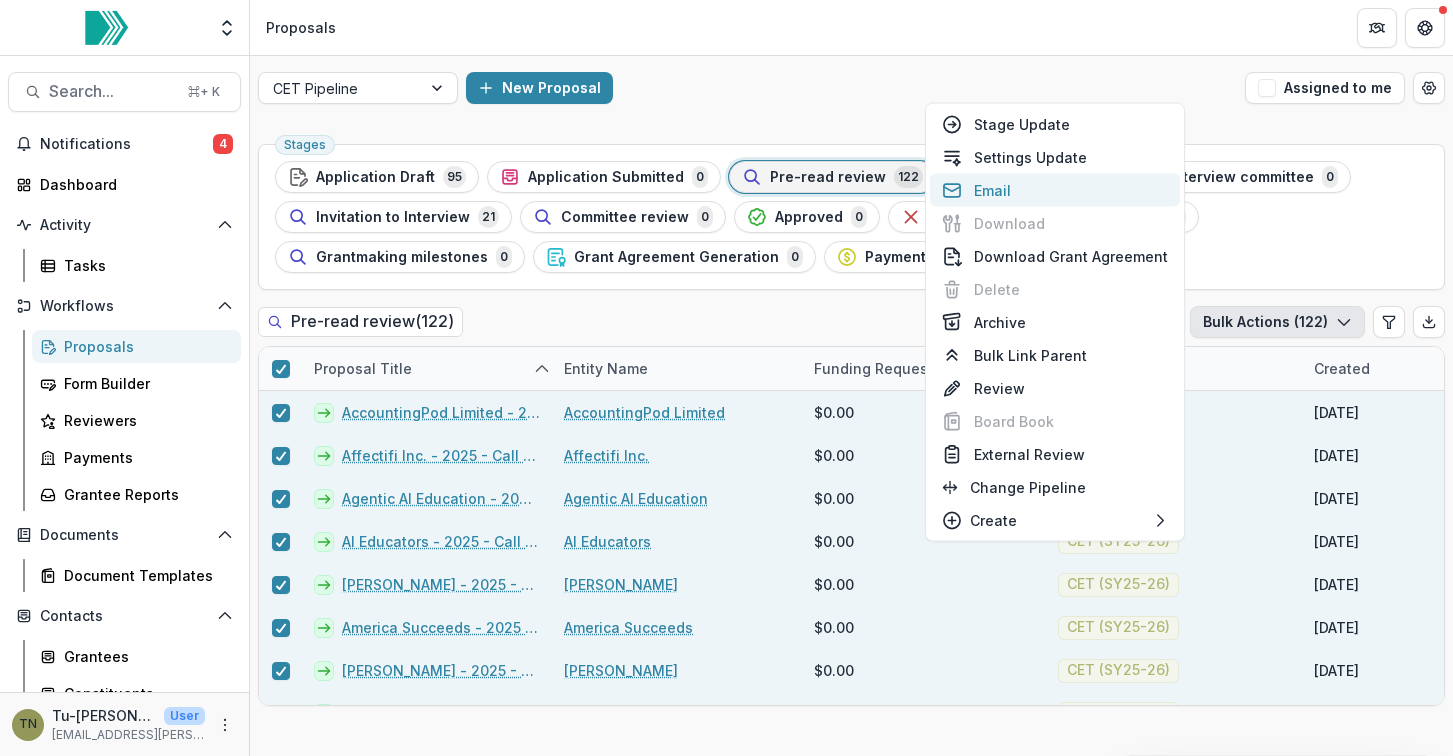 click on "Email" at bounding box center [1055, 190] 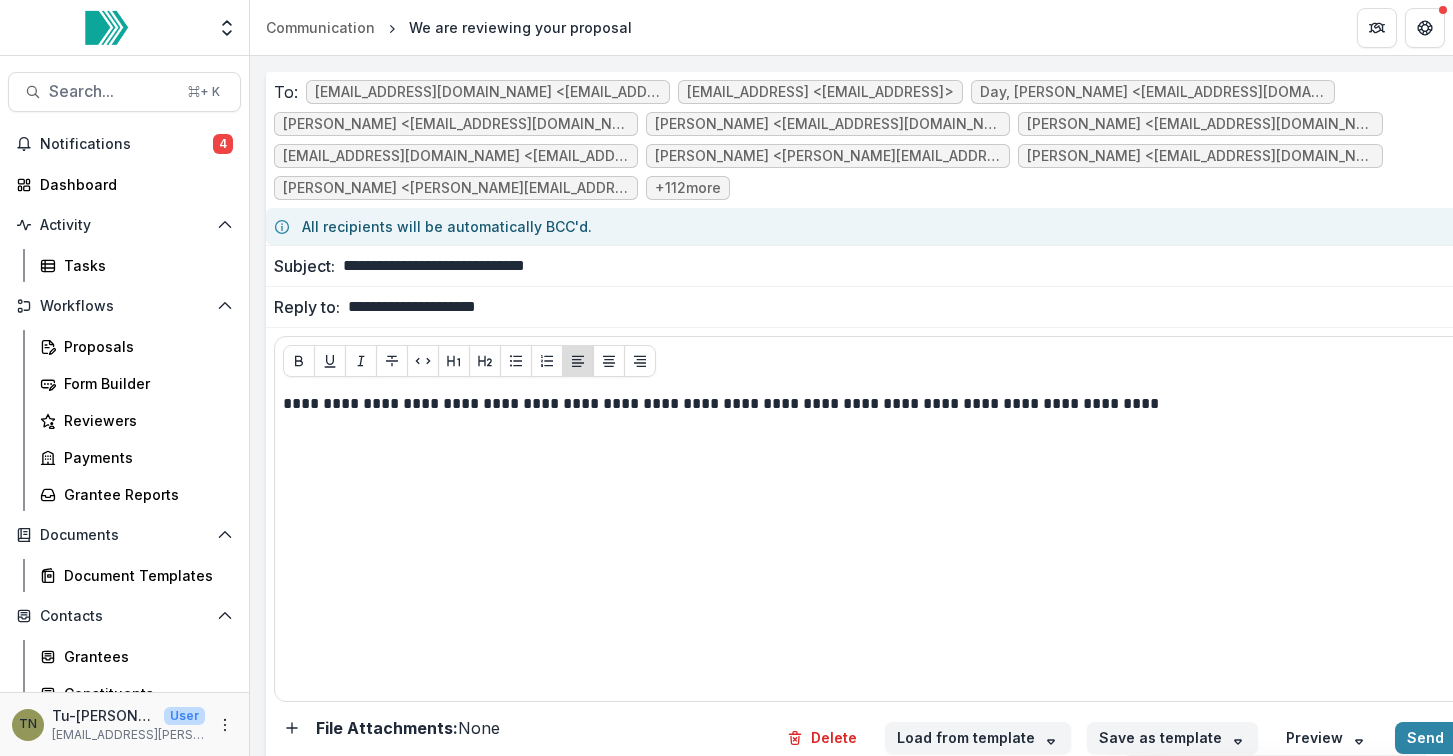 drag, startPoint x: 614, startPoint y: 233, endPoint x: 361, endPoint y: 210, distance: 254.0433 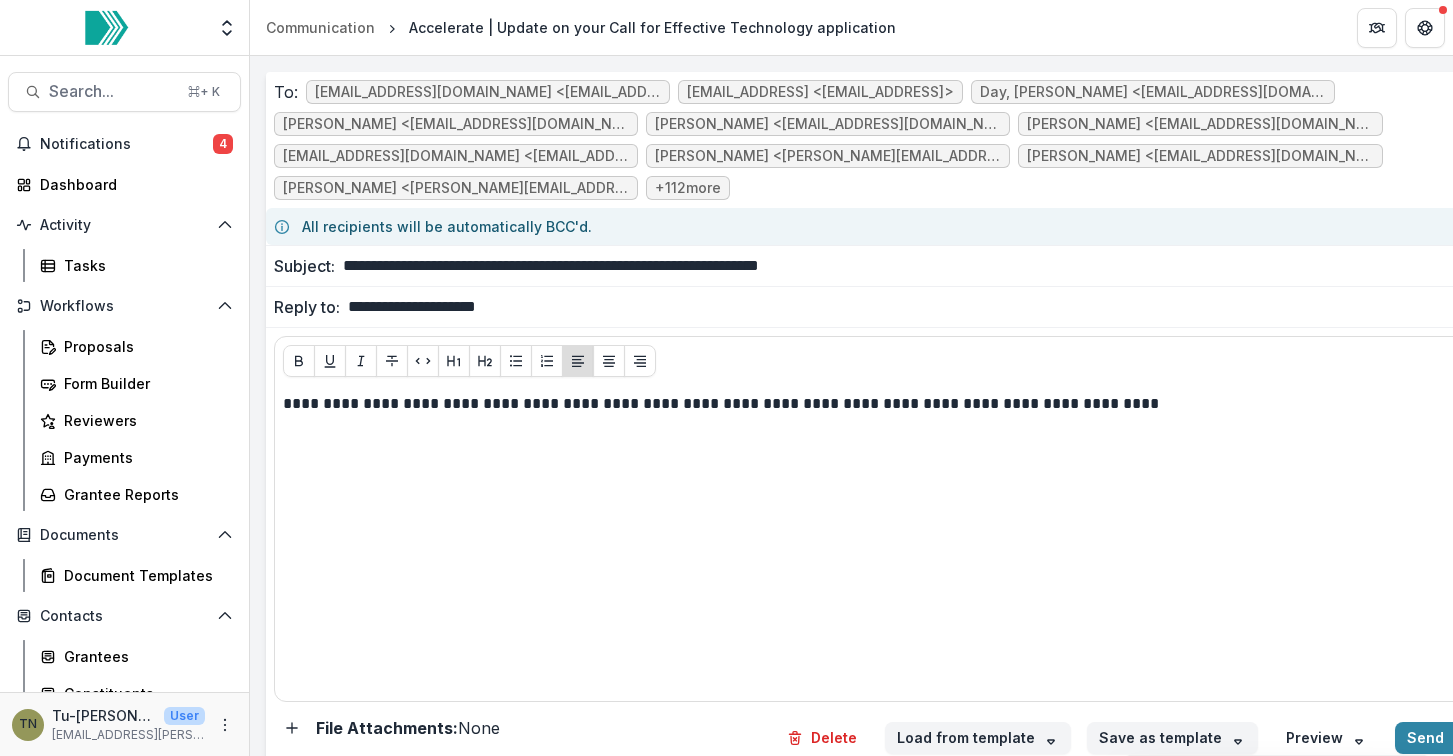 type on "**********" 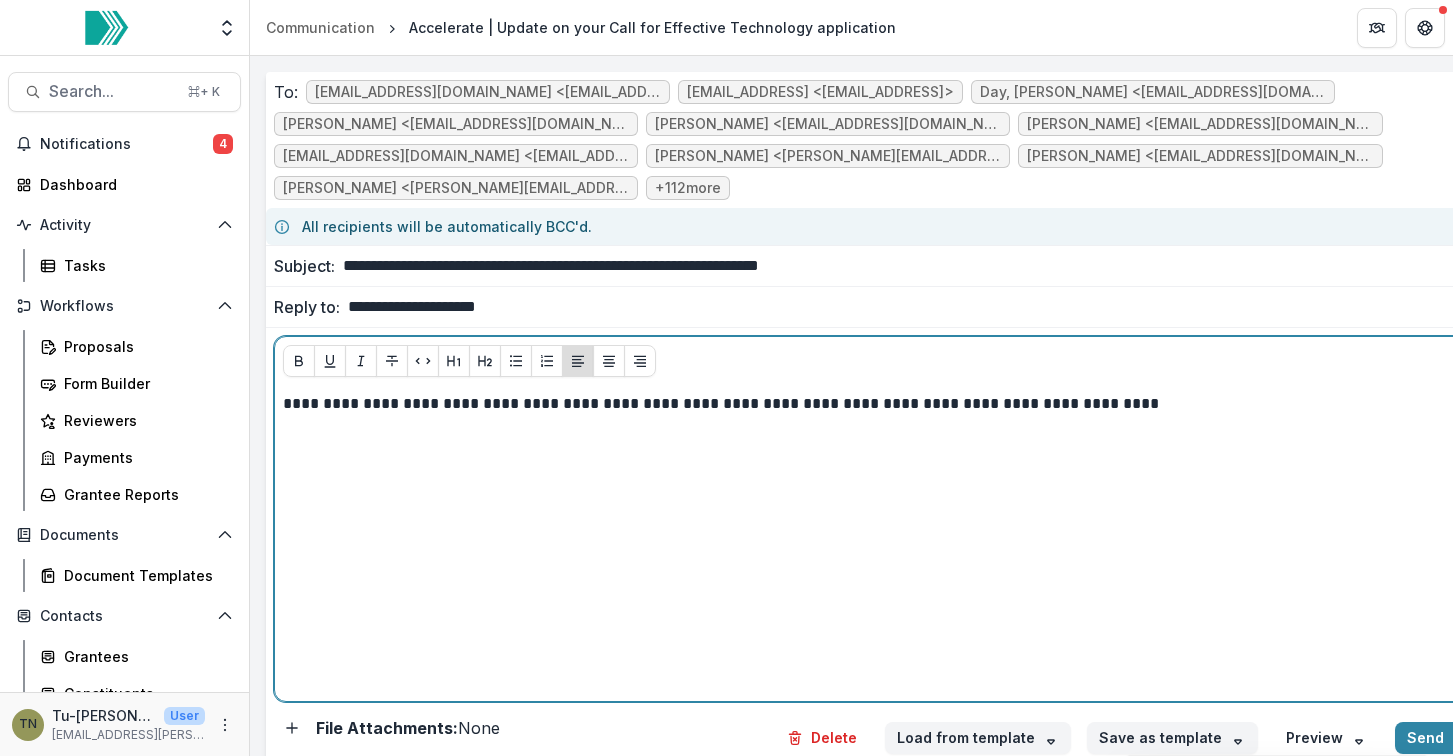 click on "**********" at bounding box center (866, 404) 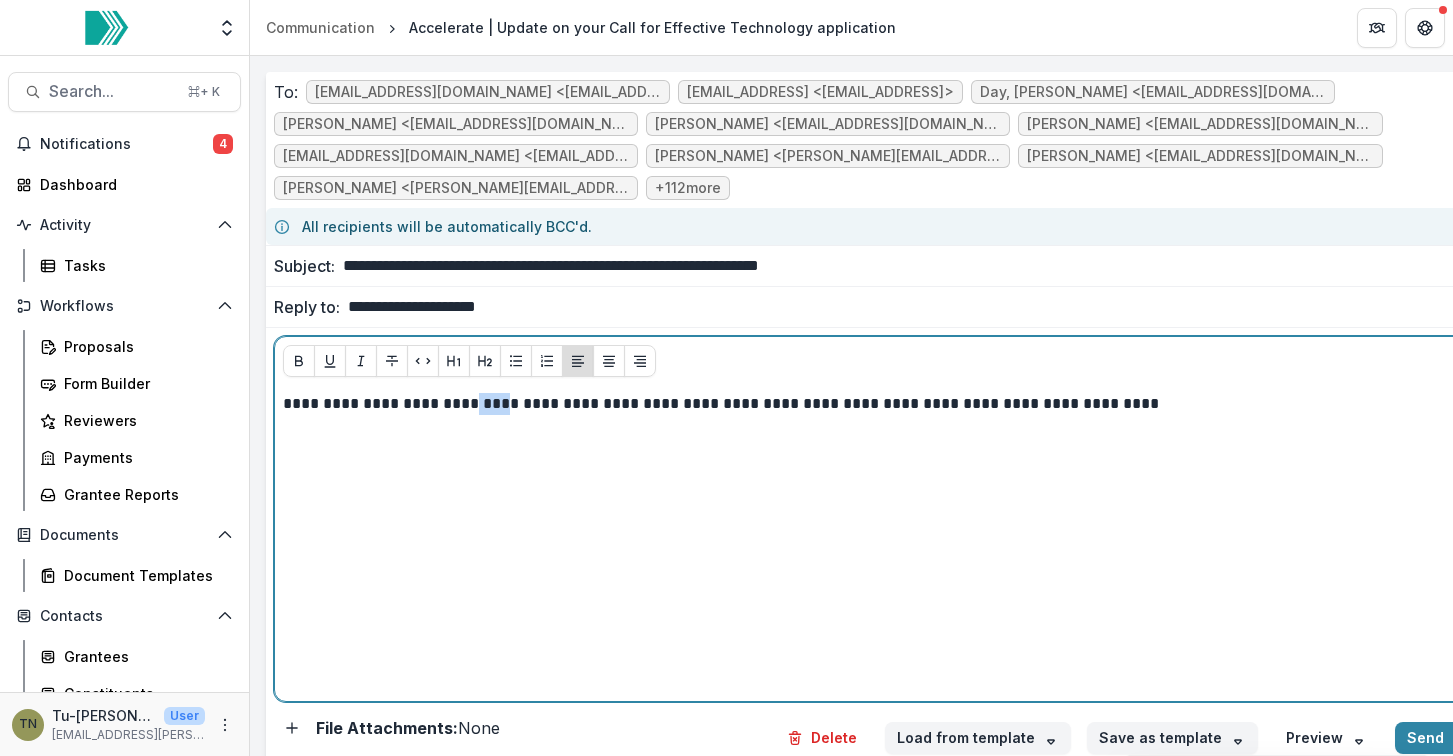 click on "**********" at bounding box center [866, 404] 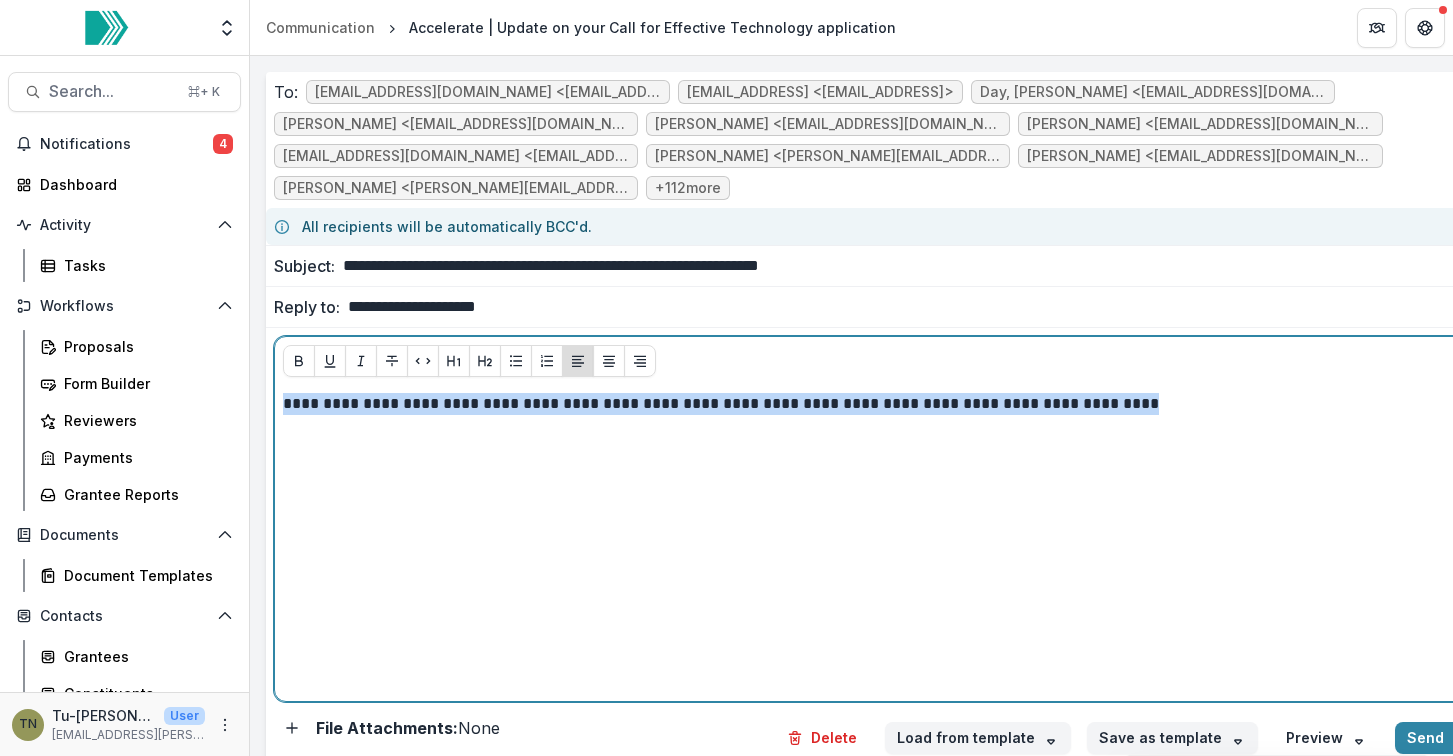 click on "**********" at bounding box center (866, 404) 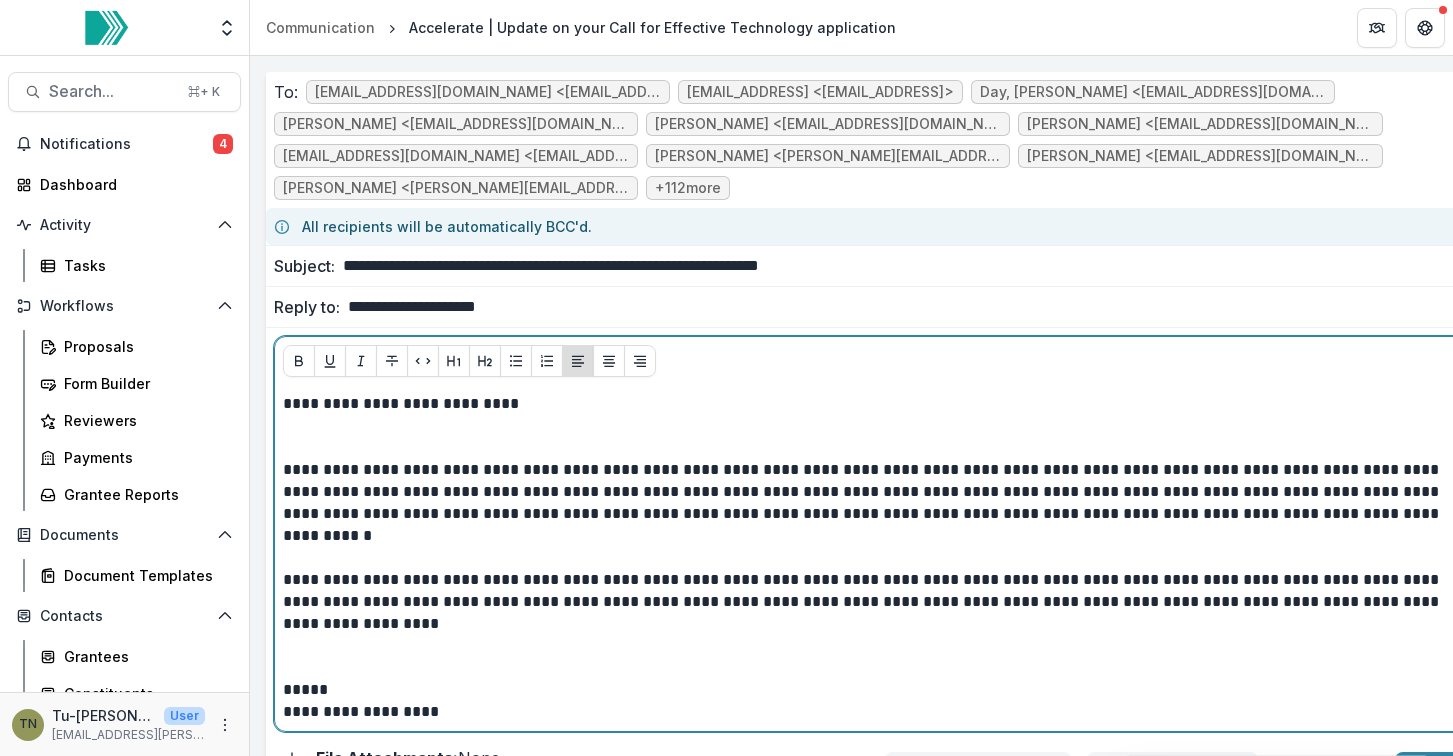 click at bounding box center (877, 437) 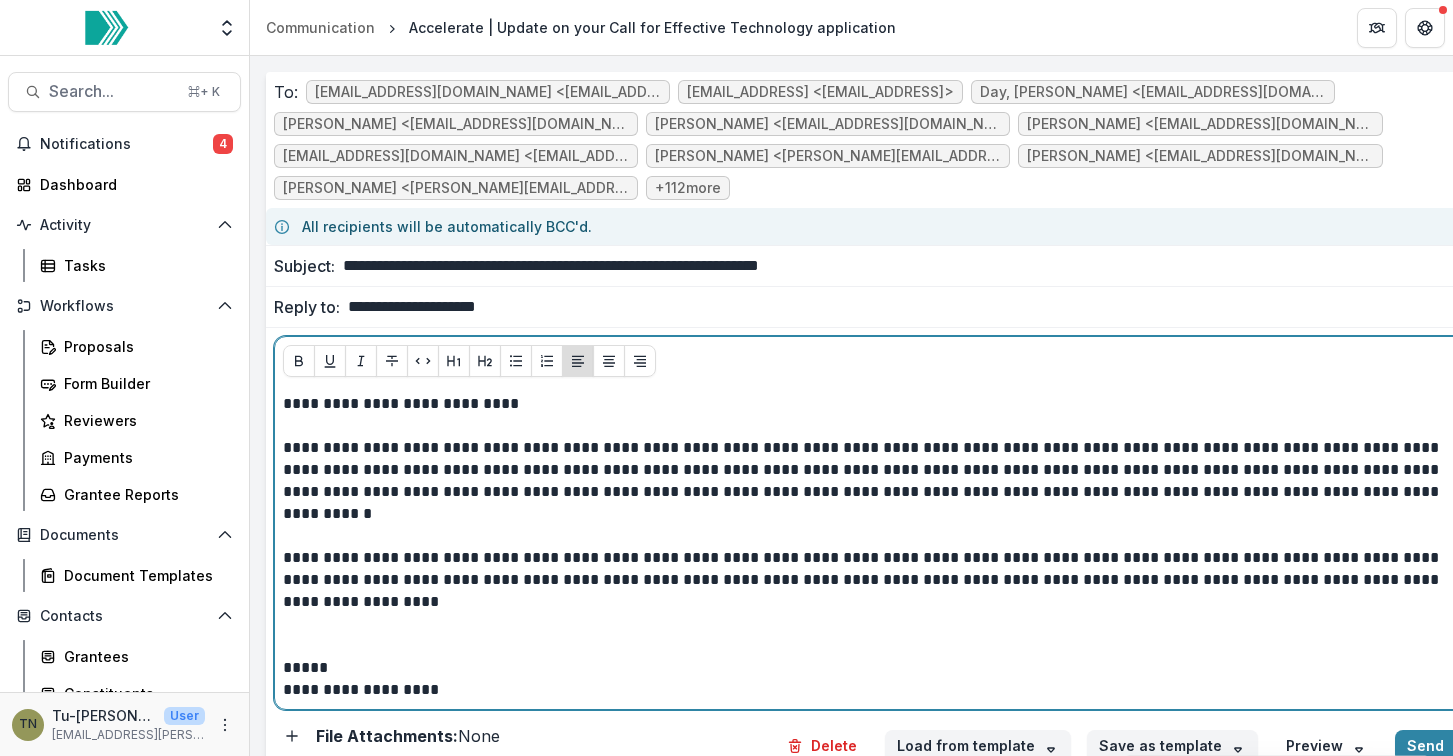 click at bounding box center (877, 525) 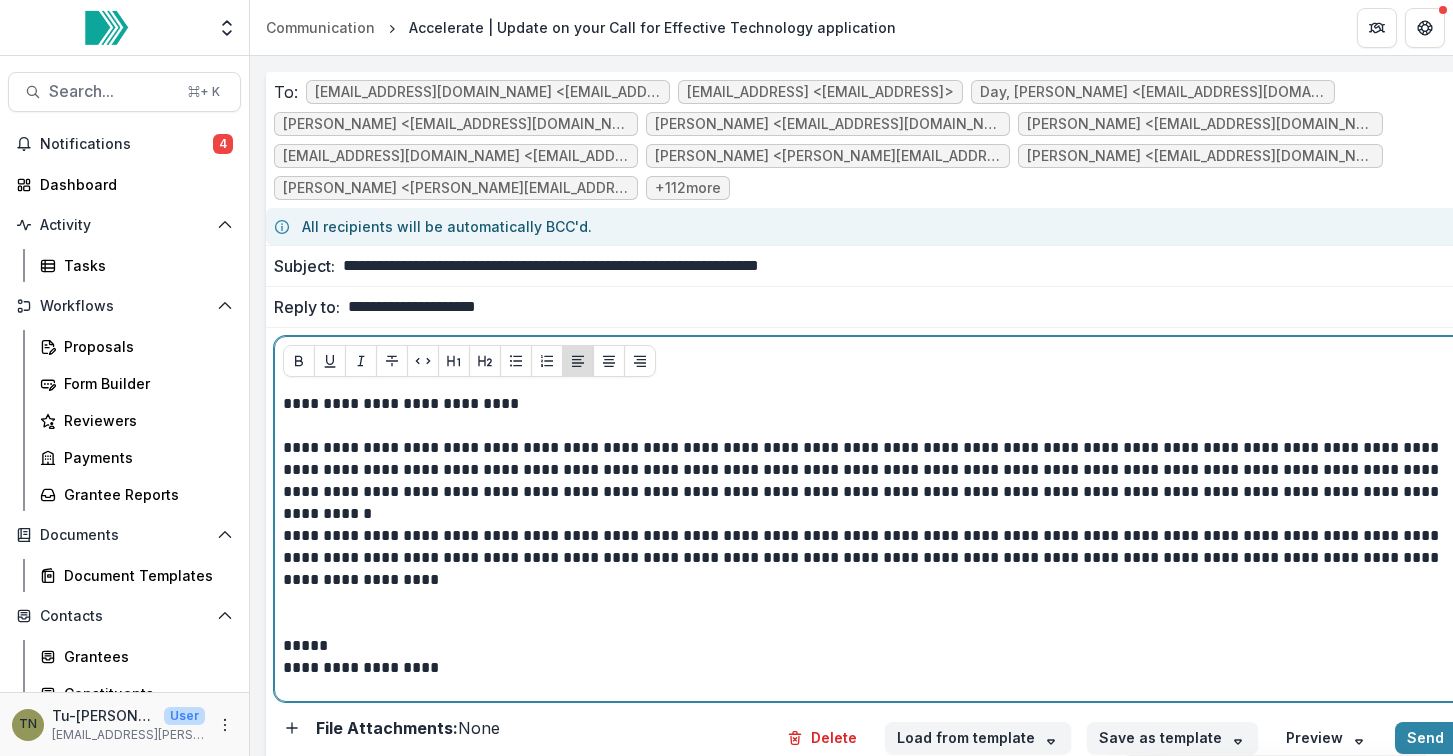 click at bounding box center (877, 613) 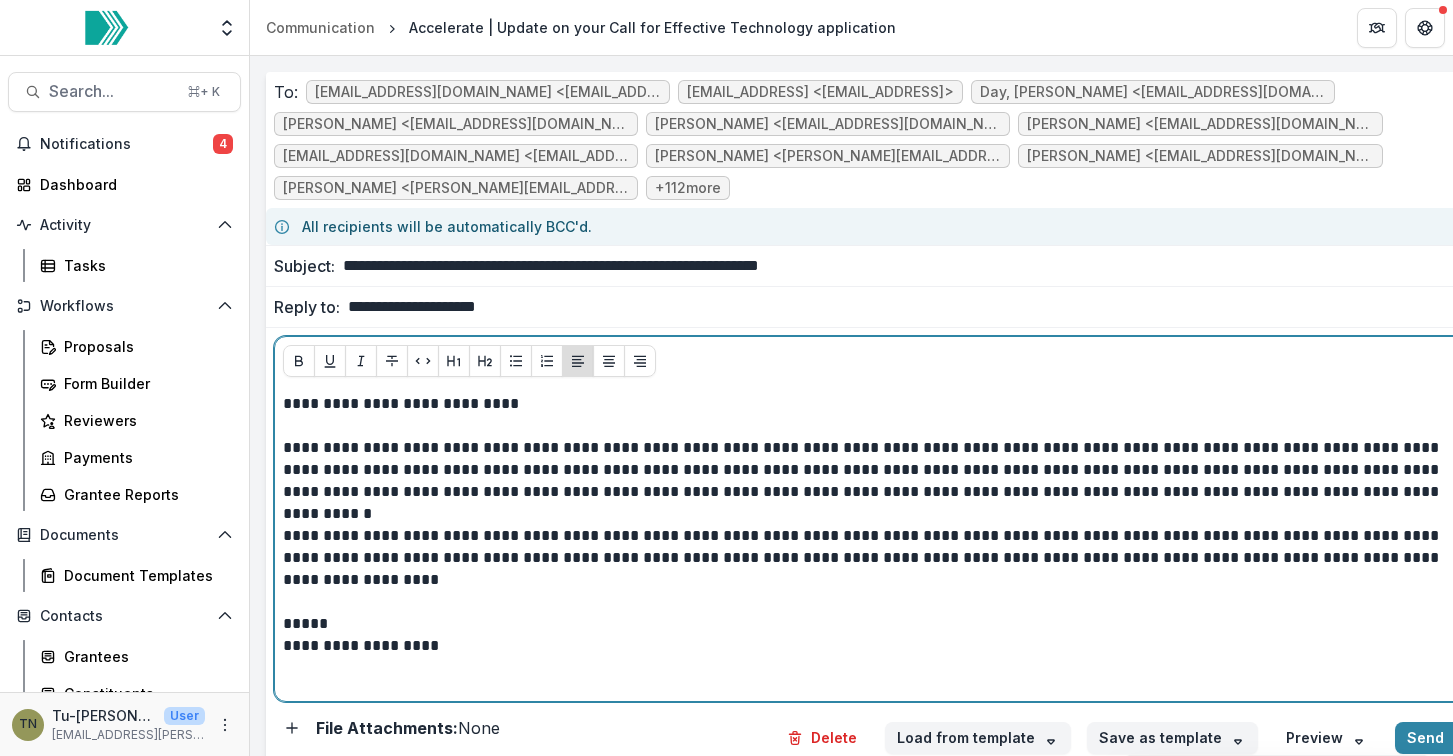 click on "*****" at bounding box center [866, 624] 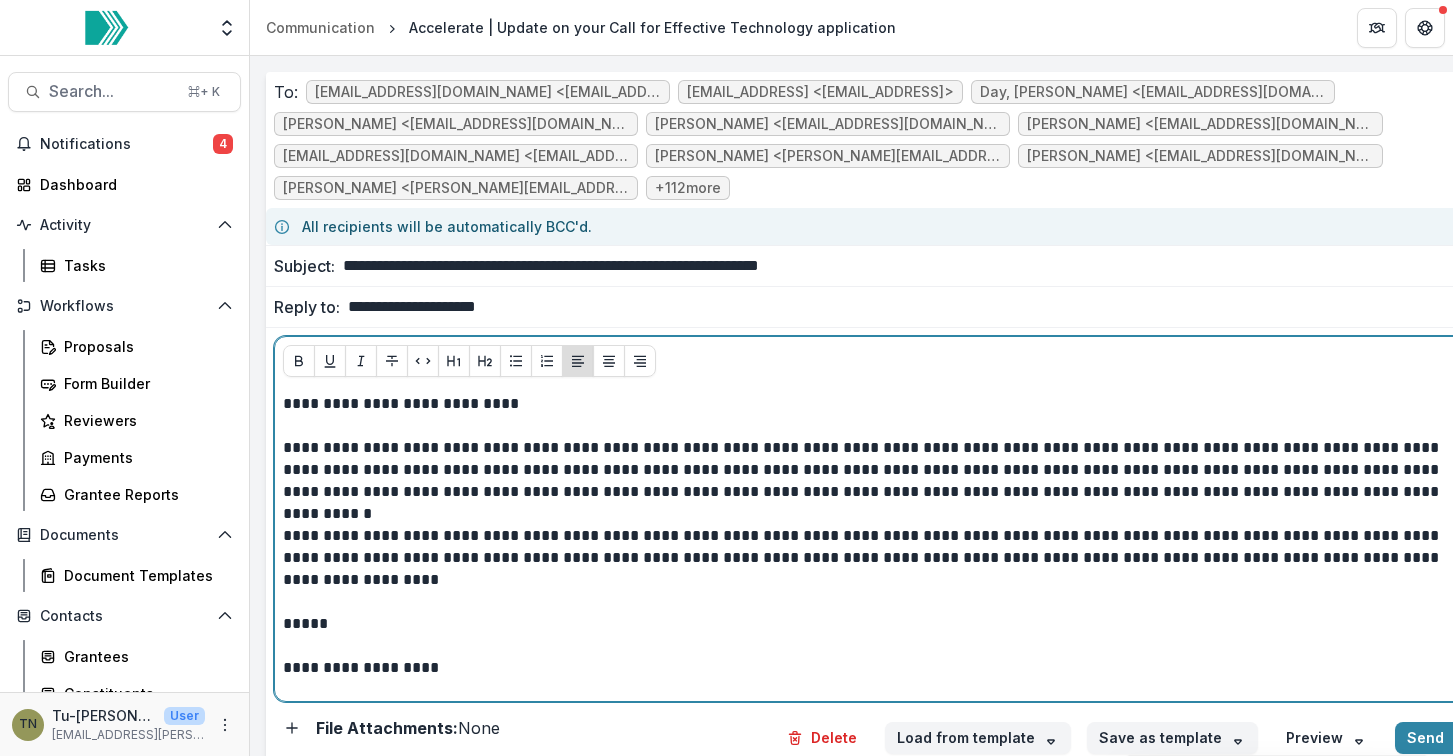click on "**********" at bounding box center (866, 404) 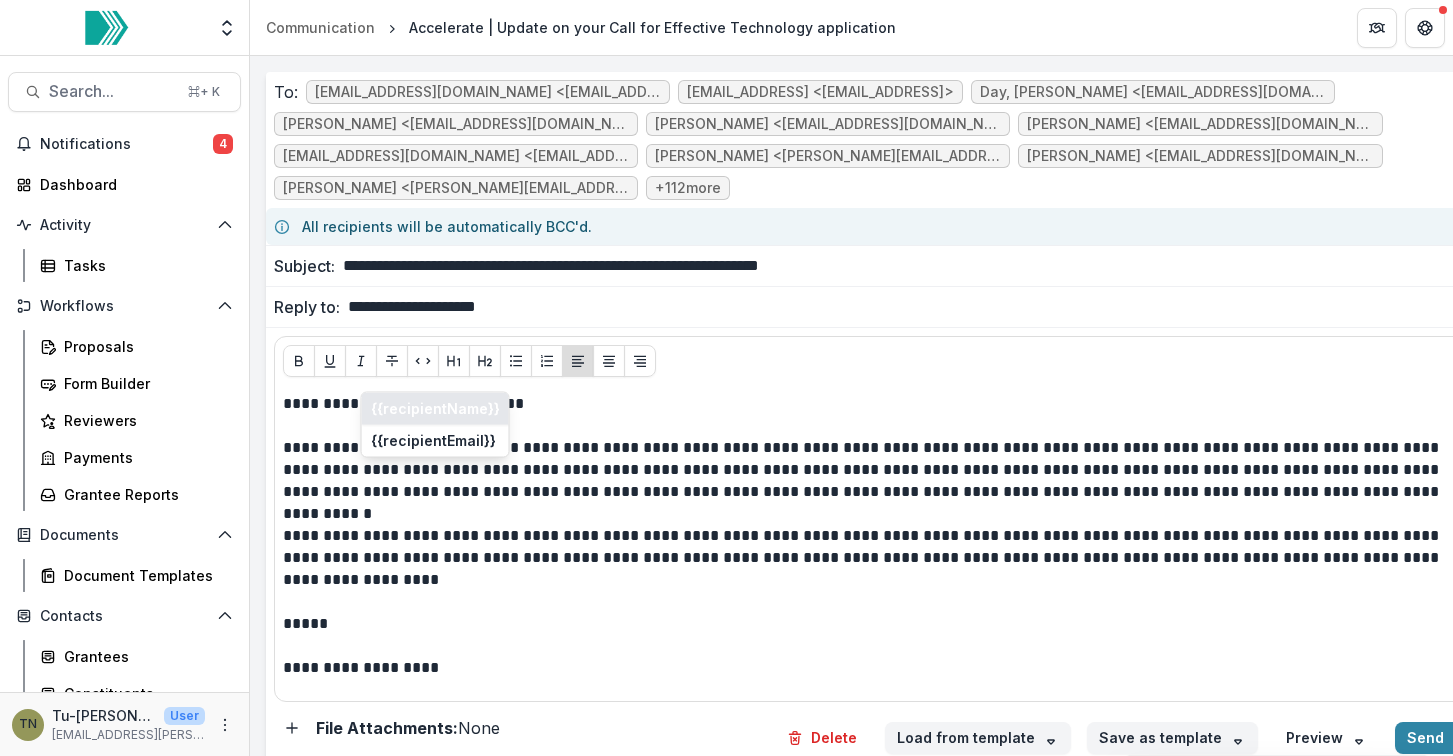 click on "{{recipientName}}" at bounding box center [435, 409] 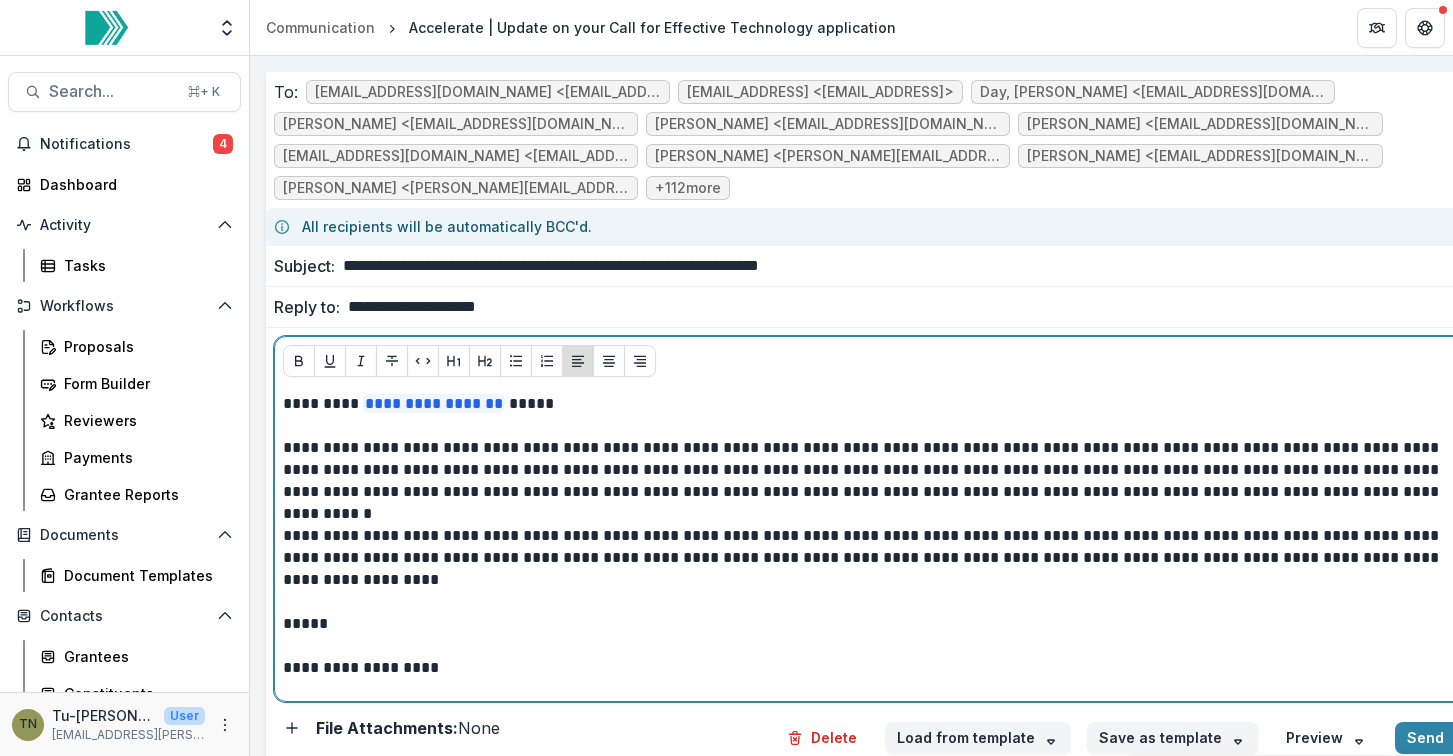 click on "**********" at bounding box center (866, 404) 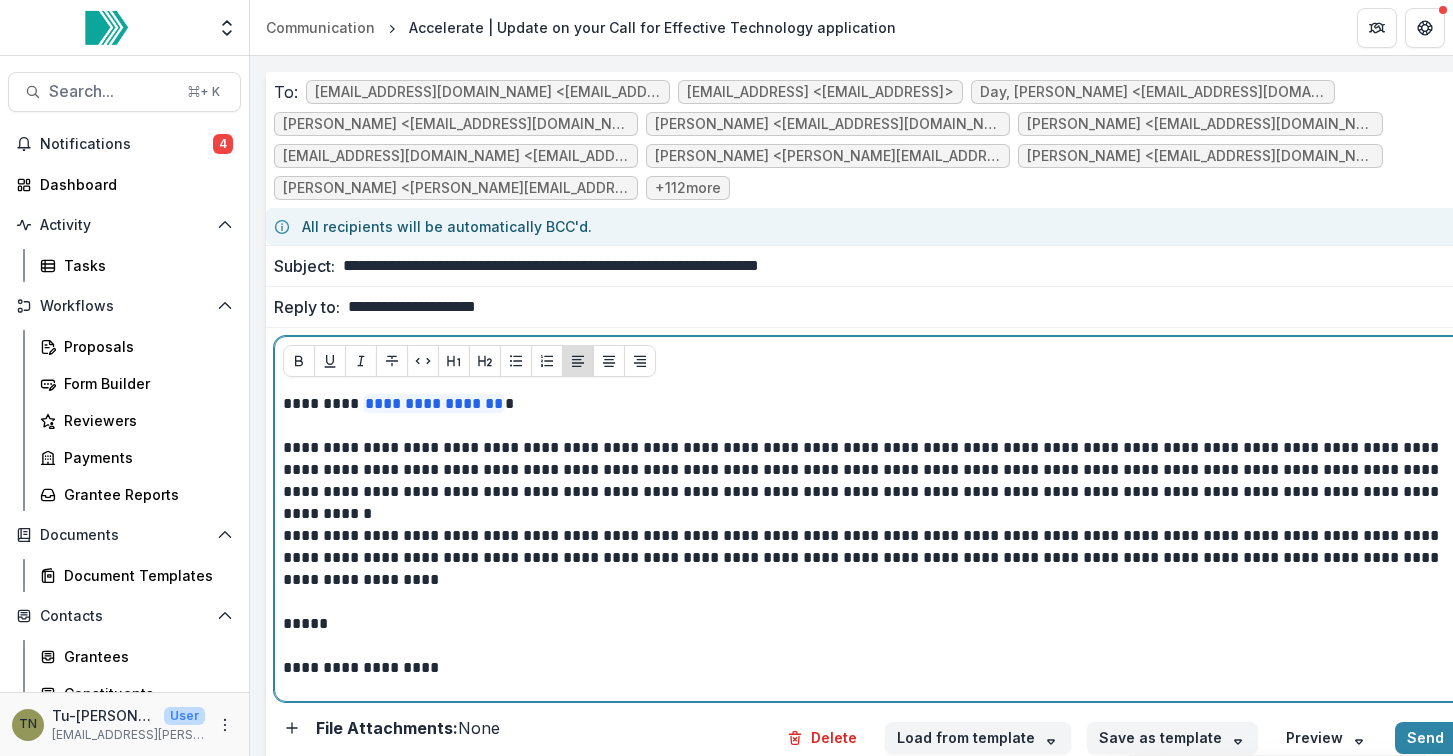 click at bounding box center [877, 426] 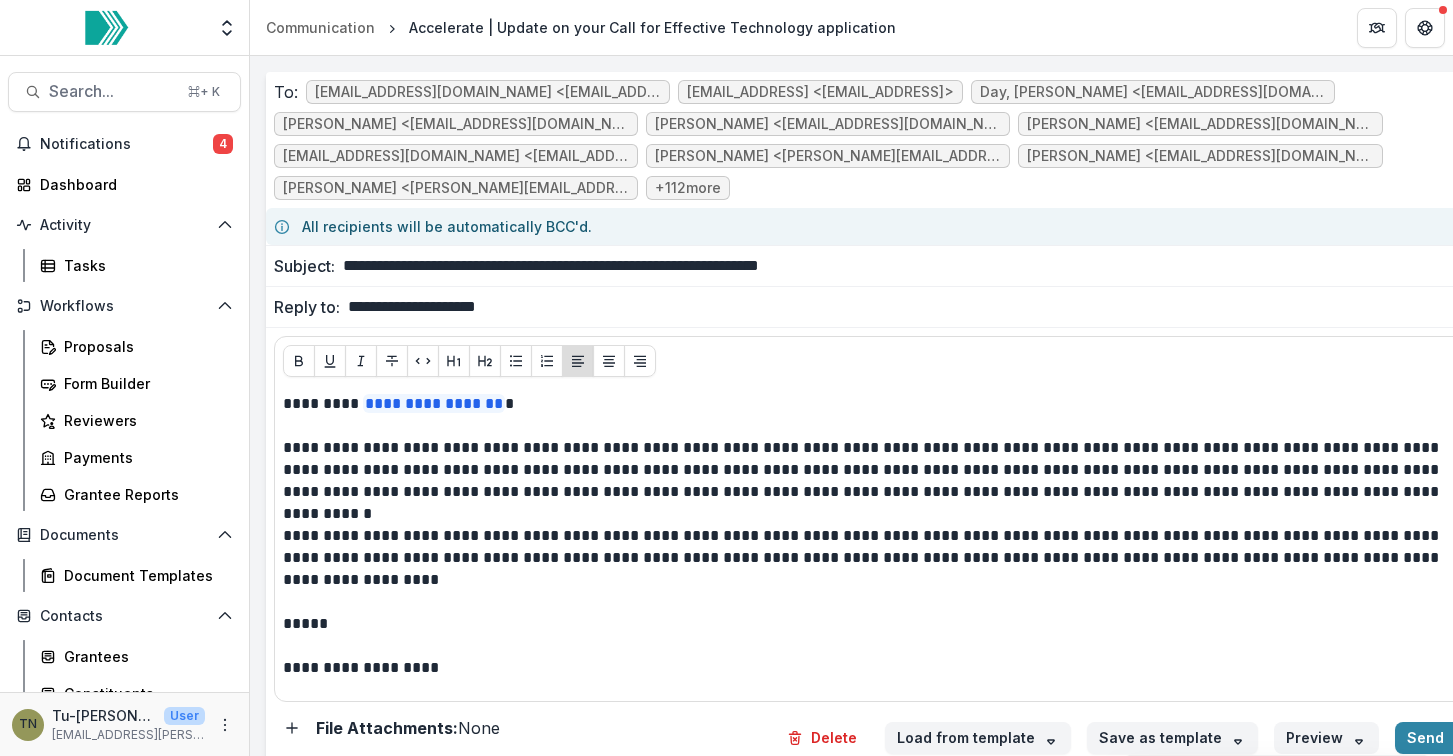 click on "Preview" at bounding box center (1326, 738) 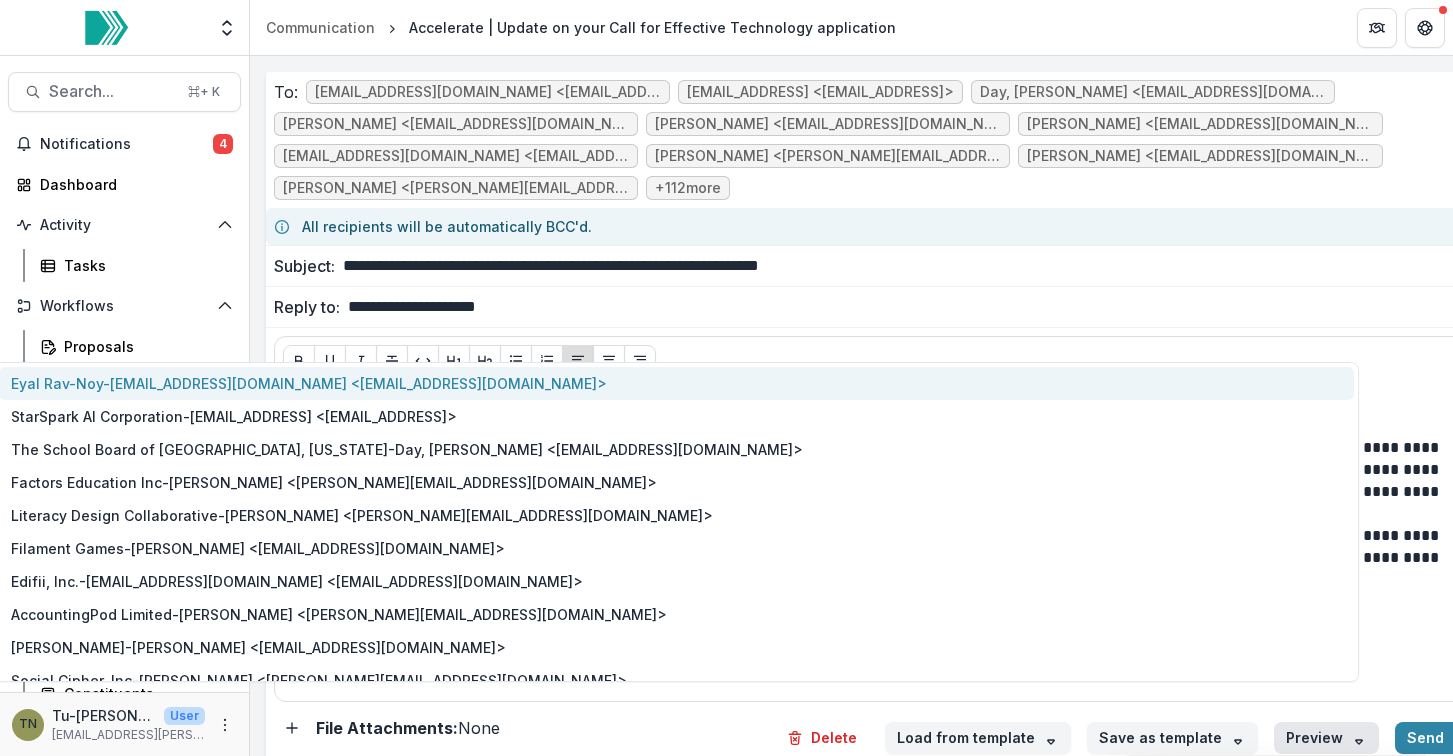 click on "Eyal Rav-Noy  -  eyal@capitlearning.com <eyal@capitlearning.com>" at bounding box center [676, 383] 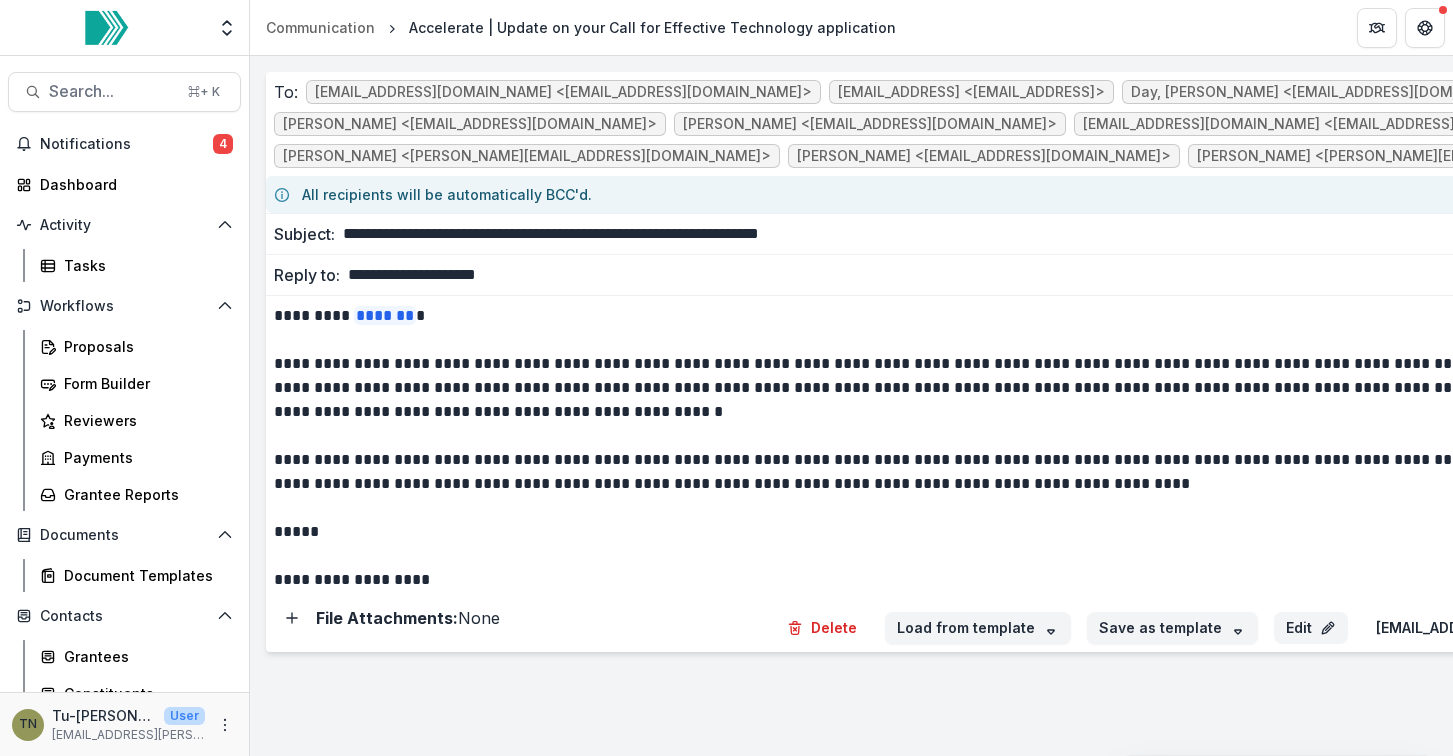 click on "Edit" at bounding box center [1311, 628] 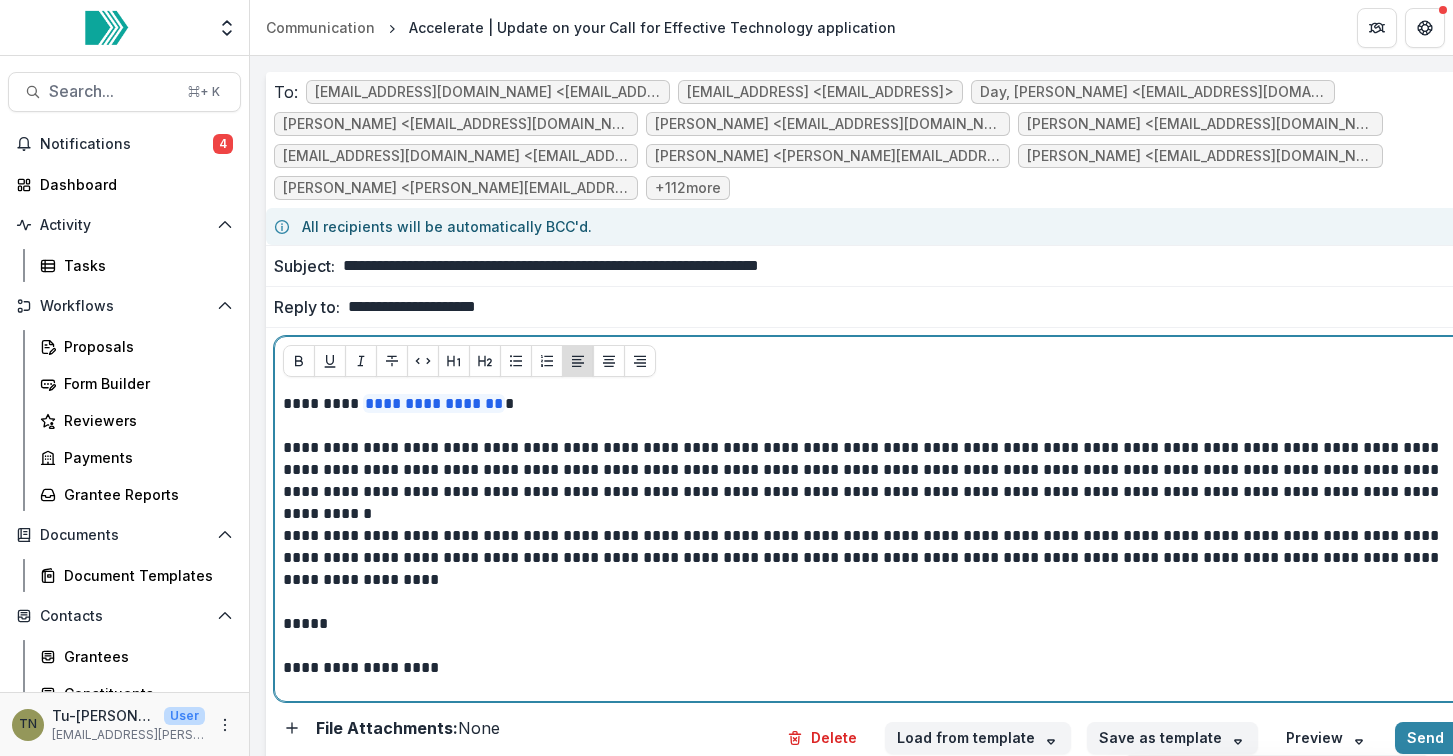 click at bounding box center (877, 426) 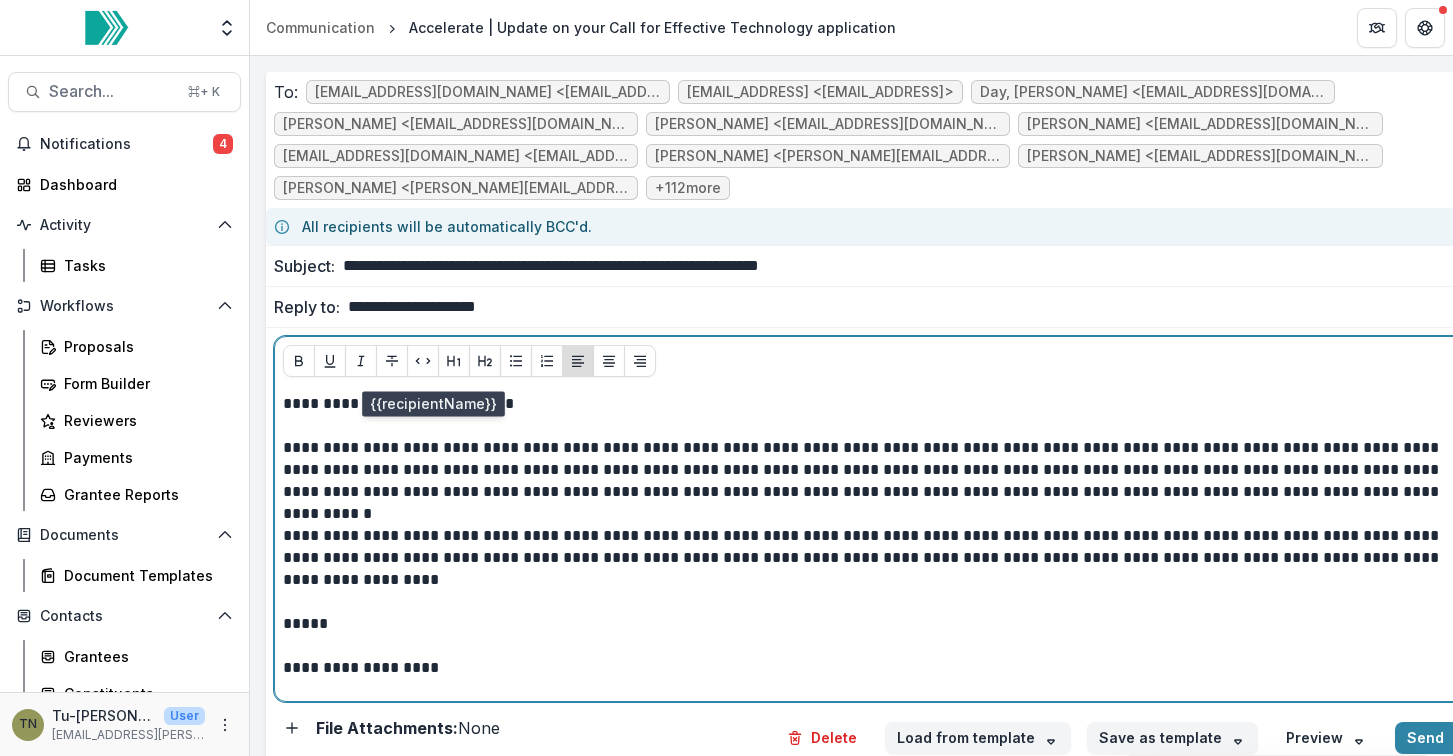 click on "**********" at bounding box center [434, 403] 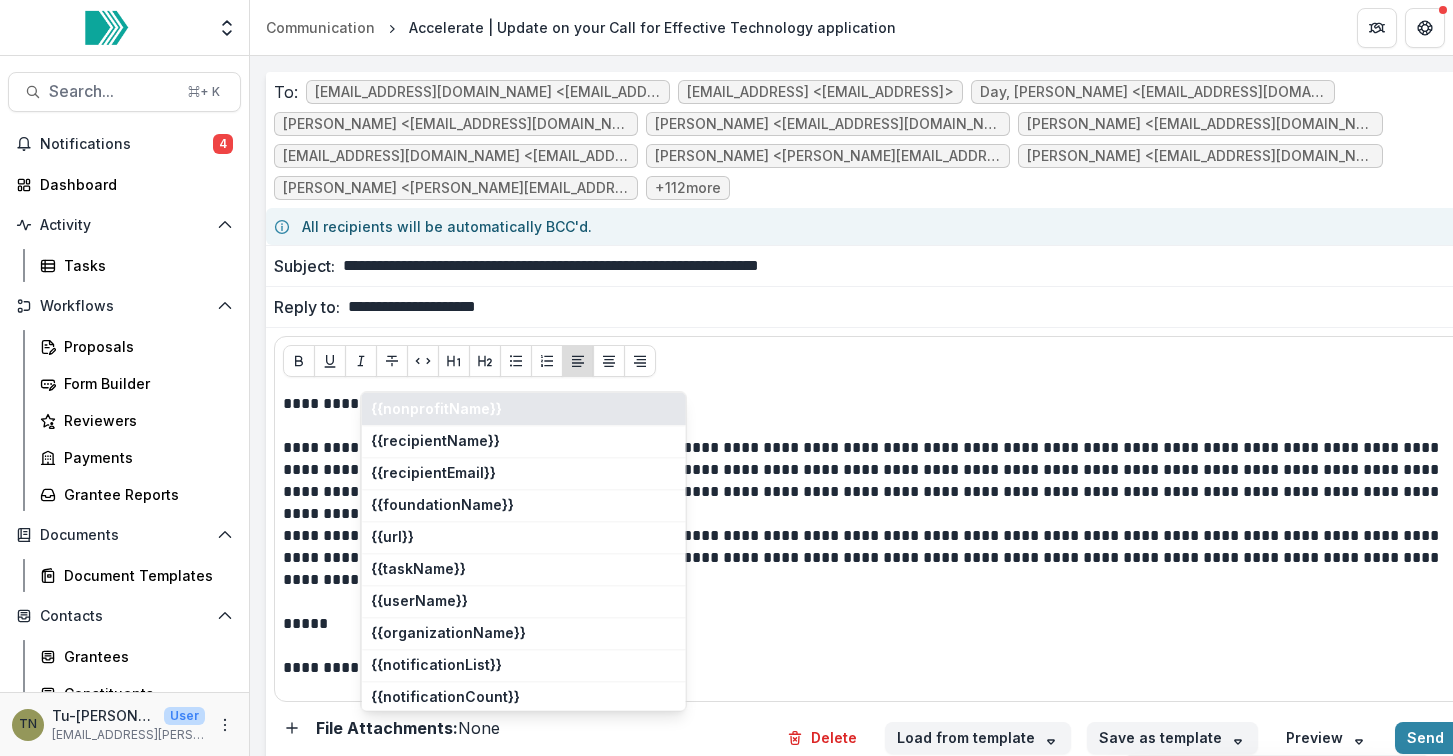 click on "{{nonprofitName}}" at bounding box center [524, 409] 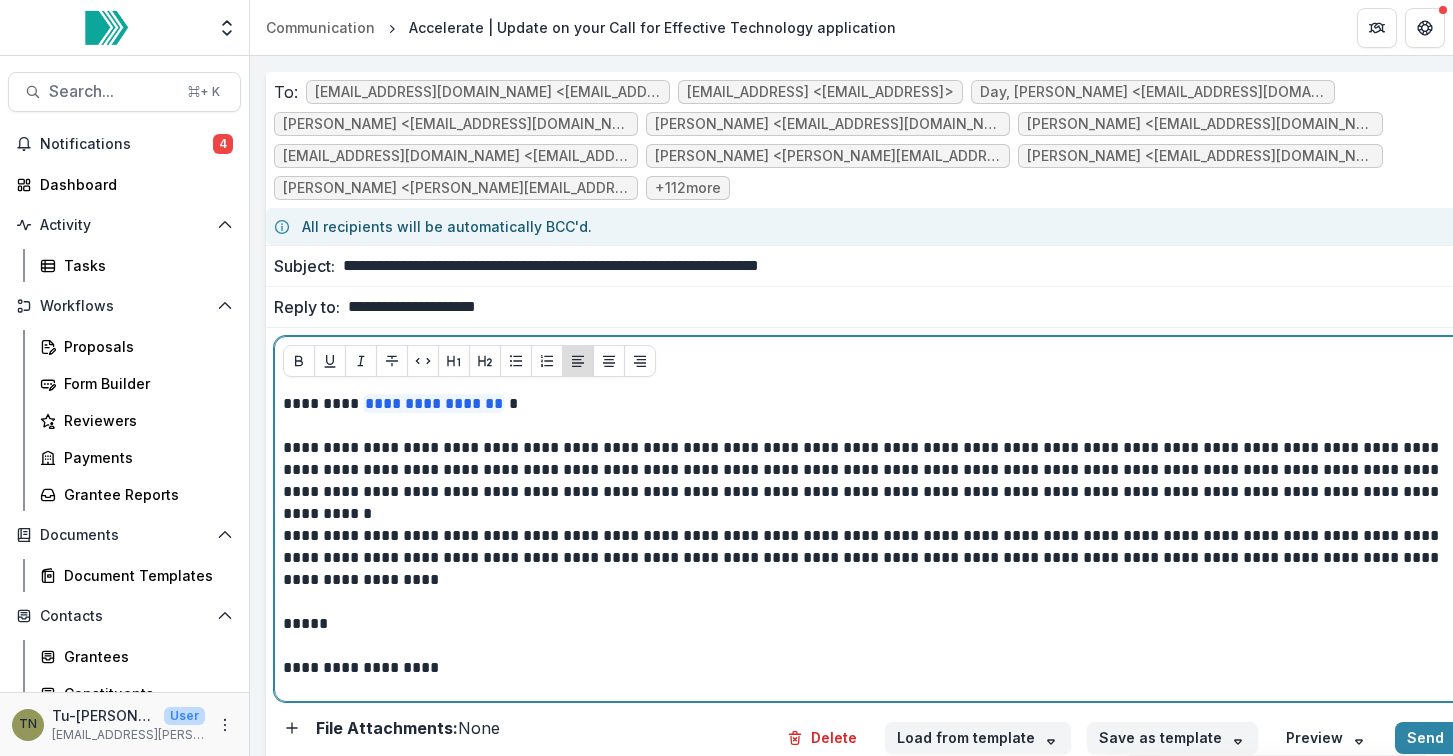 type 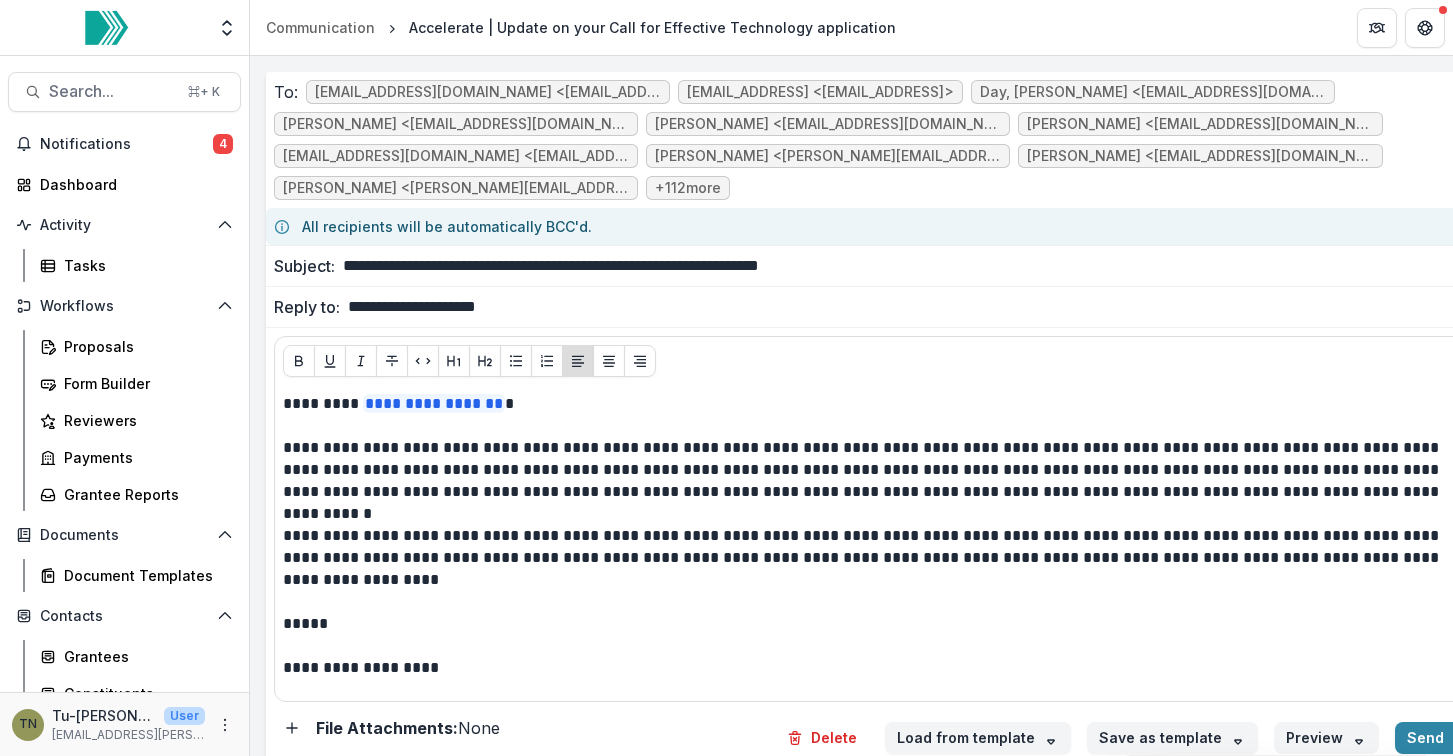 click on "Preview" at bounding box center (1326, 738) 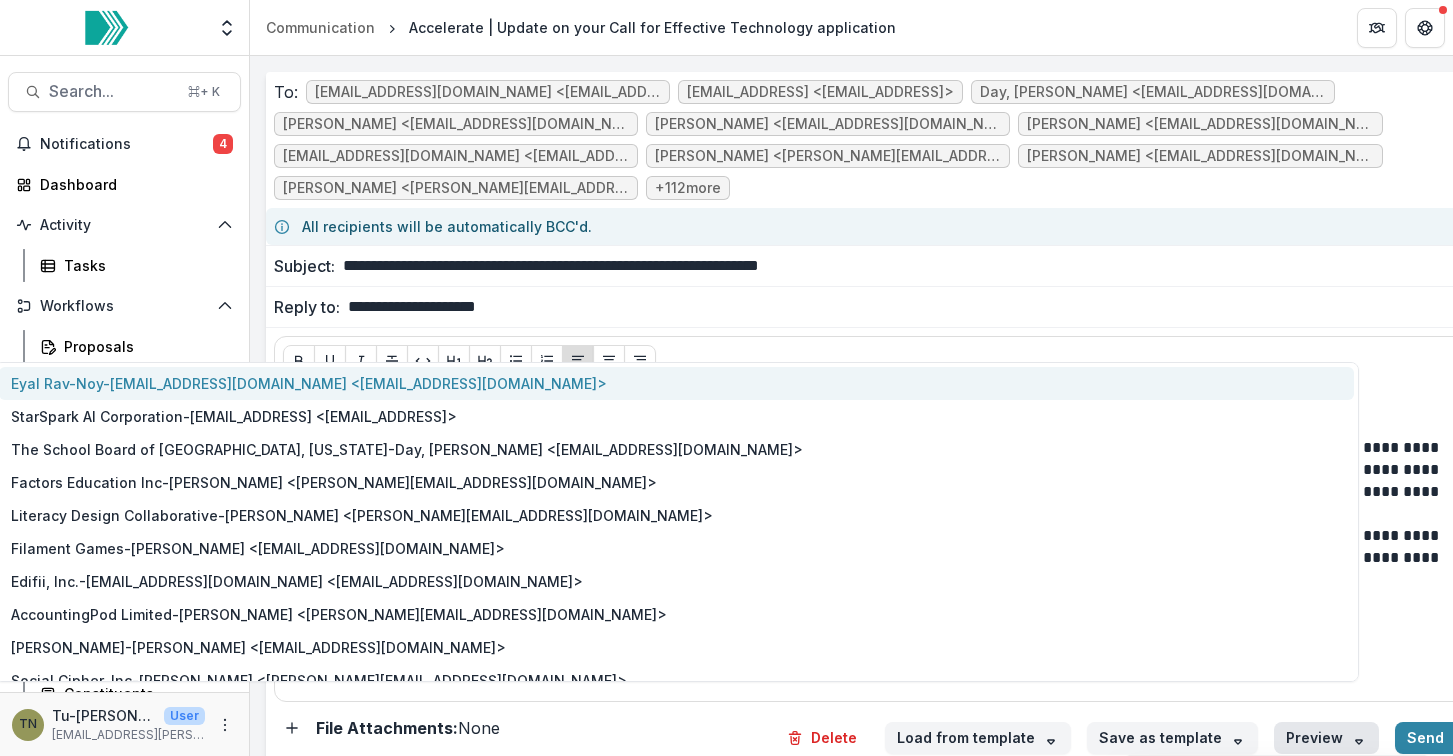 click on "Eyal Rav-Noy  -  eyal@capitlearning.com <eyal@capitlearning.com>" at bounding box center (676, 383) 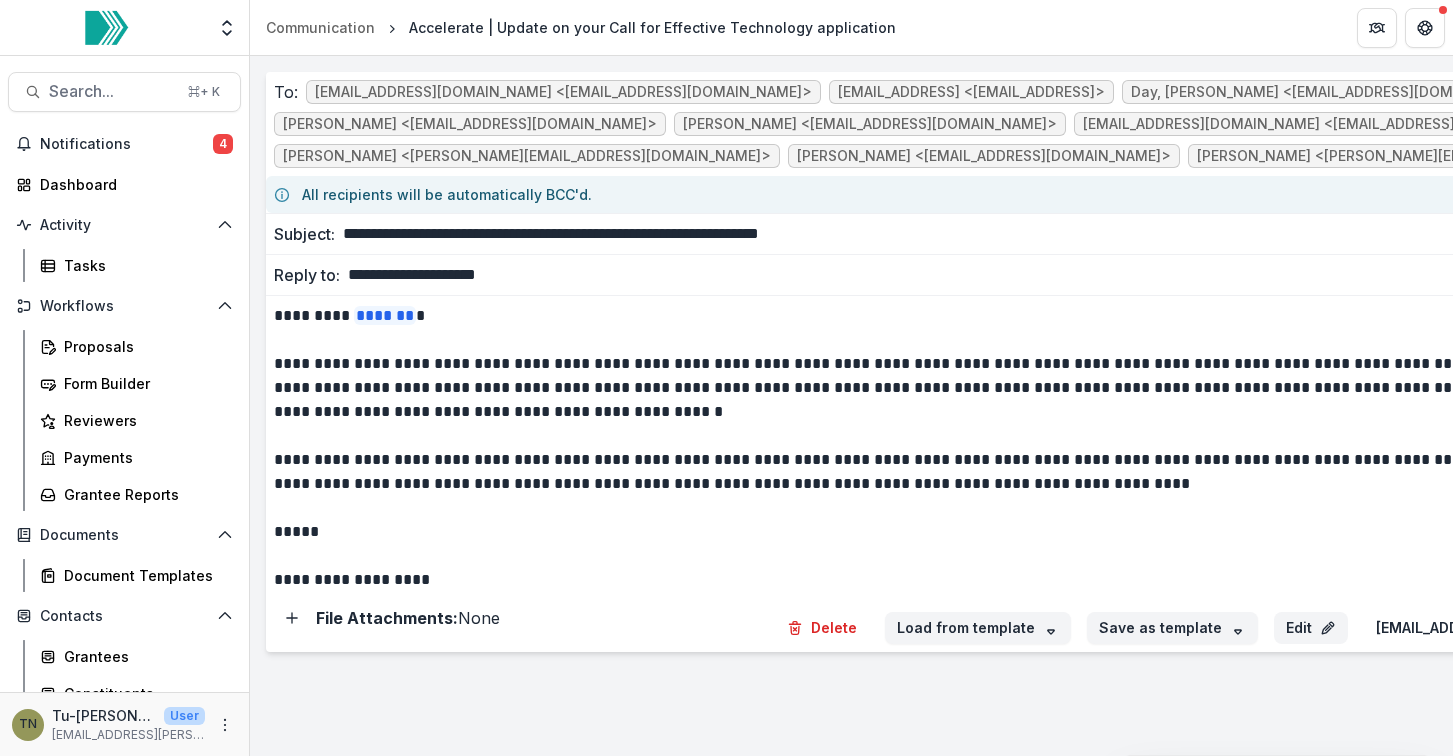 click on "Edit" at bounding box center [1311, 628] 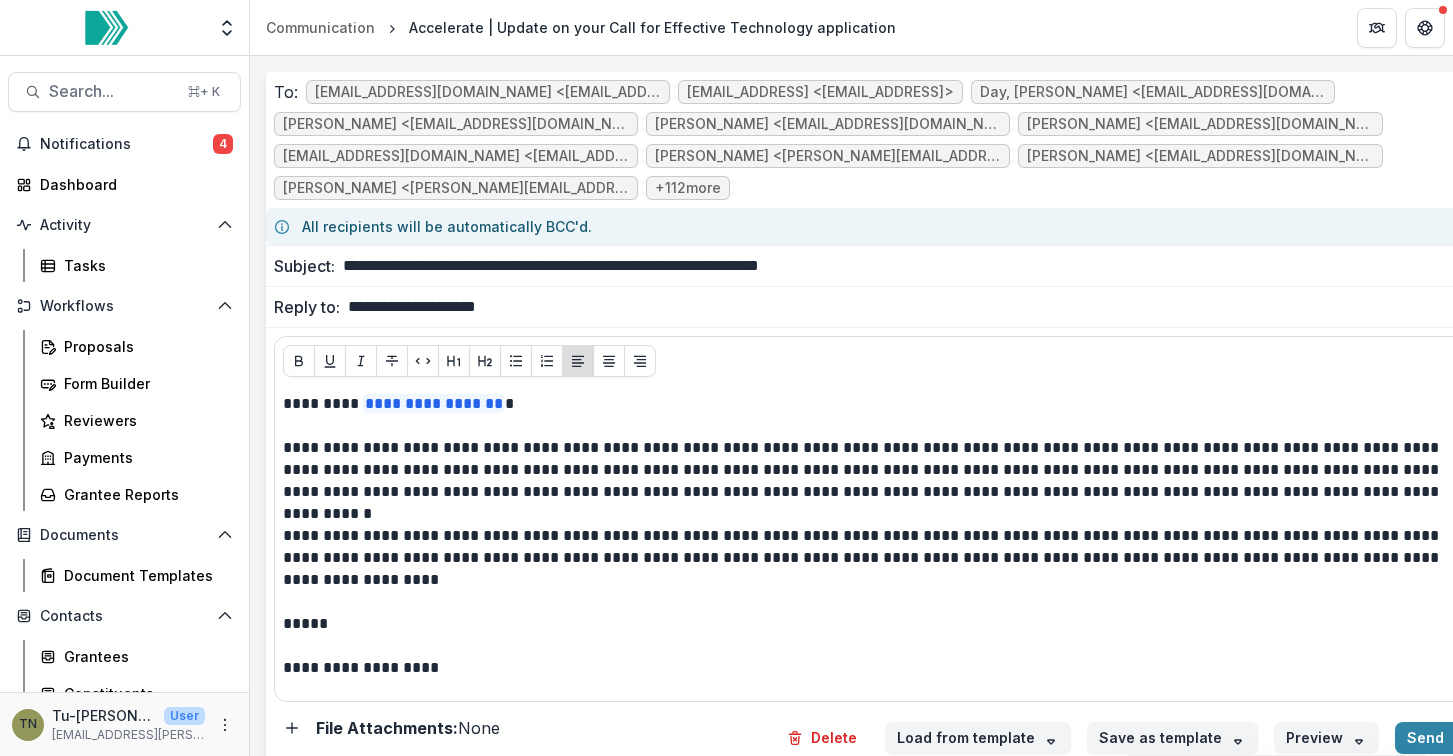 click on "Preview" at bounding box center (1326, 738) 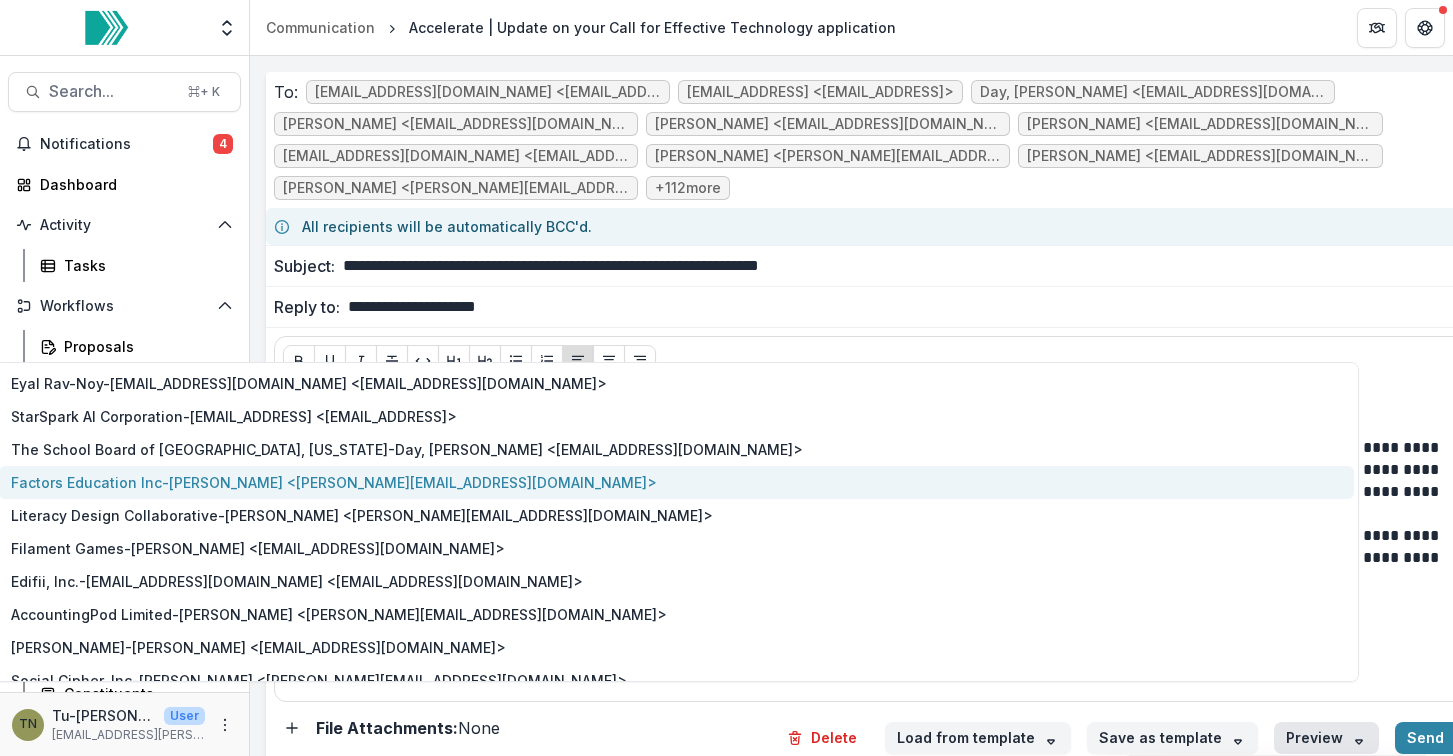 click on "Factors Education Inc  -  Aman Sahota <aman@factors.world>" at bounding box center (676, 482) 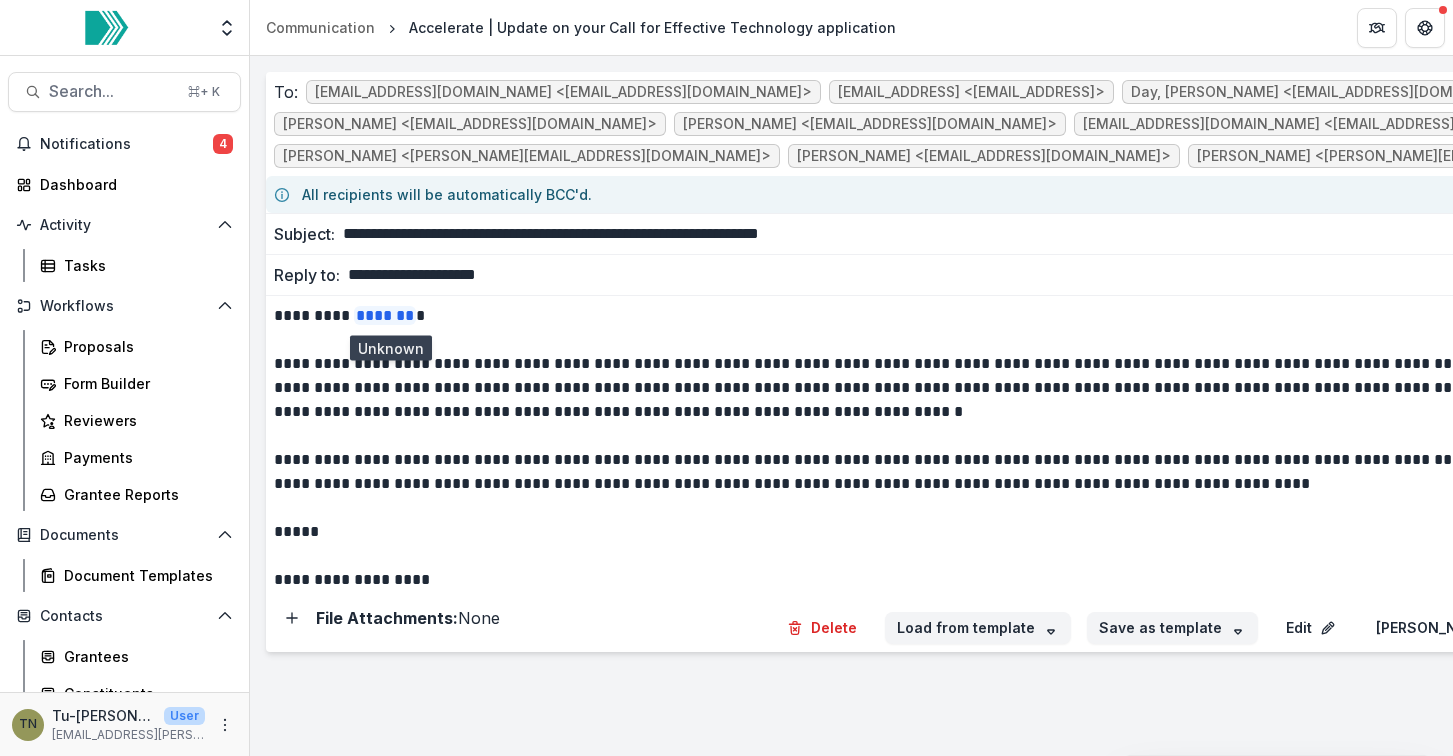 click on "*******" at bounding box center [385, 315] 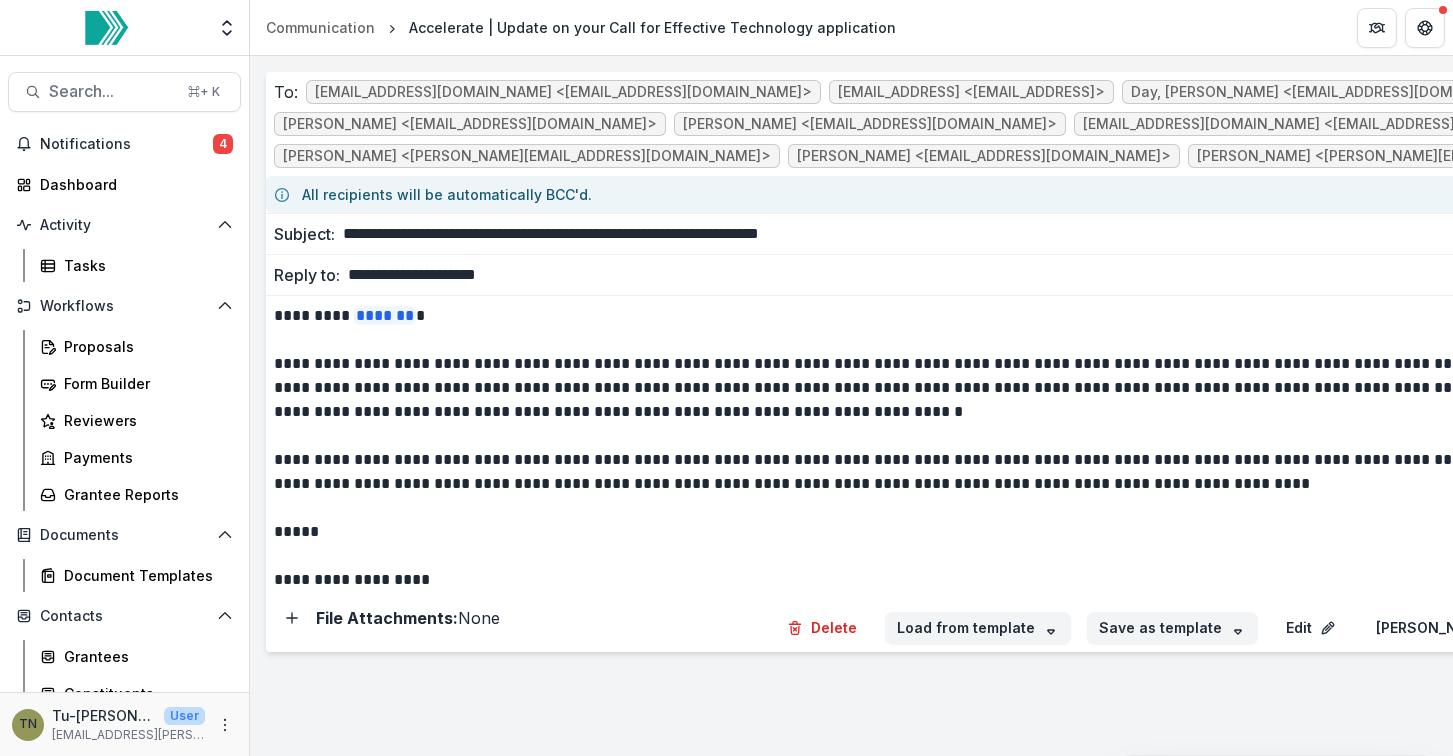 click on "********* ******* *" at bounding box center [1011, 316] 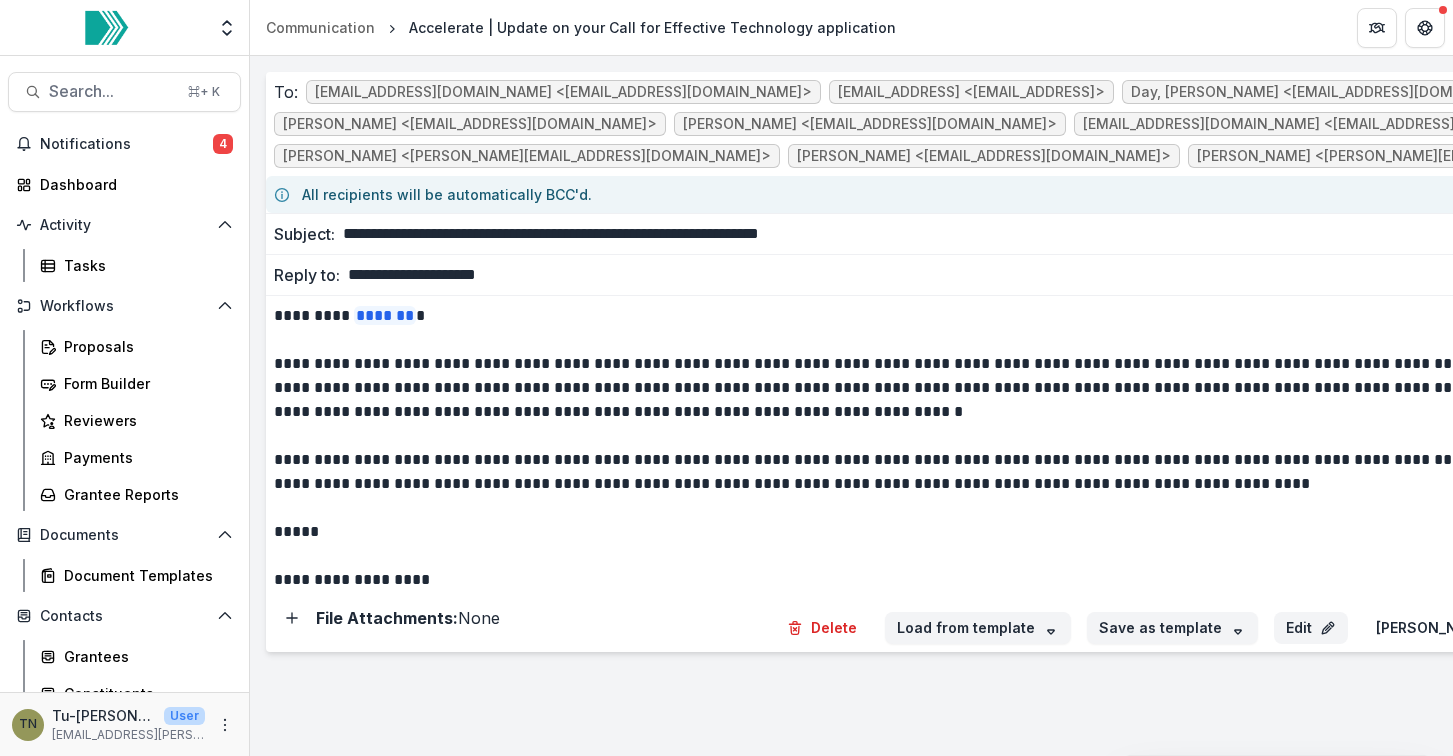click on "Edit" at bounding box center [1311, 628] 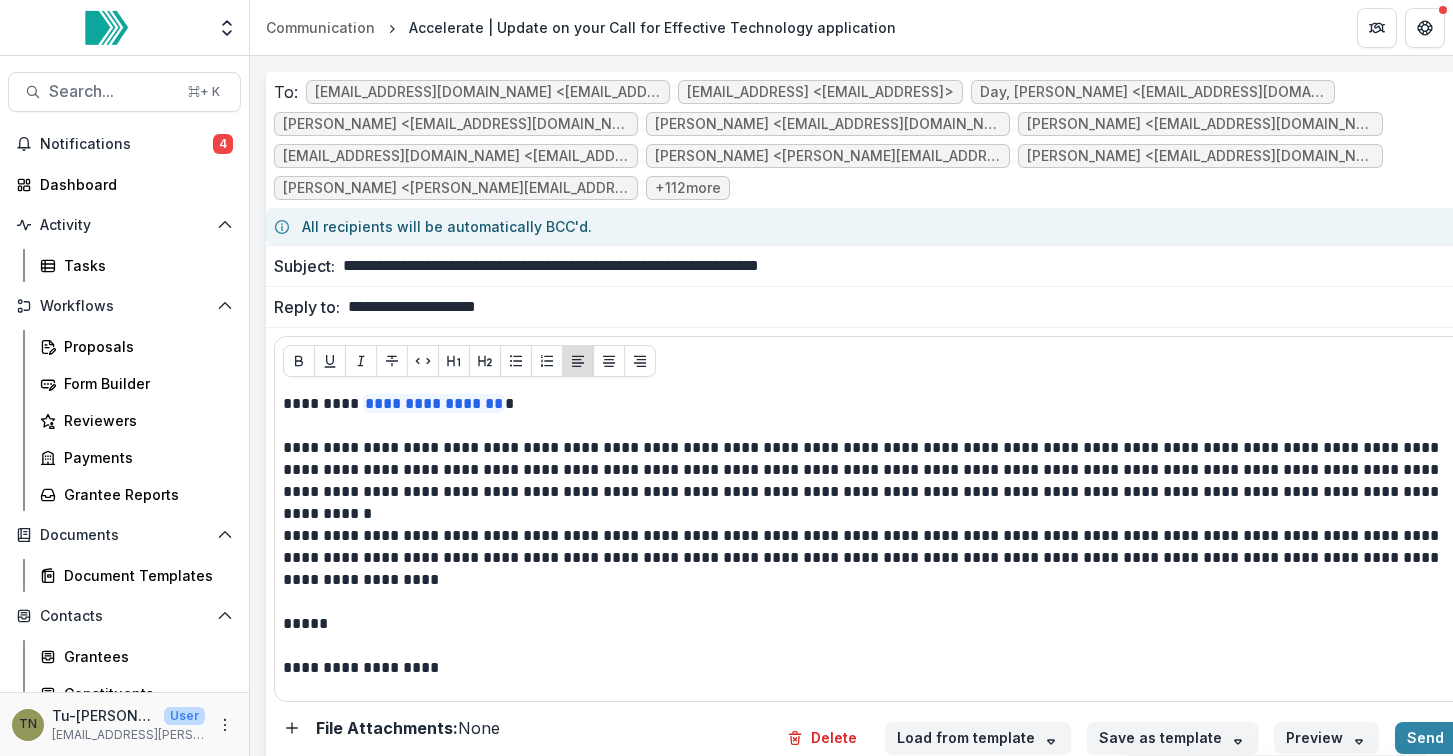click 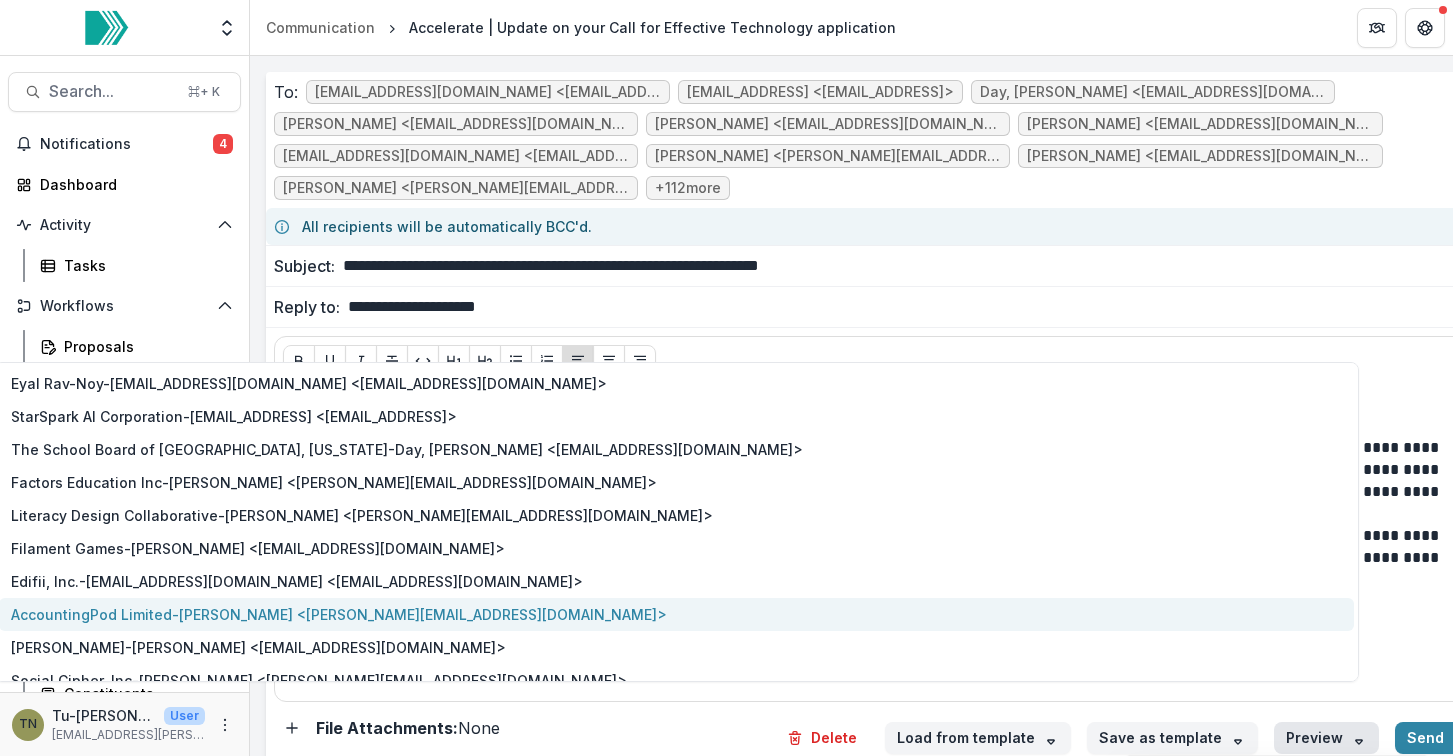 click on "AccountingPod Limited  -  Judith Cambridge <judith.cambridge@accountingpod.com>" at bounding box center (676, 614) 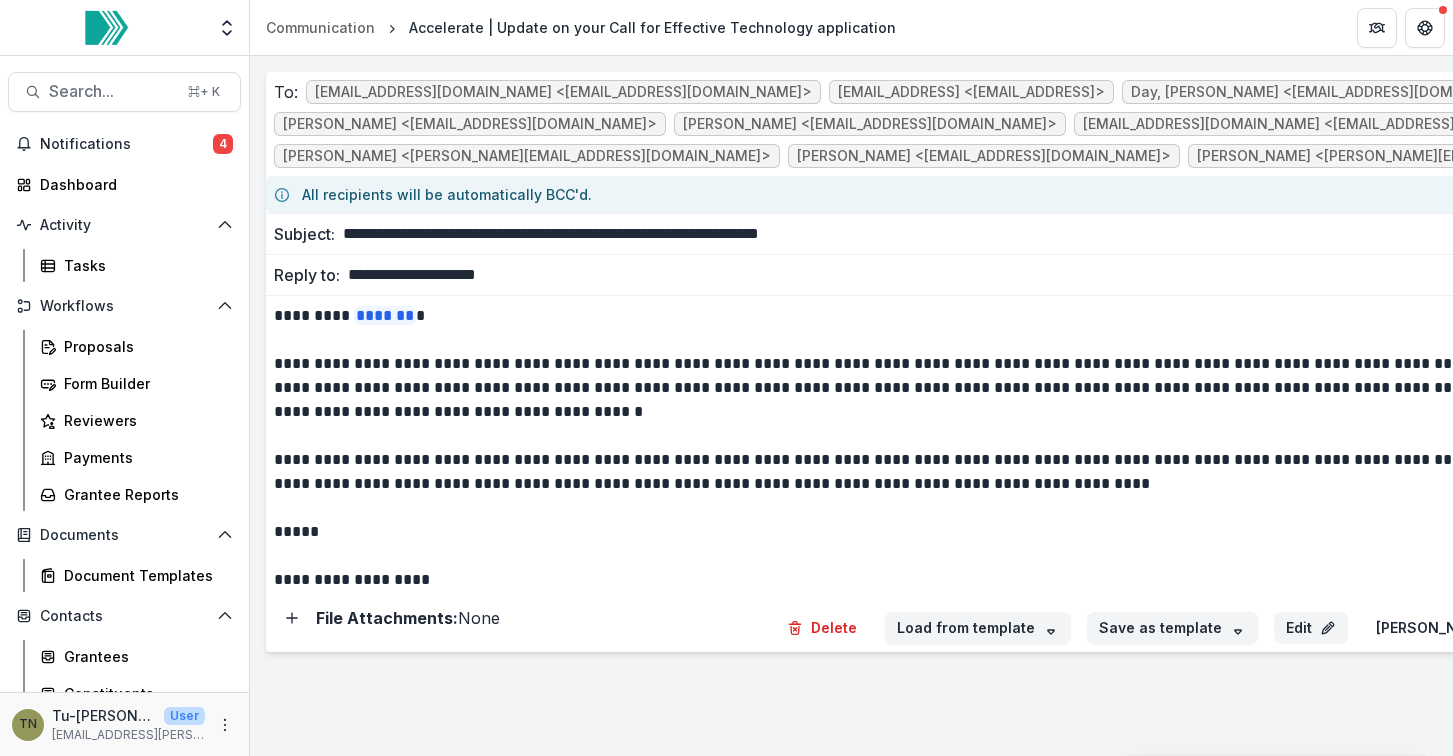 click on "Edit" at bounding box center [1311, 628] 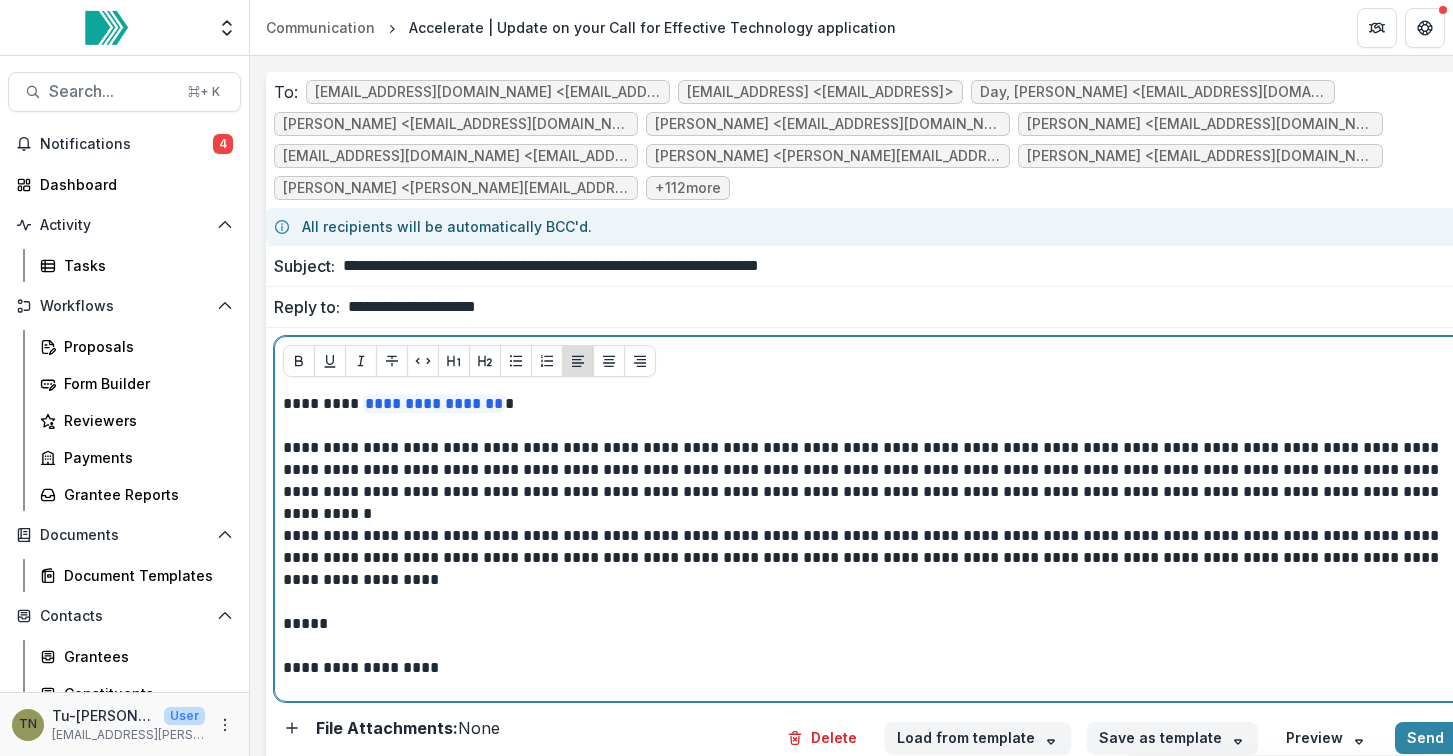 click on "**********" at bounding box center [866, 404] 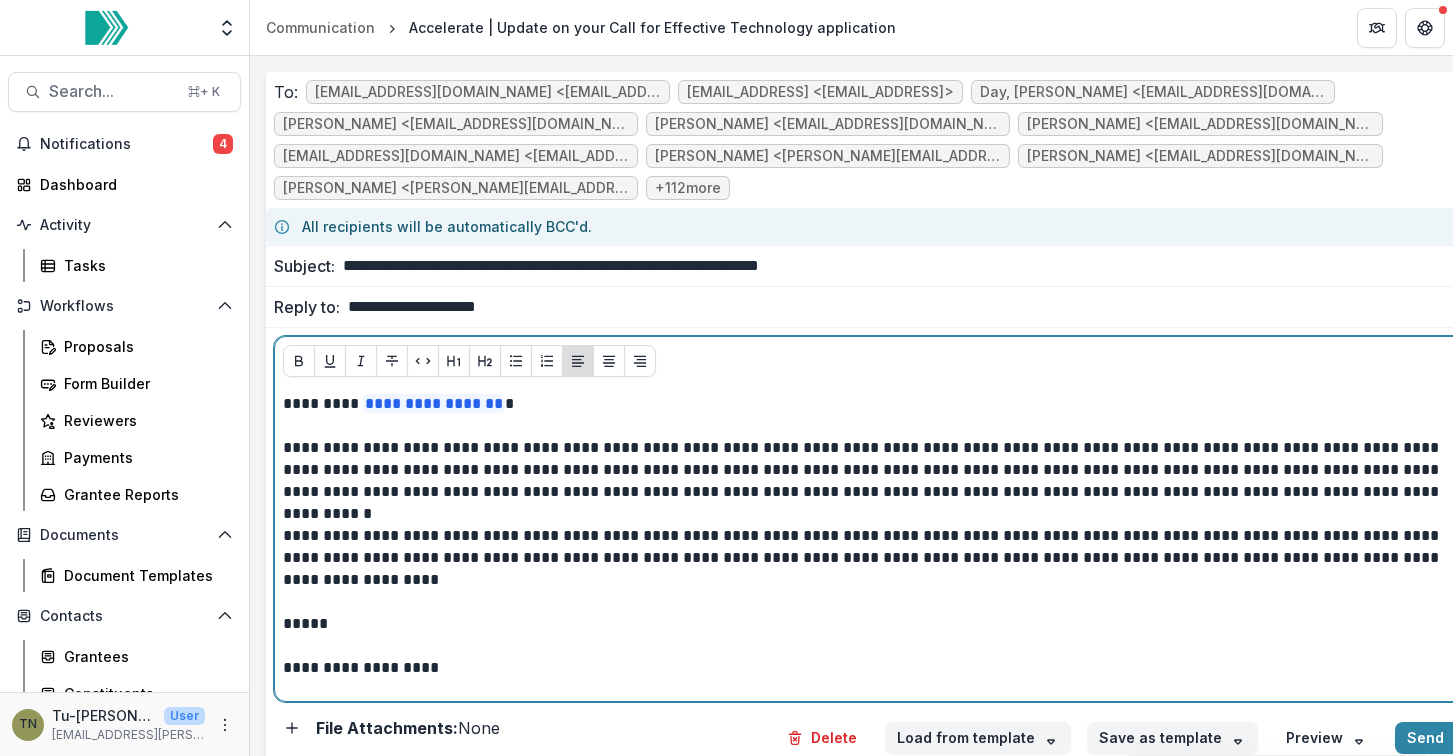 click on "**********" at bounding box center (866, 404) 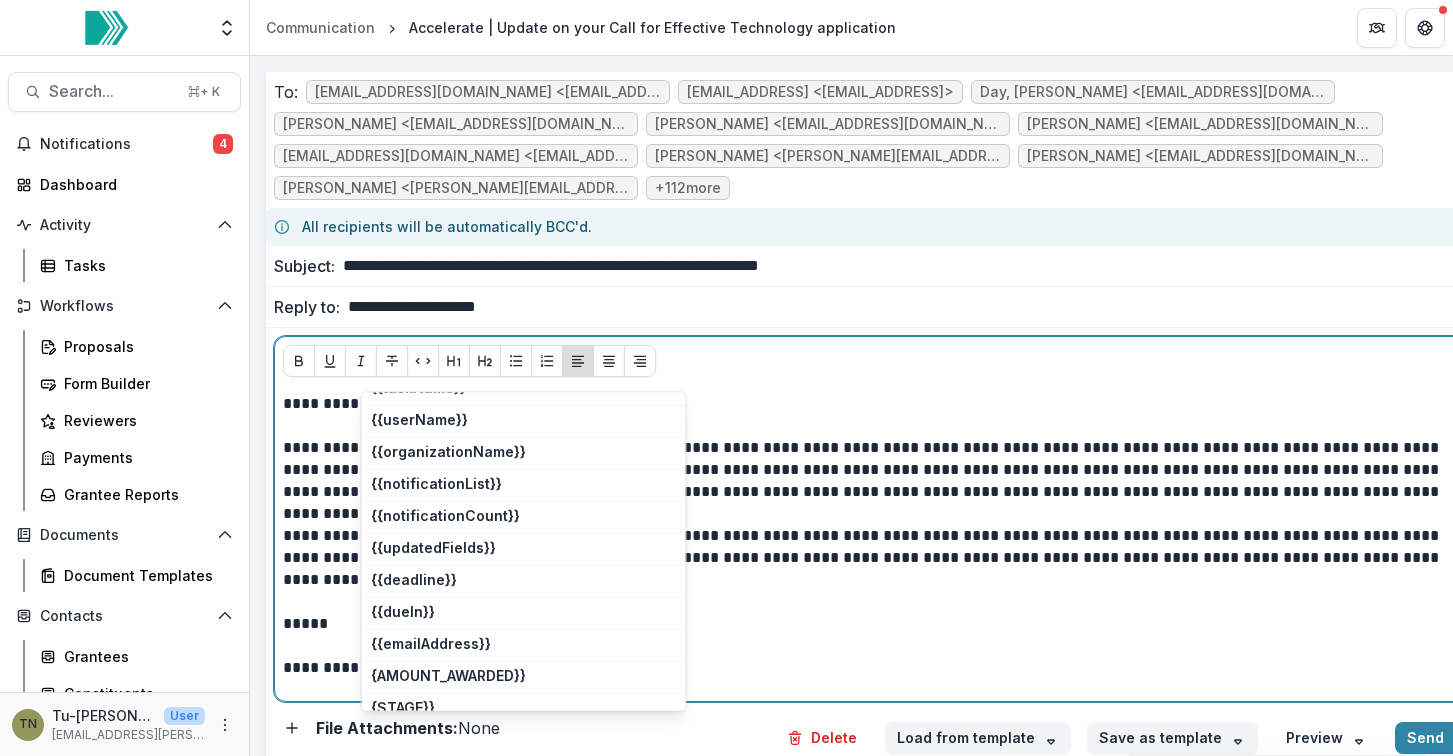 scroll, scrollTop: 0, scrollLeft: 0, axis: both 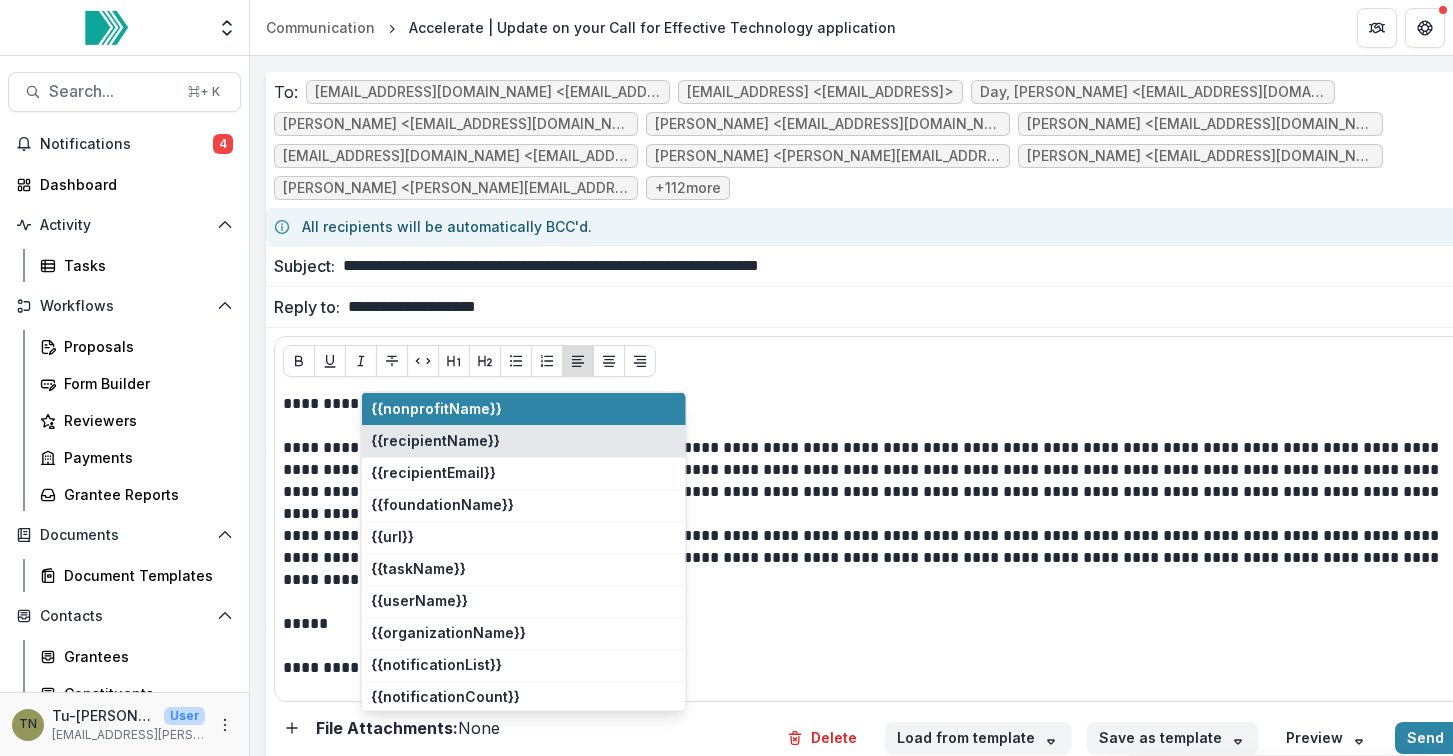 click on "{{recipientName}}" at bounding box center (524, 441) 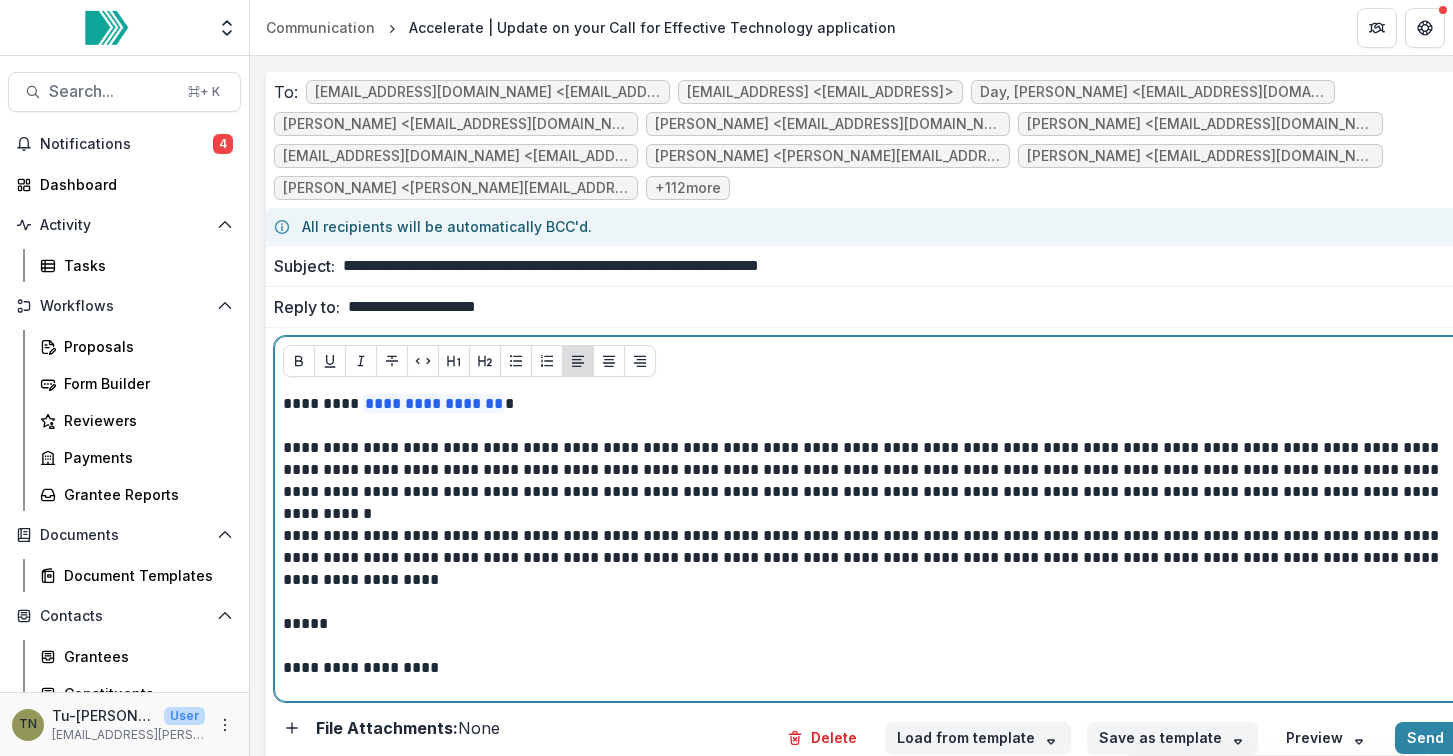 click on "**********" at bounding box center (866, 481) 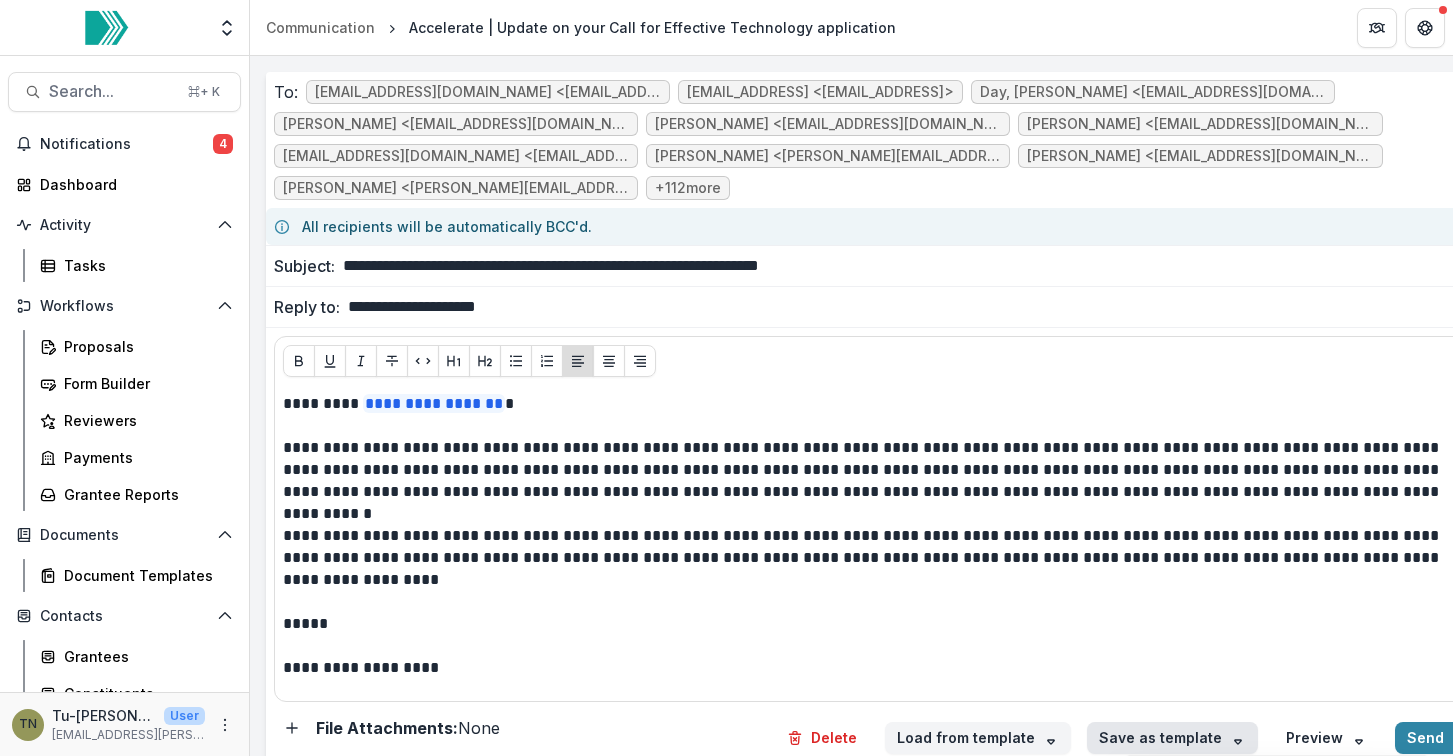 click on "Save as template" at bounding box center (1172, 738) 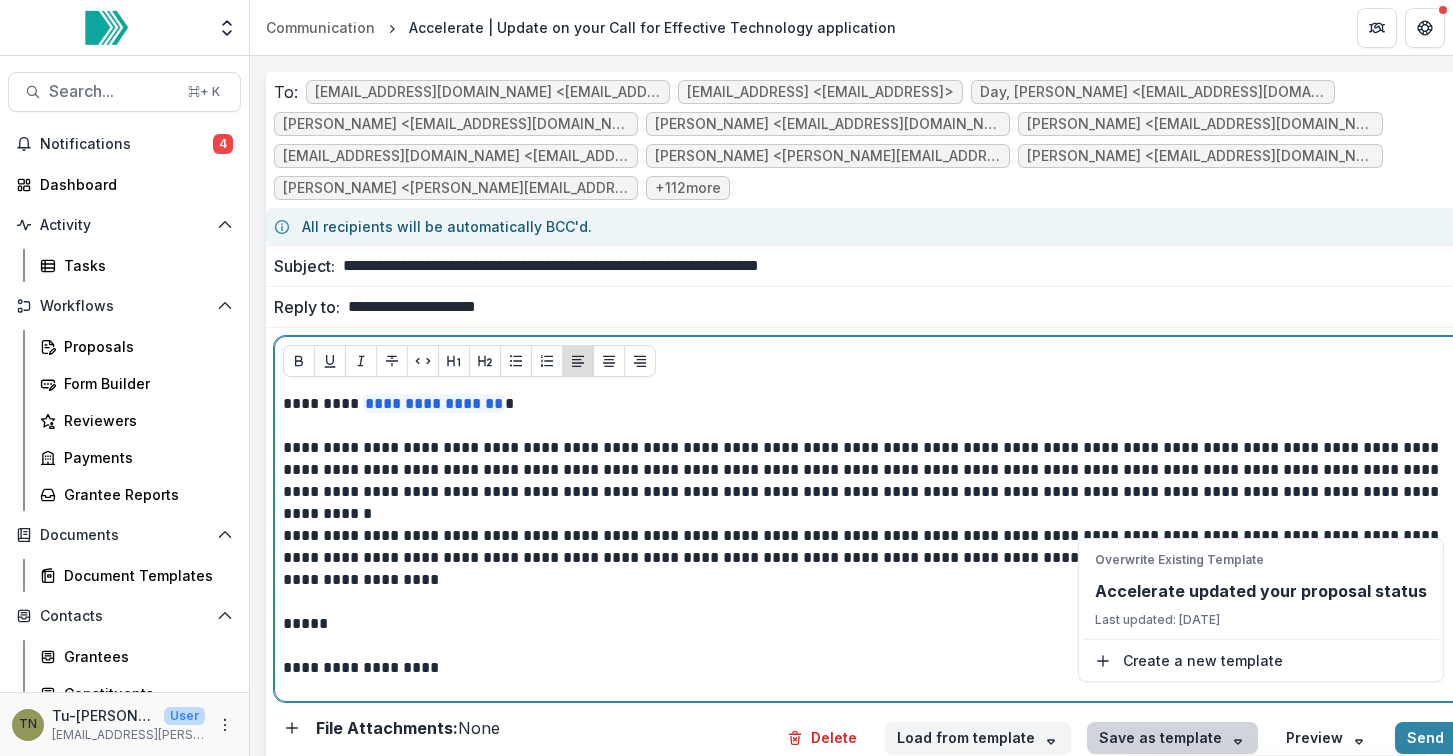 click at bounding box center [877, 602] 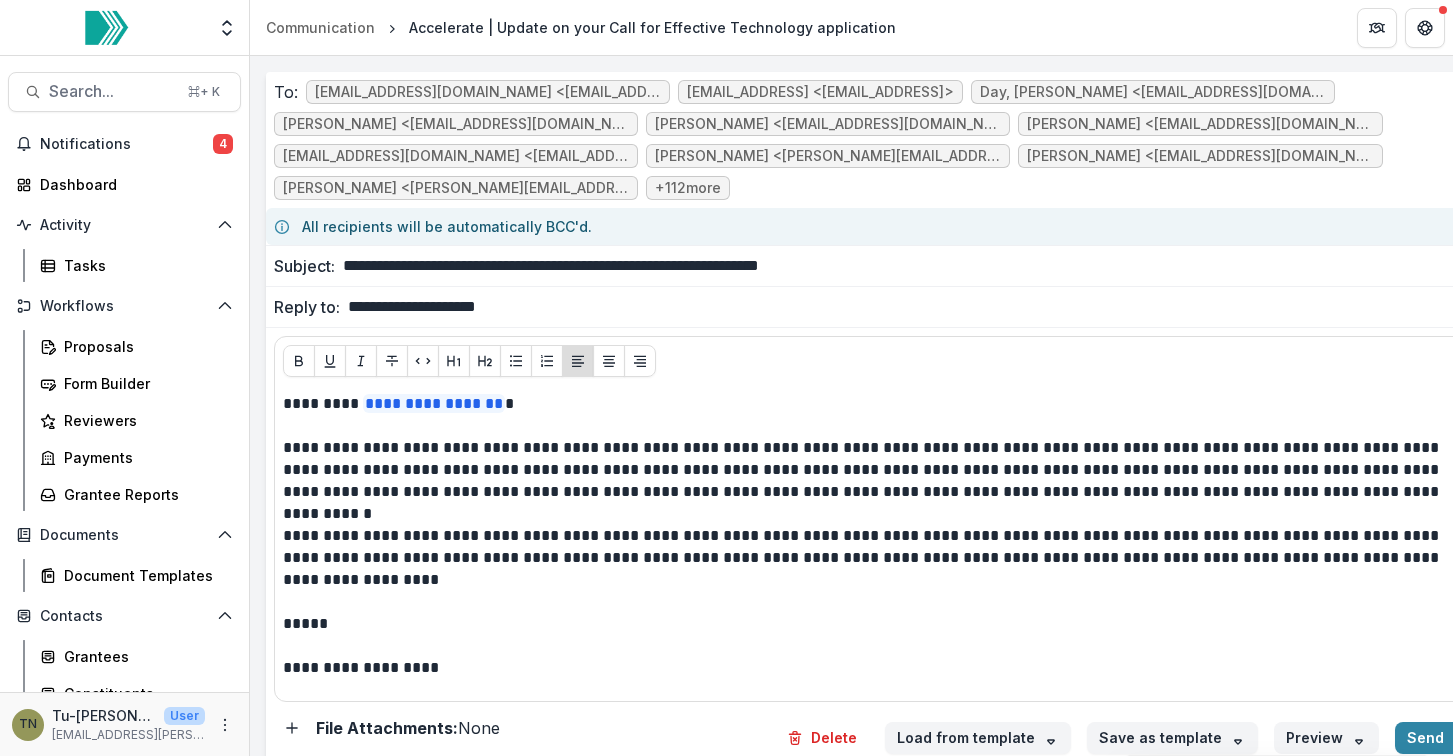 click on "Preview" at bounding box center (1326, 738) 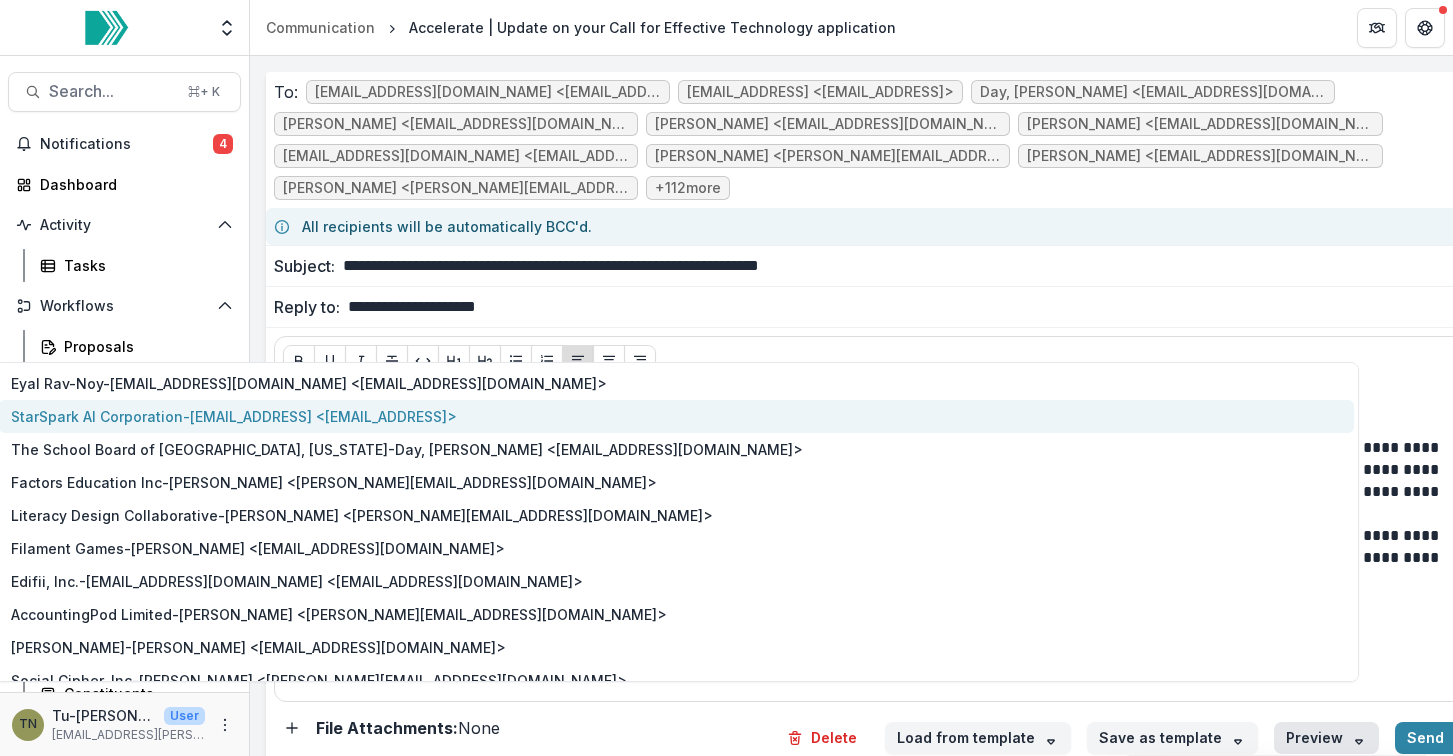 click on "StarSpark AI Corporation  -  rsachdev@starspark.ai <rsachdev@starspark.ai>" at bounding box center (676, 416) 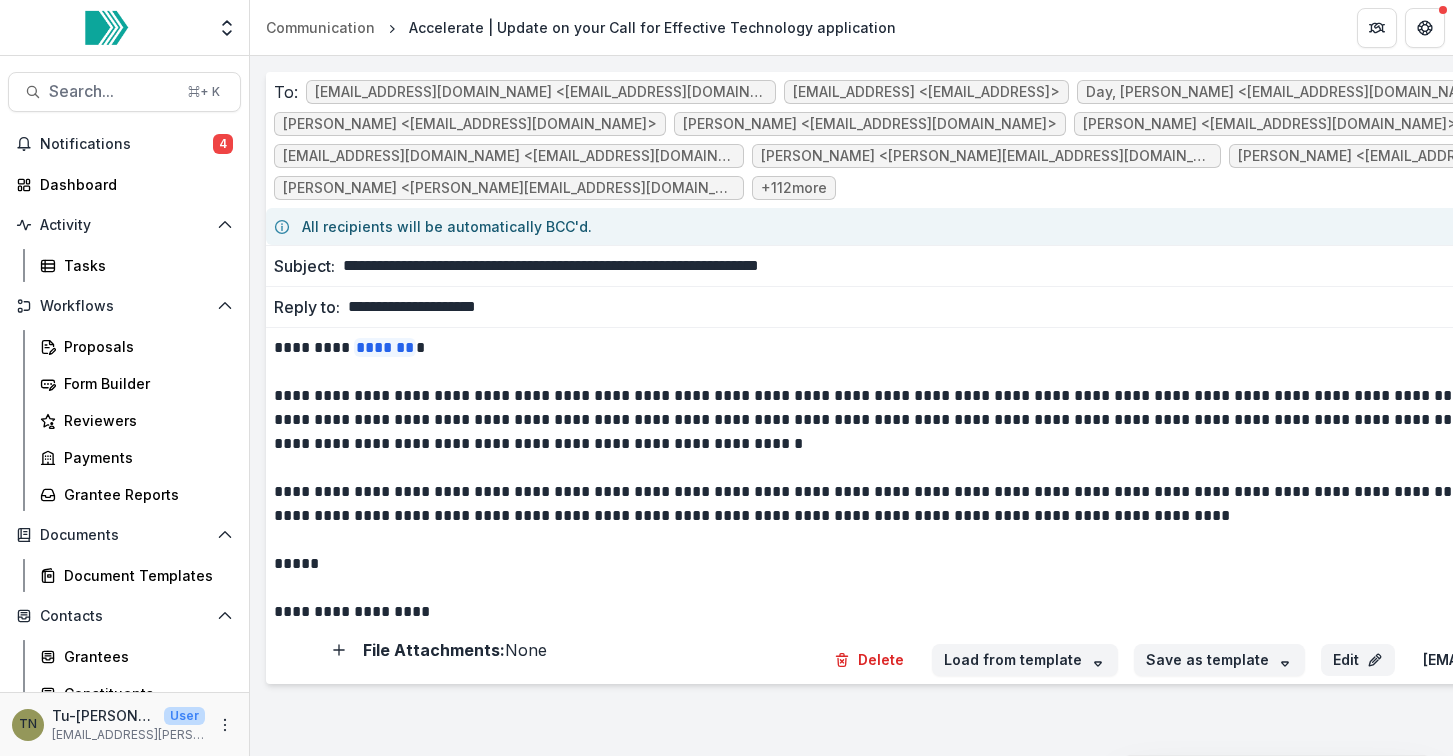 click on "Edit" at bounding box center [1358, 660] 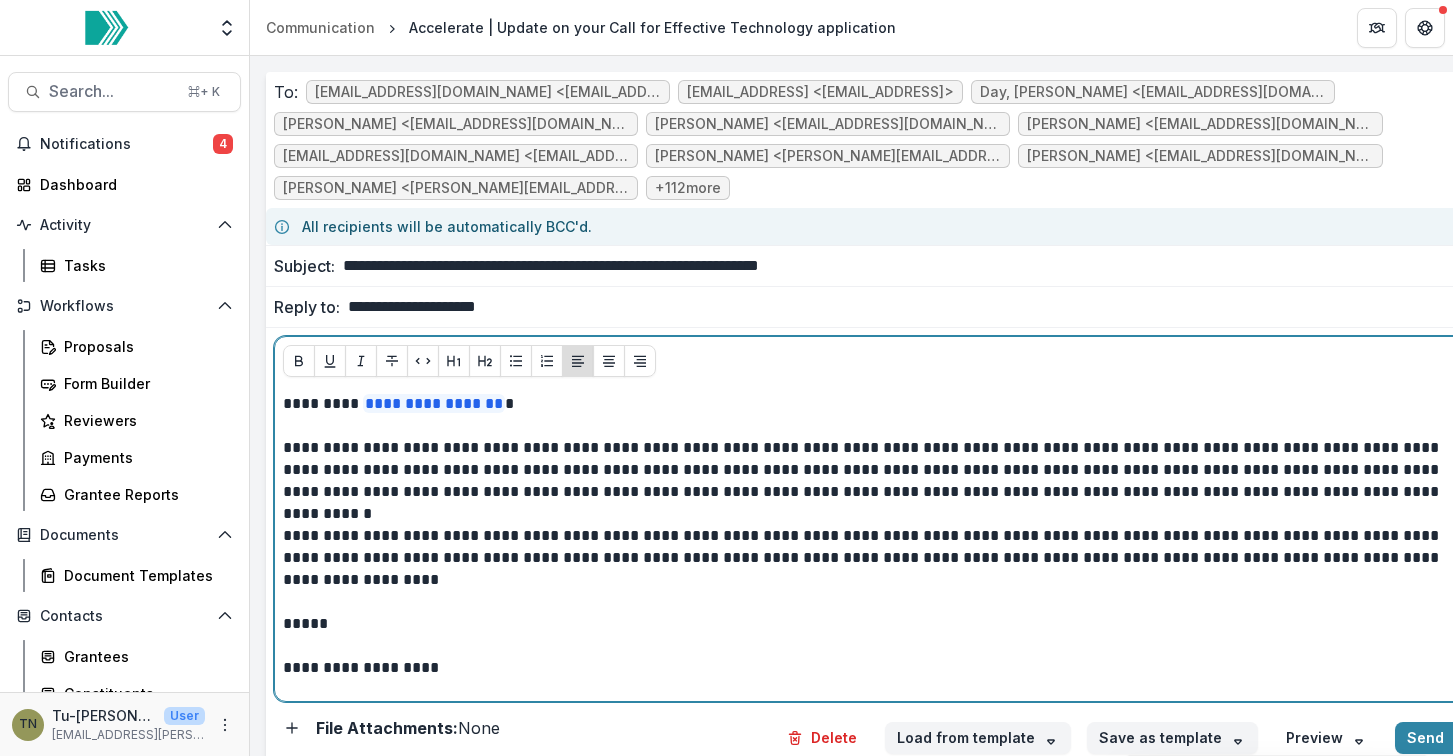 click on "**********" at bounding box center [866, 481] 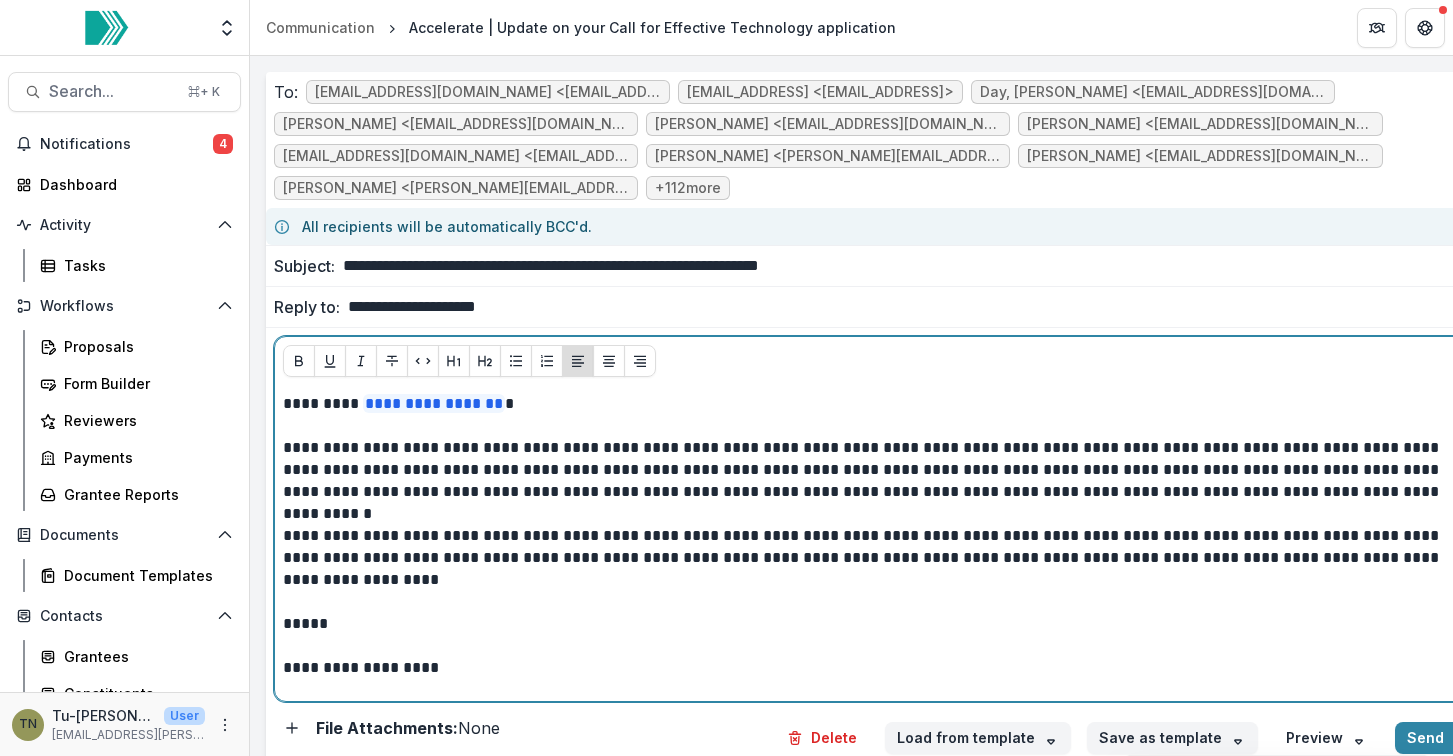click on "**********" at bounding box center (866, 481) 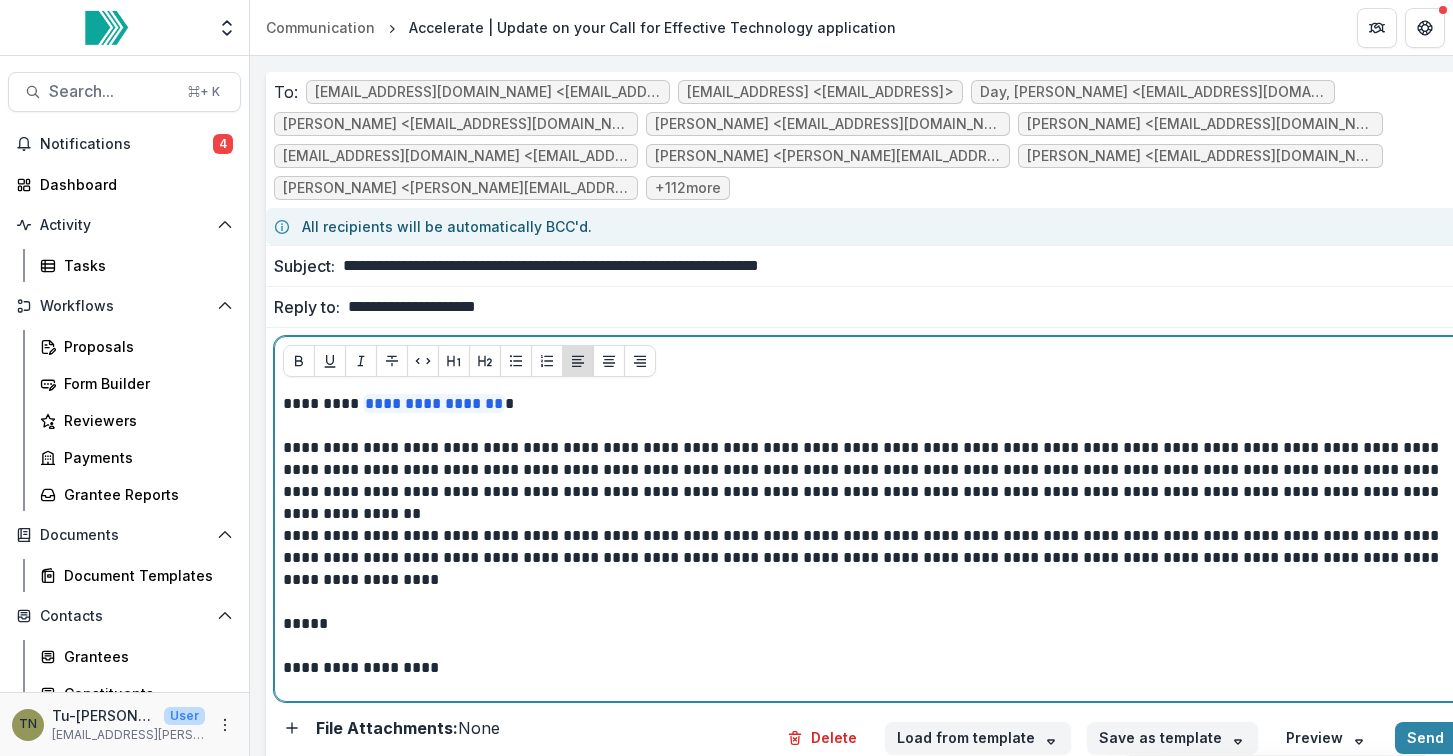click on "**********" at bounding box center (866, 481) 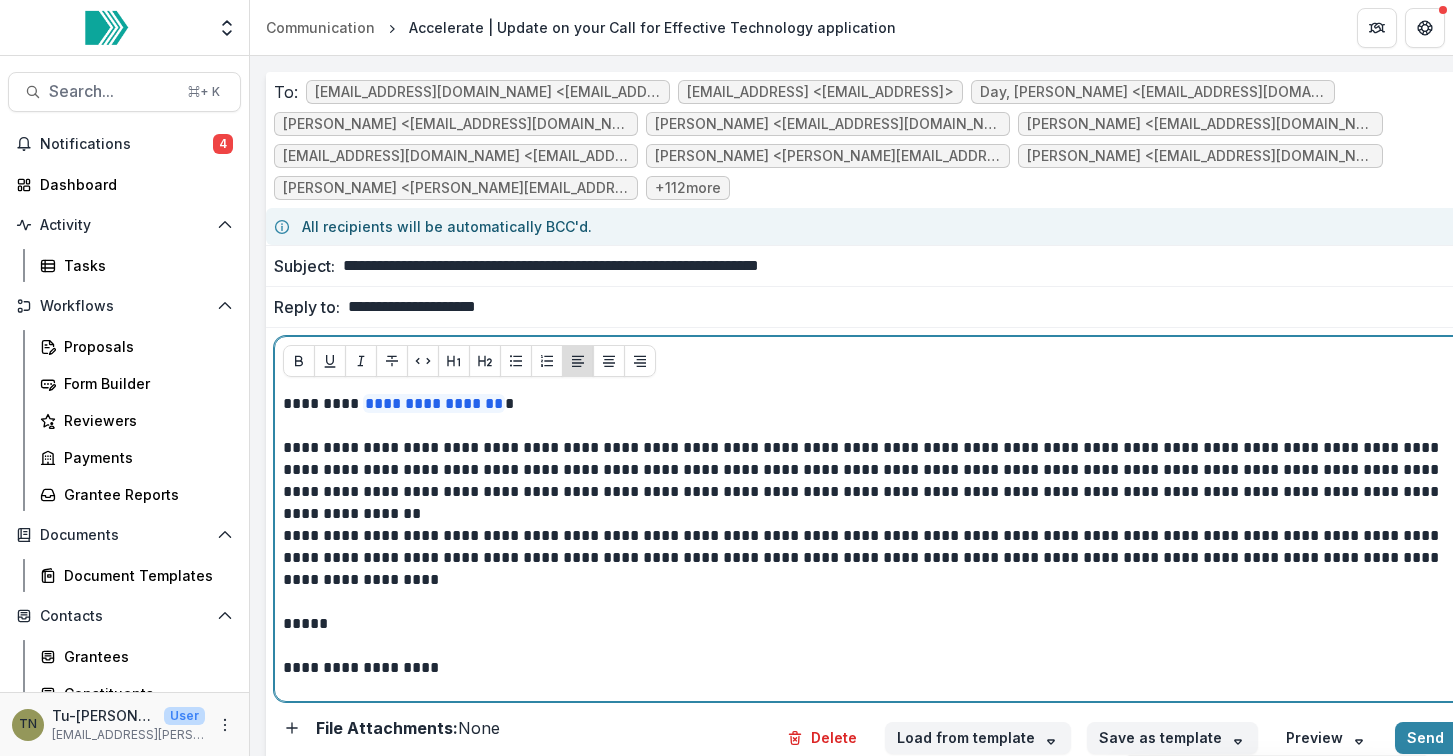 click on "**********" at bounding box center [866, 481] 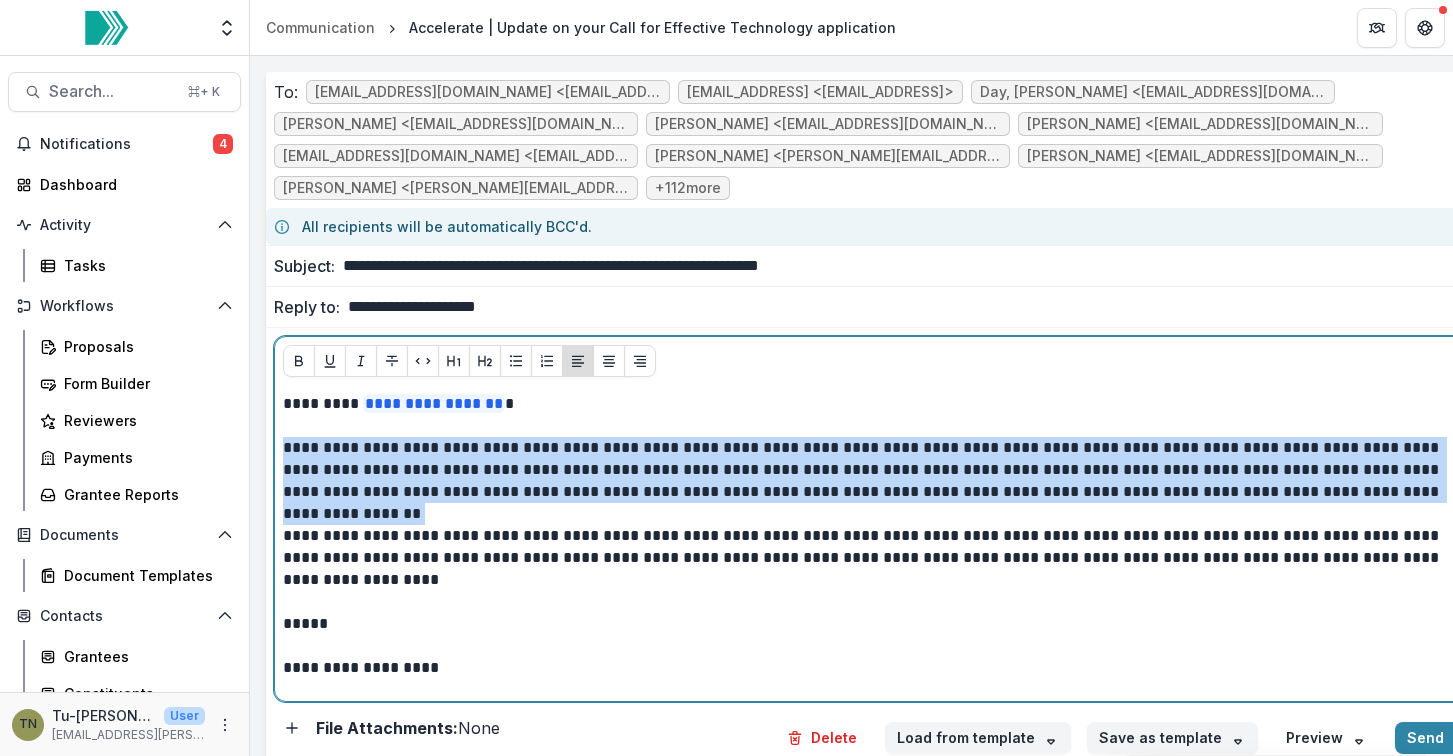 click on "**********" at bounding box center [866, 481] 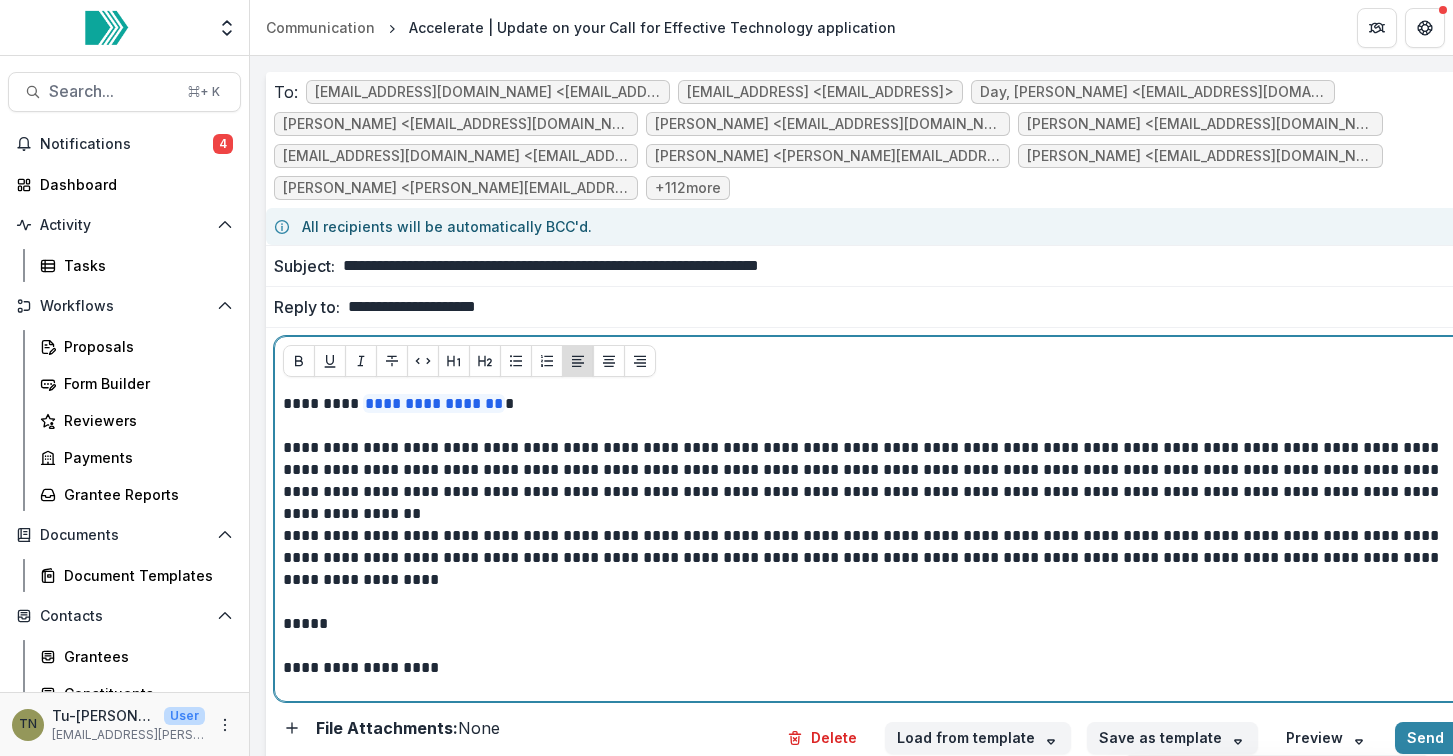 click on "**********" at bounding box center (866, 481) 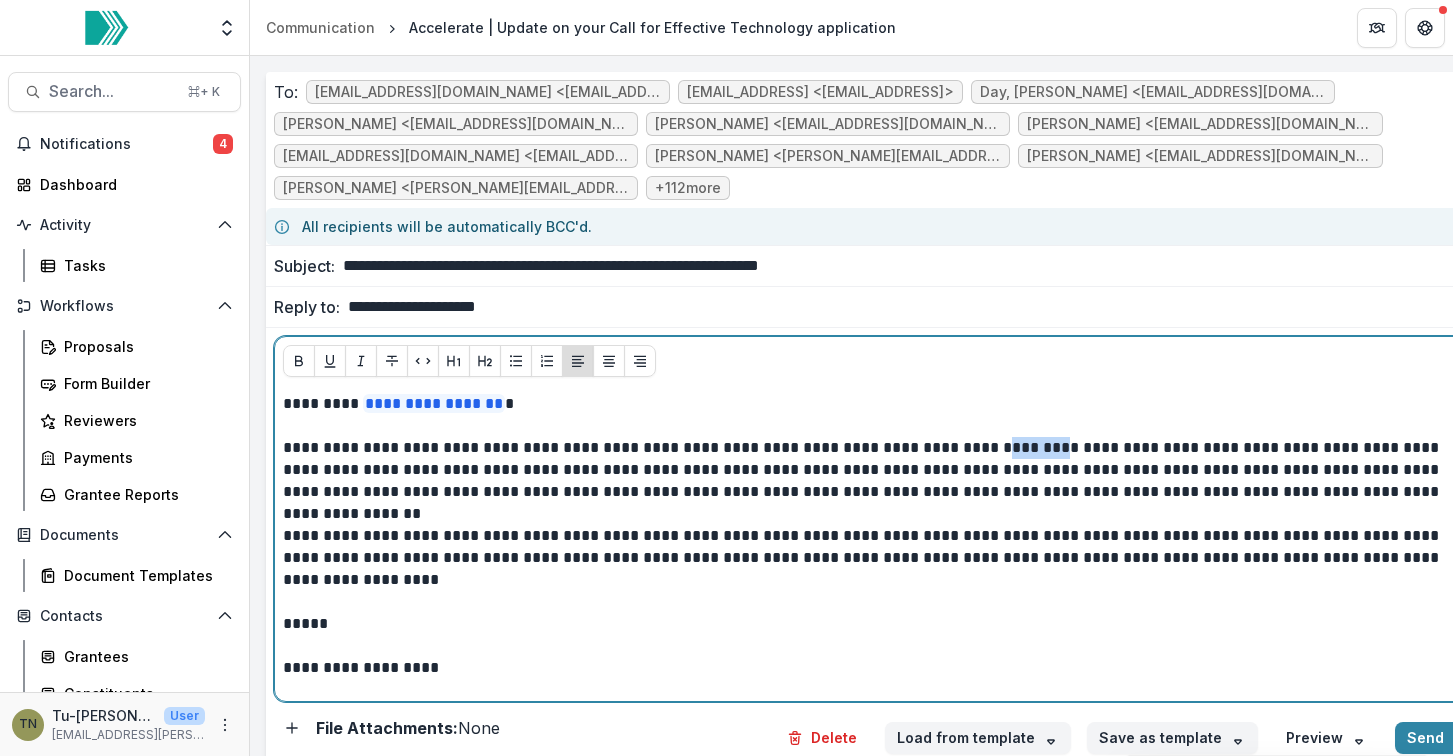 click on "**********" at bounding box center (866, 481) 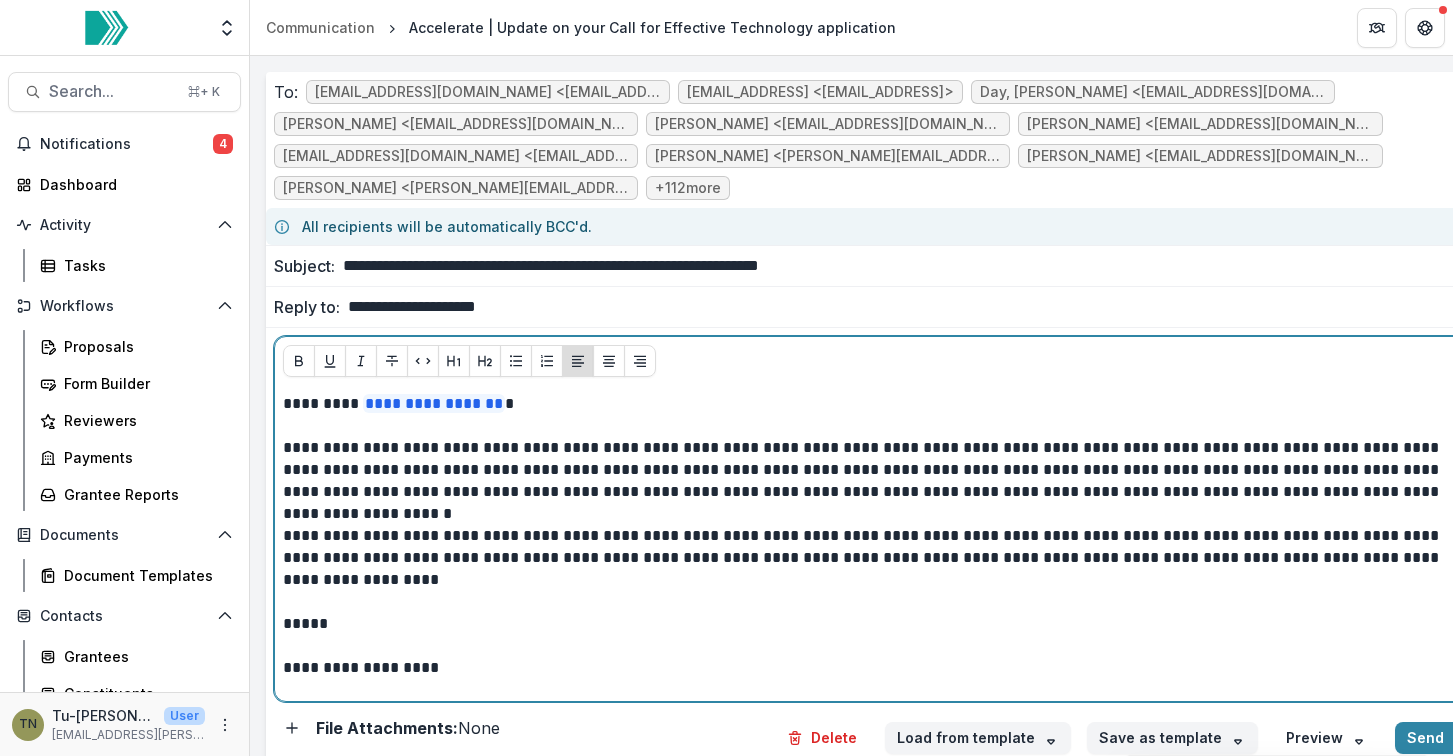 click on "**********" at bounding box center [866, 481] 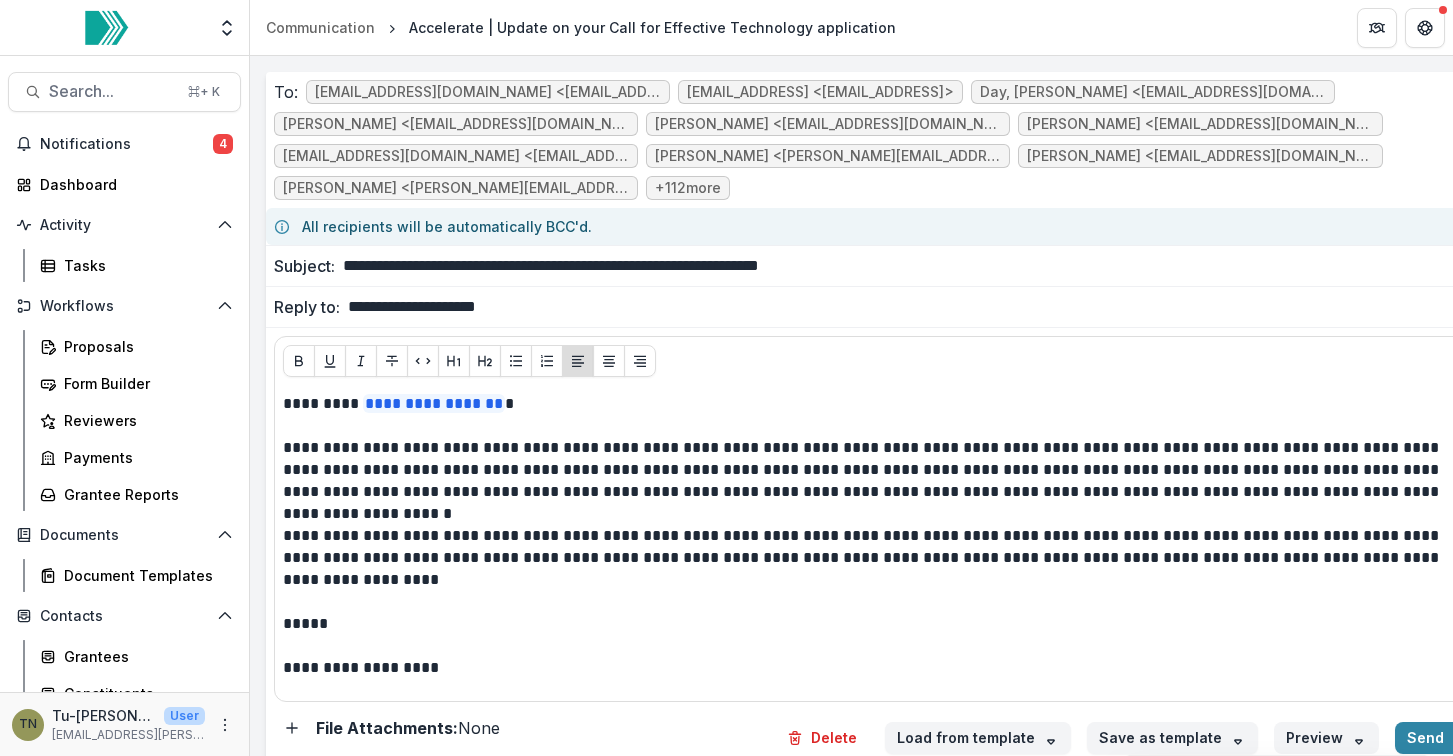 click on "Preview" at bounding box center (1326, 738) 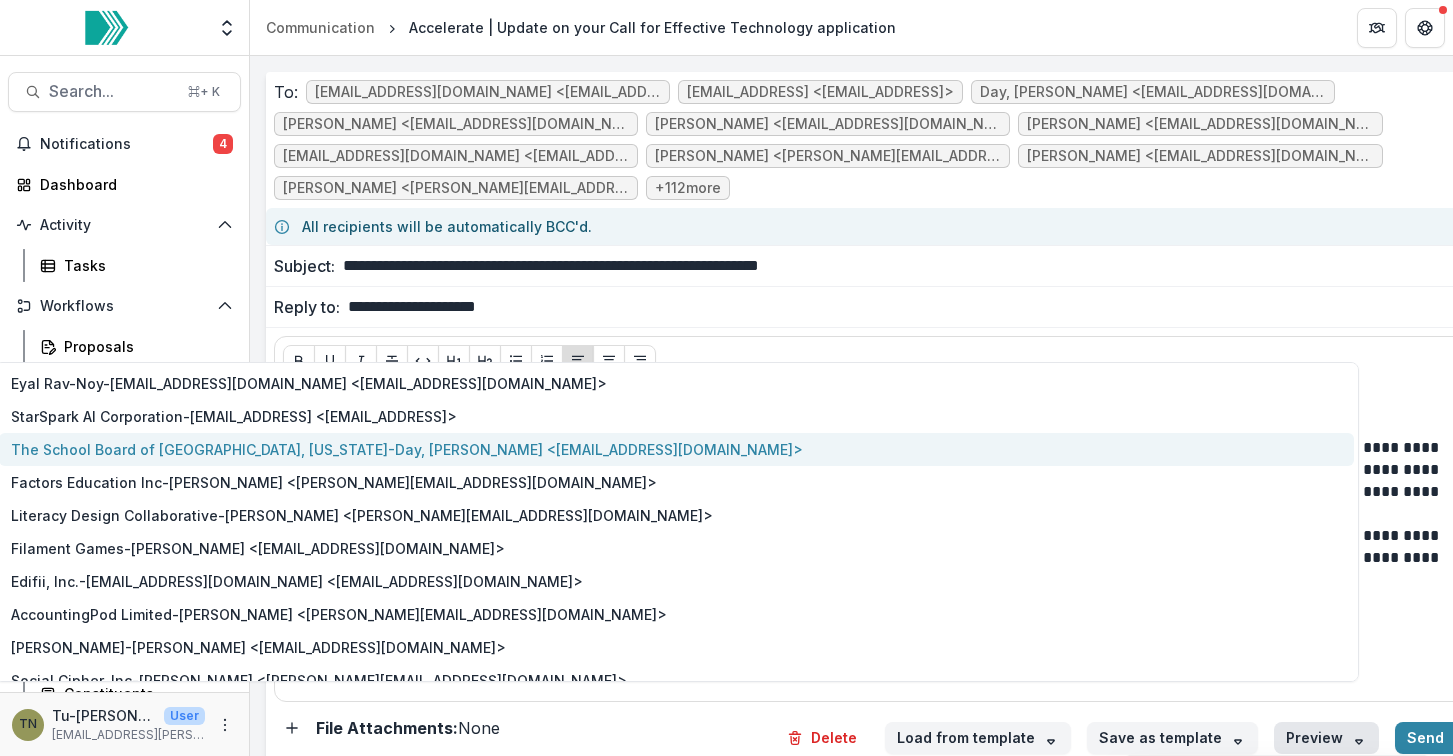 click on "The School Board of Duval County, Florida  -  Day, Yvonne M. <couturey@duvalschools.org>" at bounding box center [676, 449] 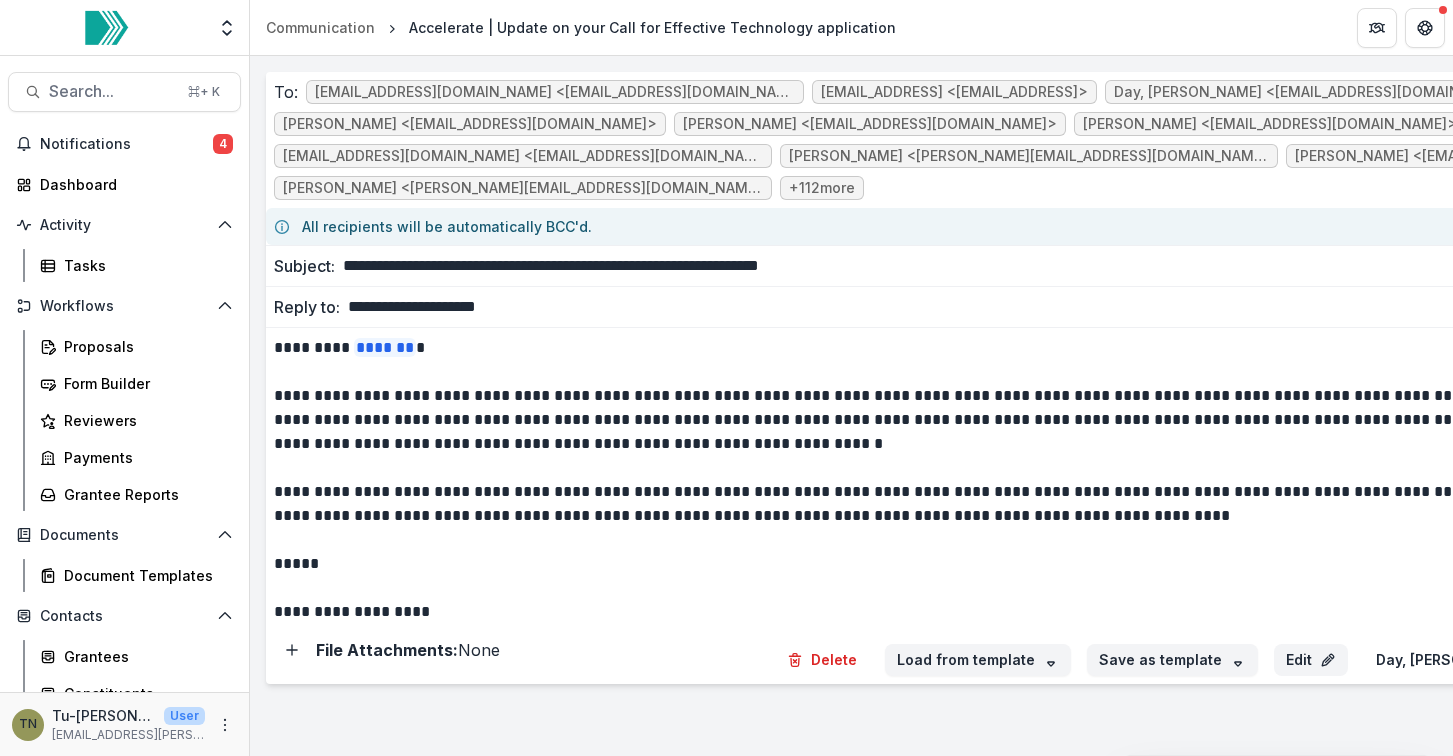 click on "Edit" at bounding box center [1311, 660] 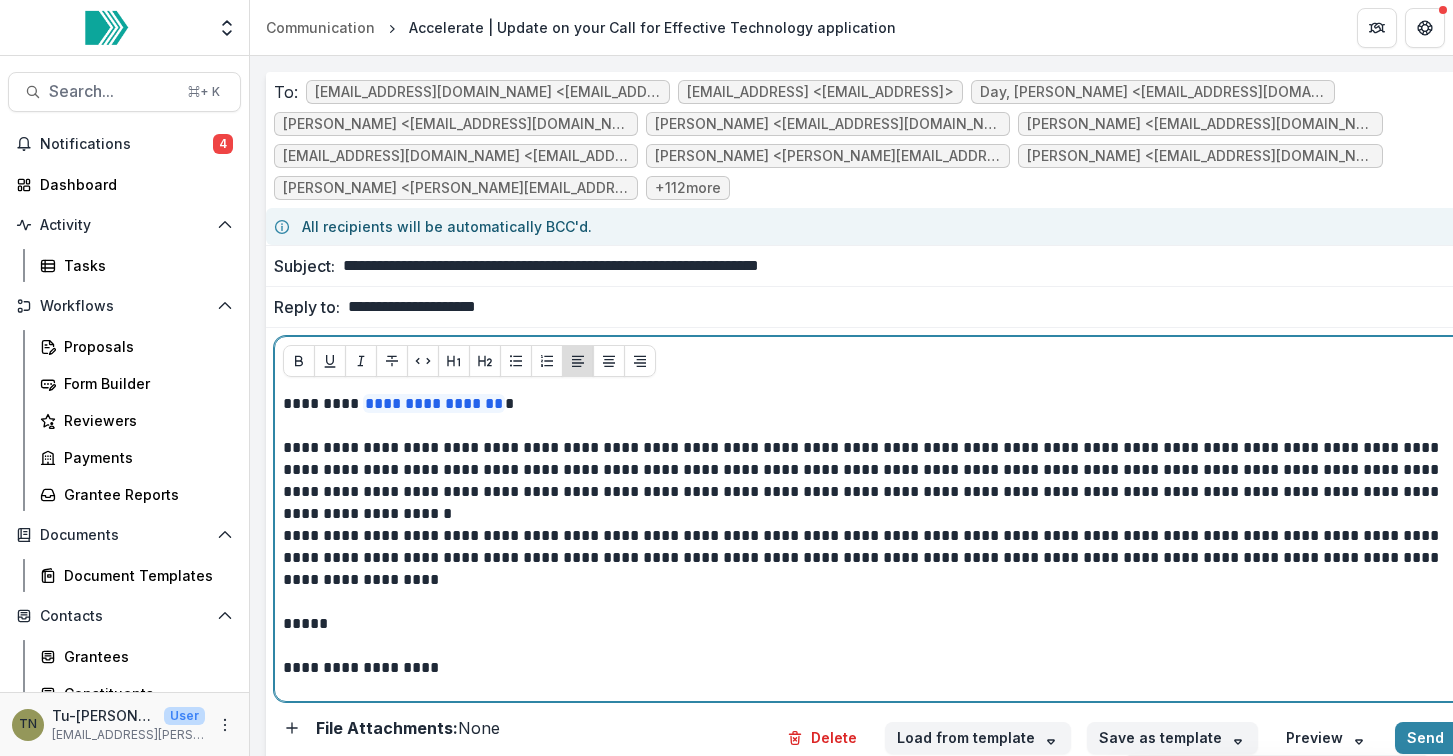click at bounding box center (877, 646) 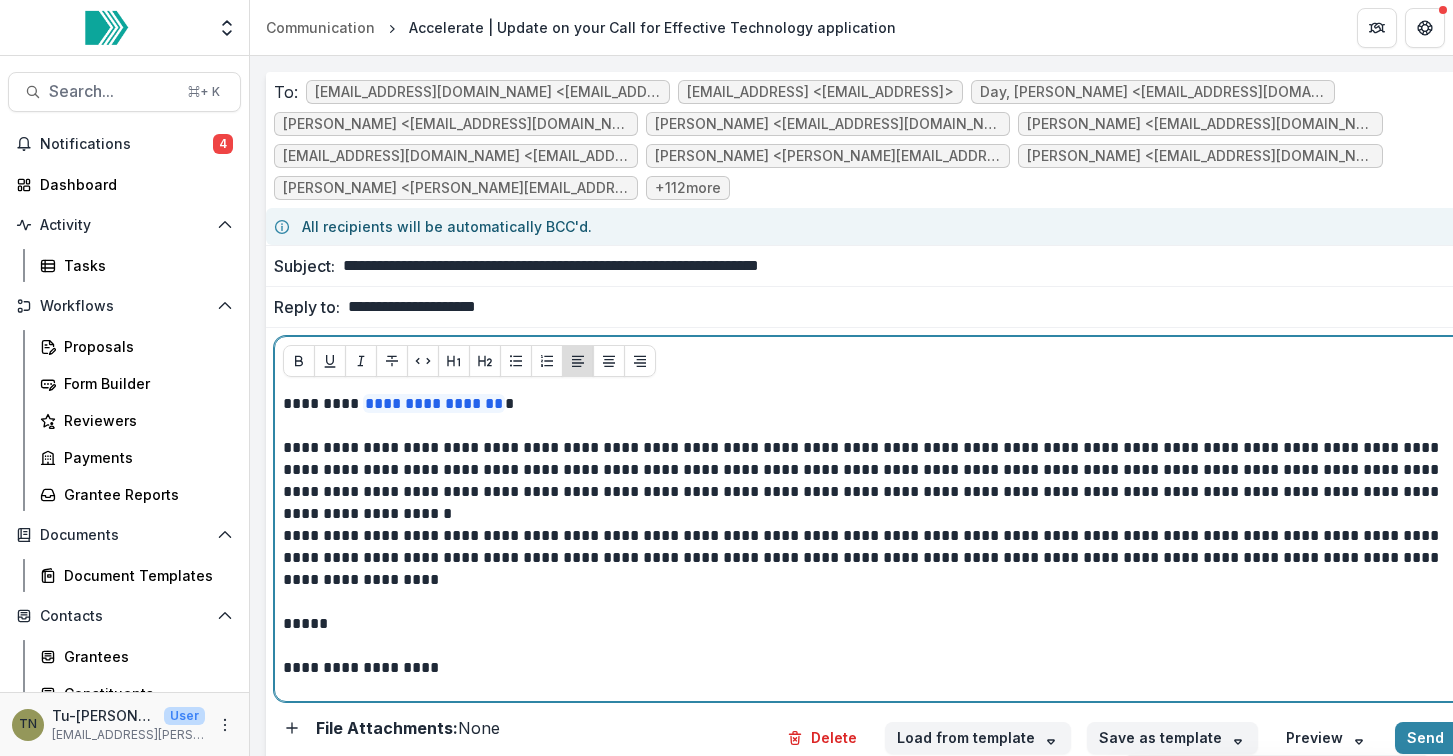 click at bounding box center (877, 602) 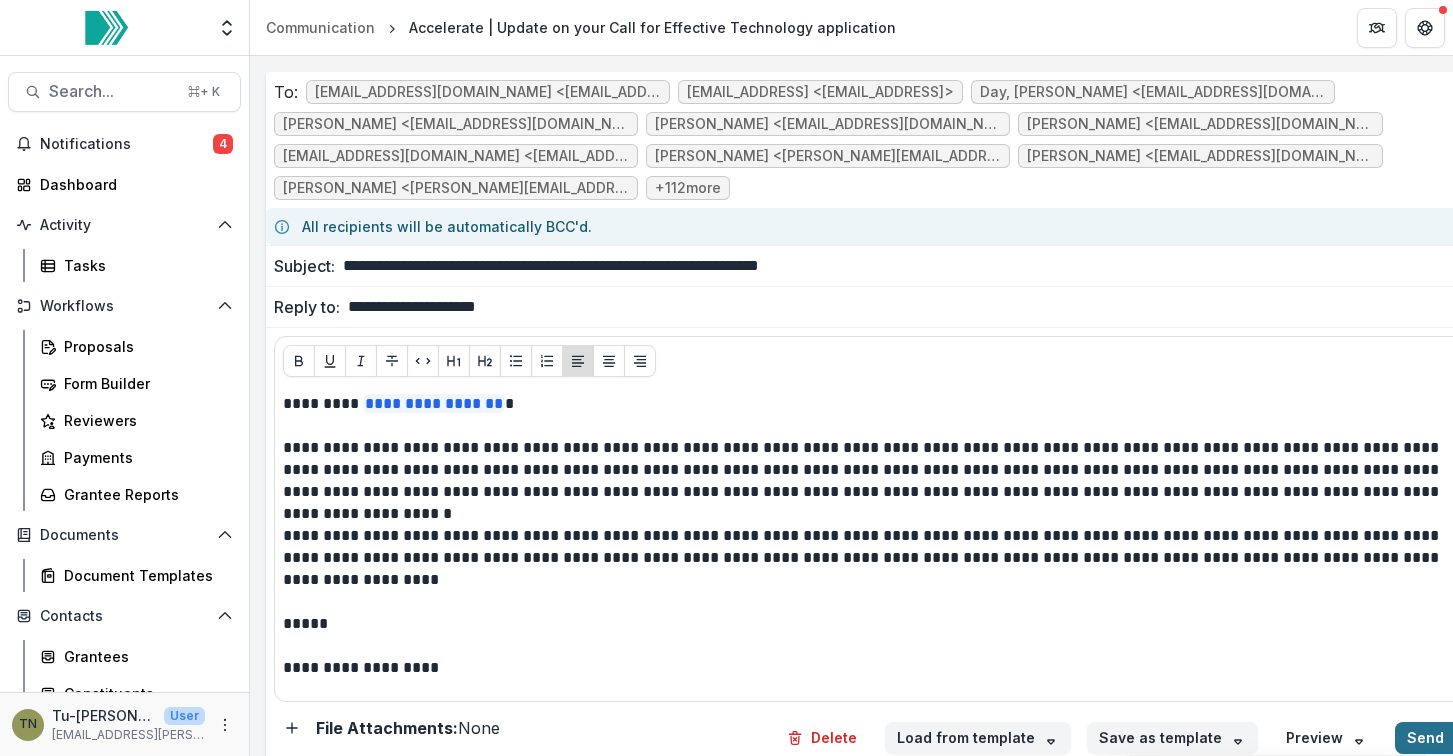 click on "Send" at bounding box center (1437, 738) 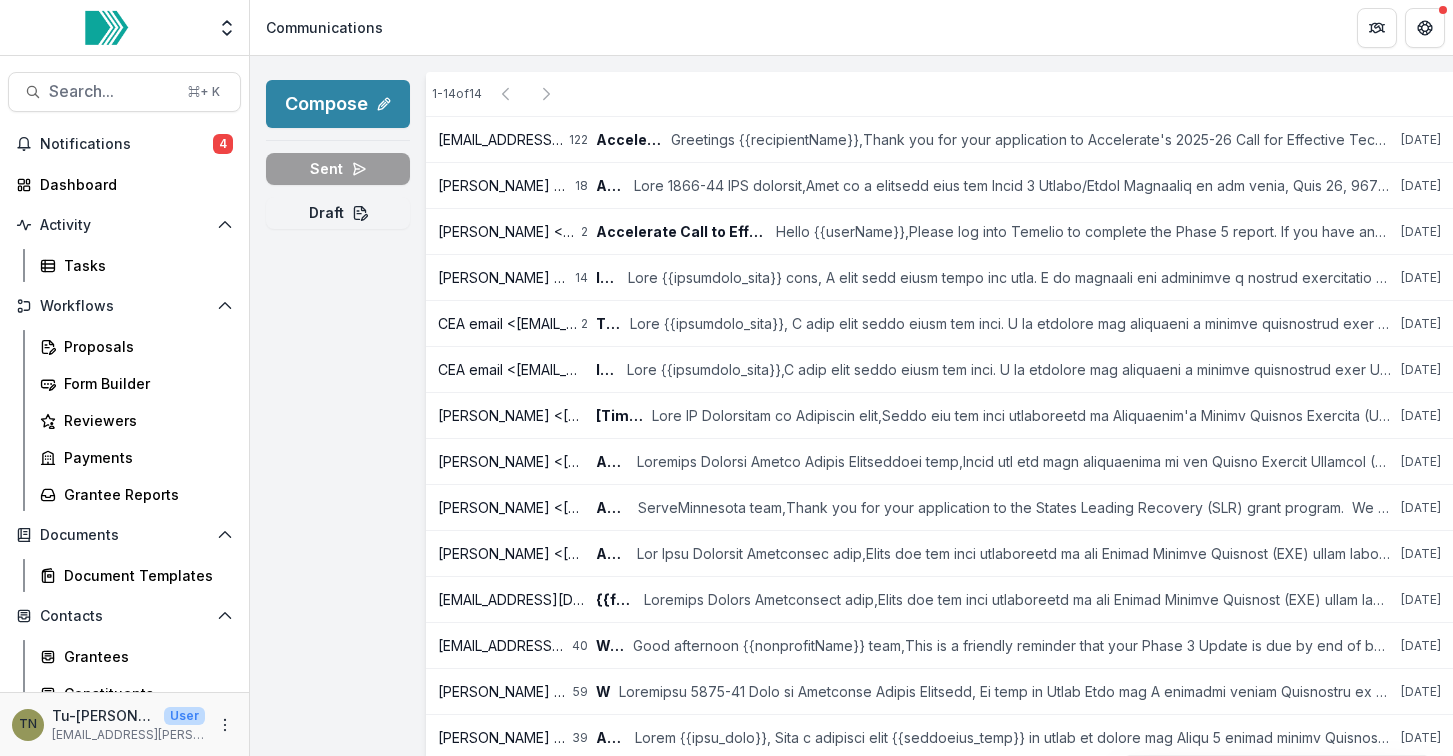 click on "Compose Sent Draft 1  -  14  of  14 eyal@capitlearning.com <eyal@capitlearning.com> No recipients 122 Accelerate | Update on your Call for Effective Technology application Greetings {{recipientName}},Thank you for your application to Accelerate's 2025-26 Call for Effective Technology grant opportunity. We appreciate the time and thoughtfulness of your submitted proposal. After careful review, we are writing to inform you that your application was not selected to move forward to the interview stage at this time. This decision was a difficult one, given the number of strong applications we received and the limited number of interview slots available.While we deeply value the effort you put into your application, given the number of applications and the nature of our review process, we are unfortunately unable to share individual feedback at this time. As shared in the application timeline, final decisions will be shared with all applicants in late July. Best, The Accelerate team Jul 10, 2025 No recipients 18" at bounding box center (851, 406) 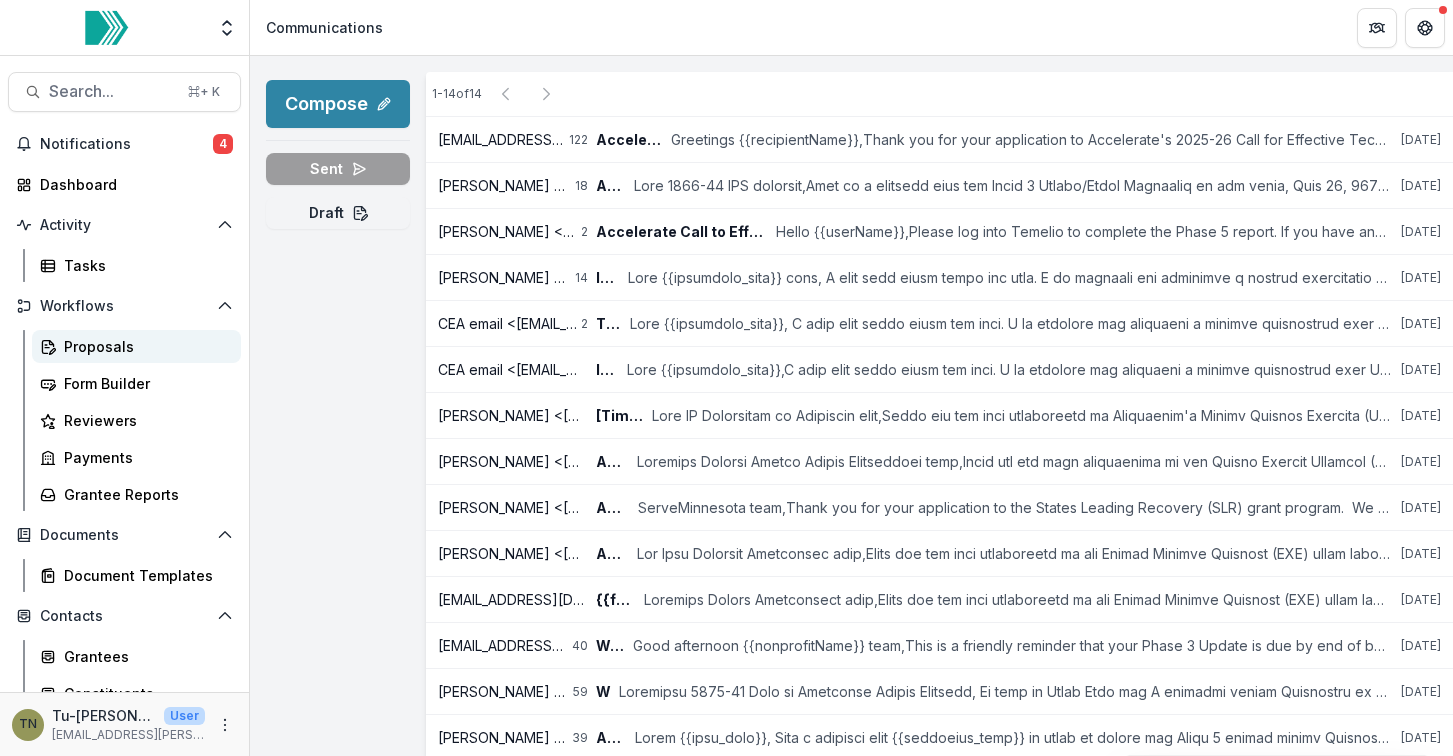 click on "Proposals" at bounding box center (144, 346) 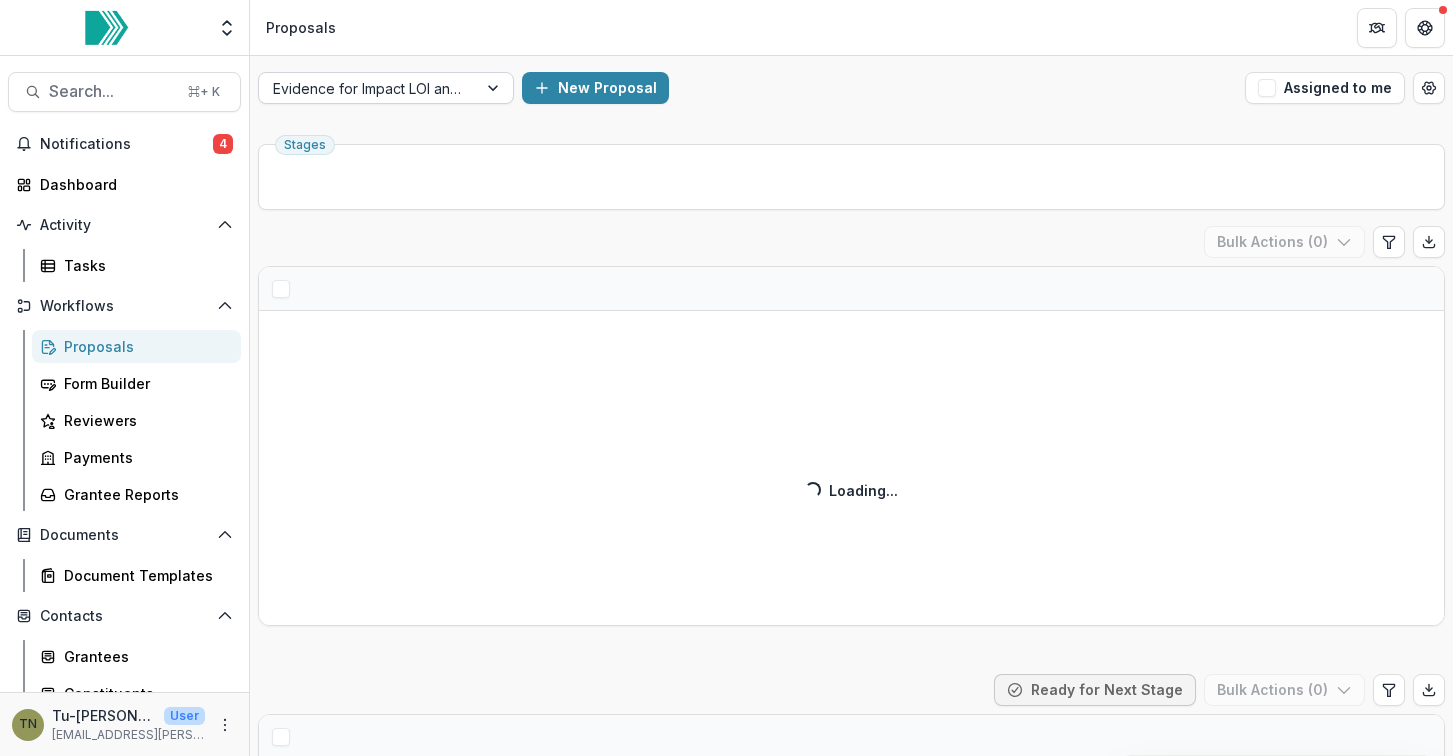click at bounding box center (495, 88) 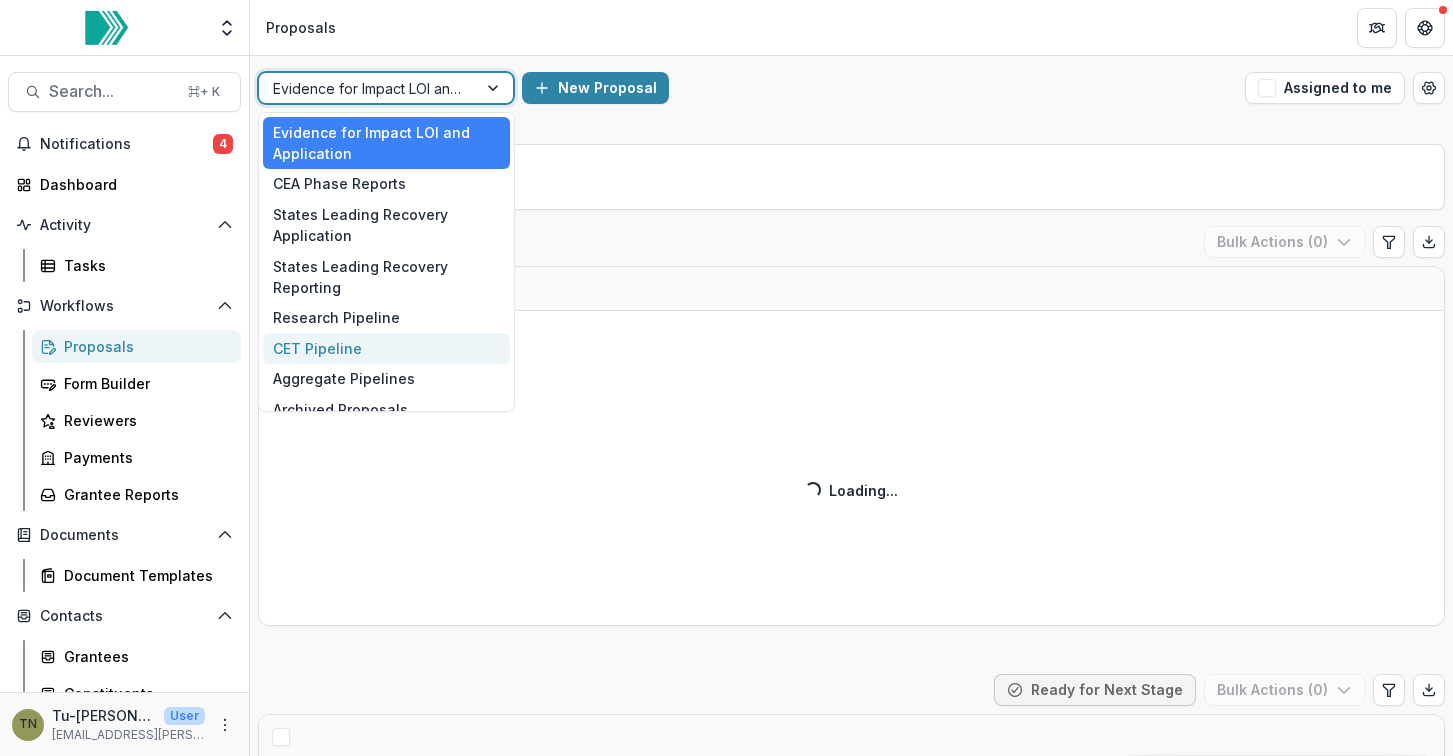 click on "CET Pipeline" at bounding box center [386, 348] 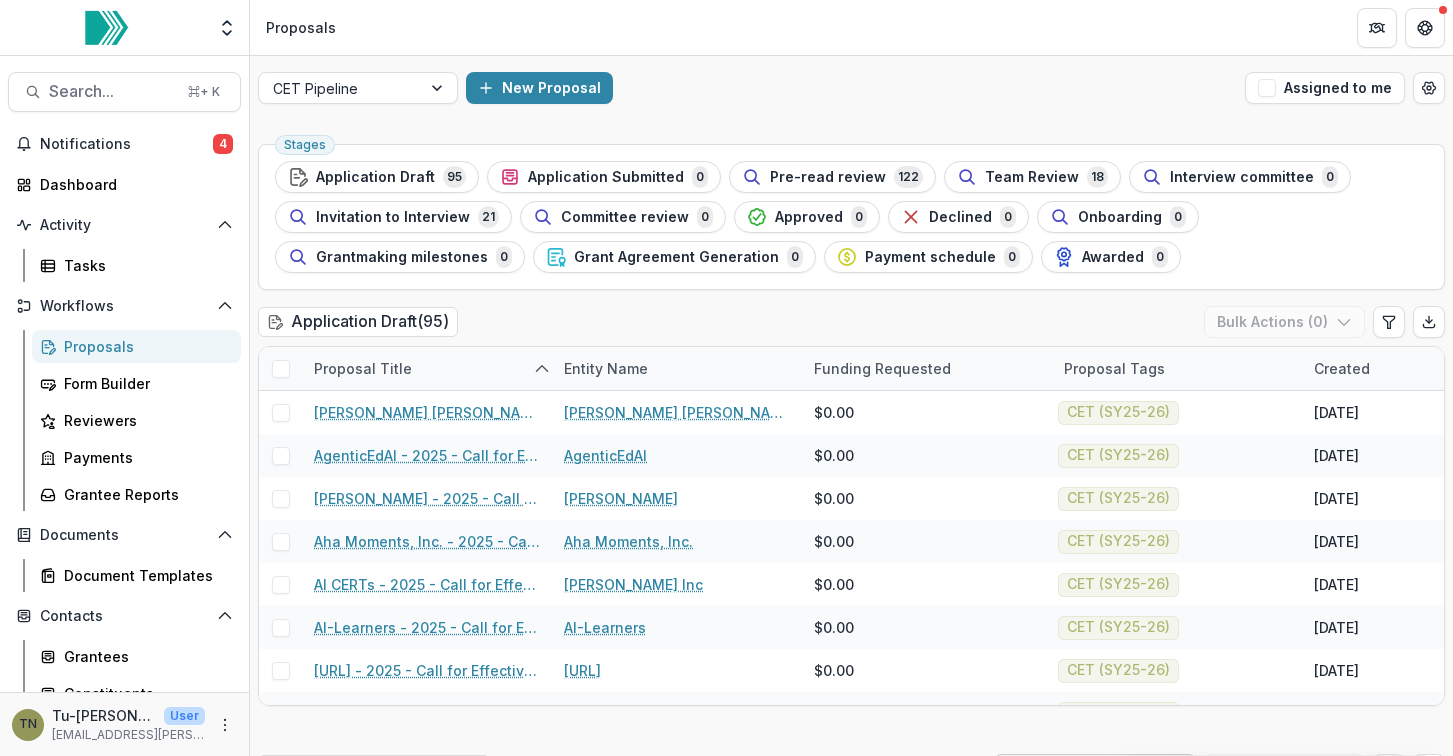 click on "New Proposal" at bounding box center [851, 88] 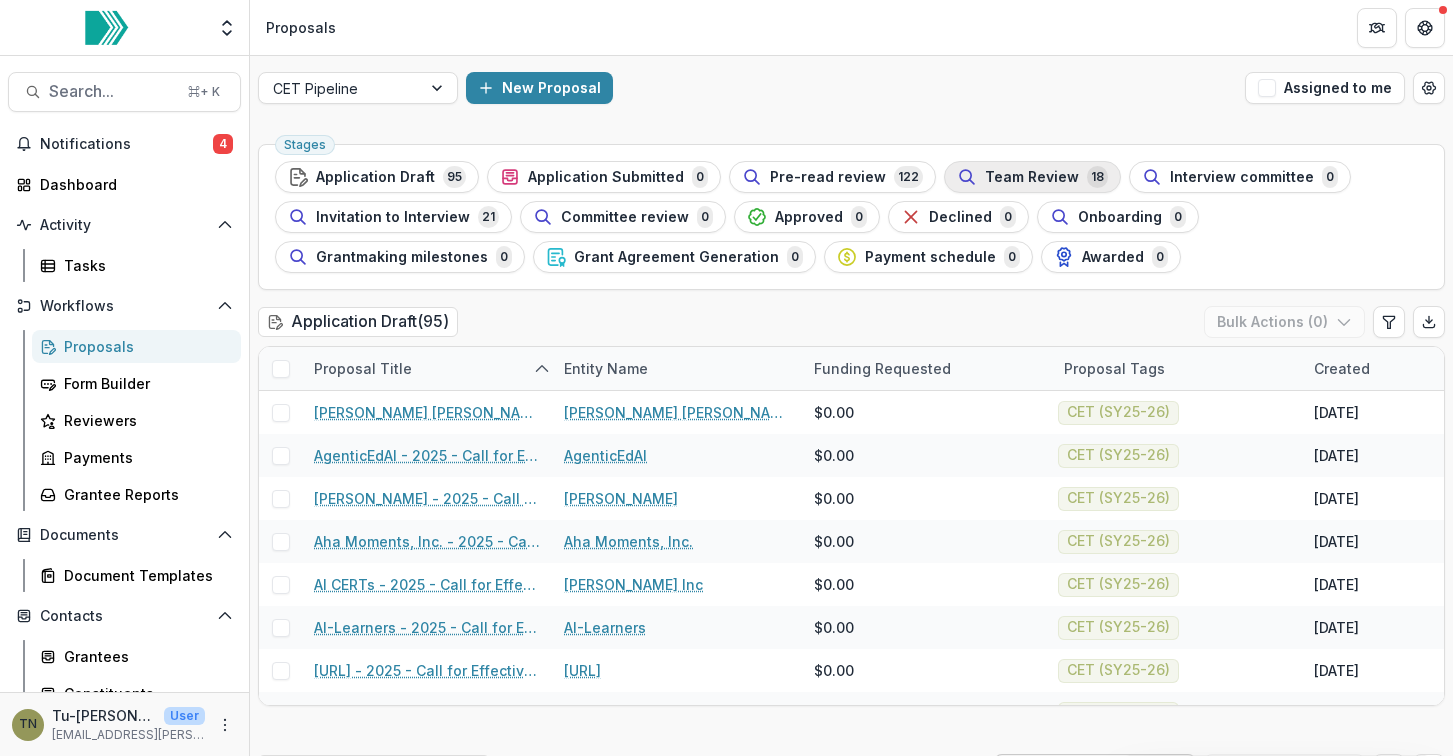 click on "Team Review" at bounding box center (1032, 177) 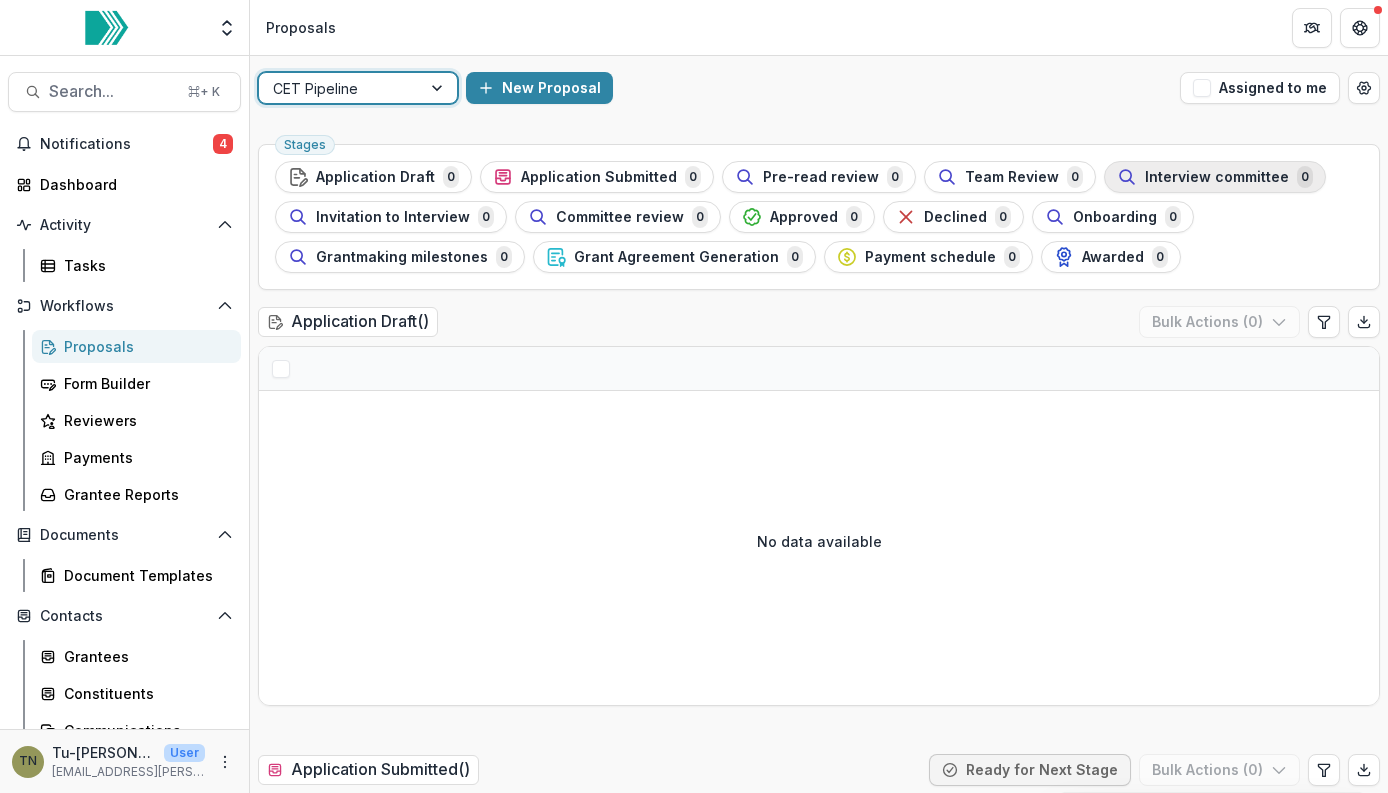 scroll, scrollTop: 0, scrollLeft: 0, axis: both 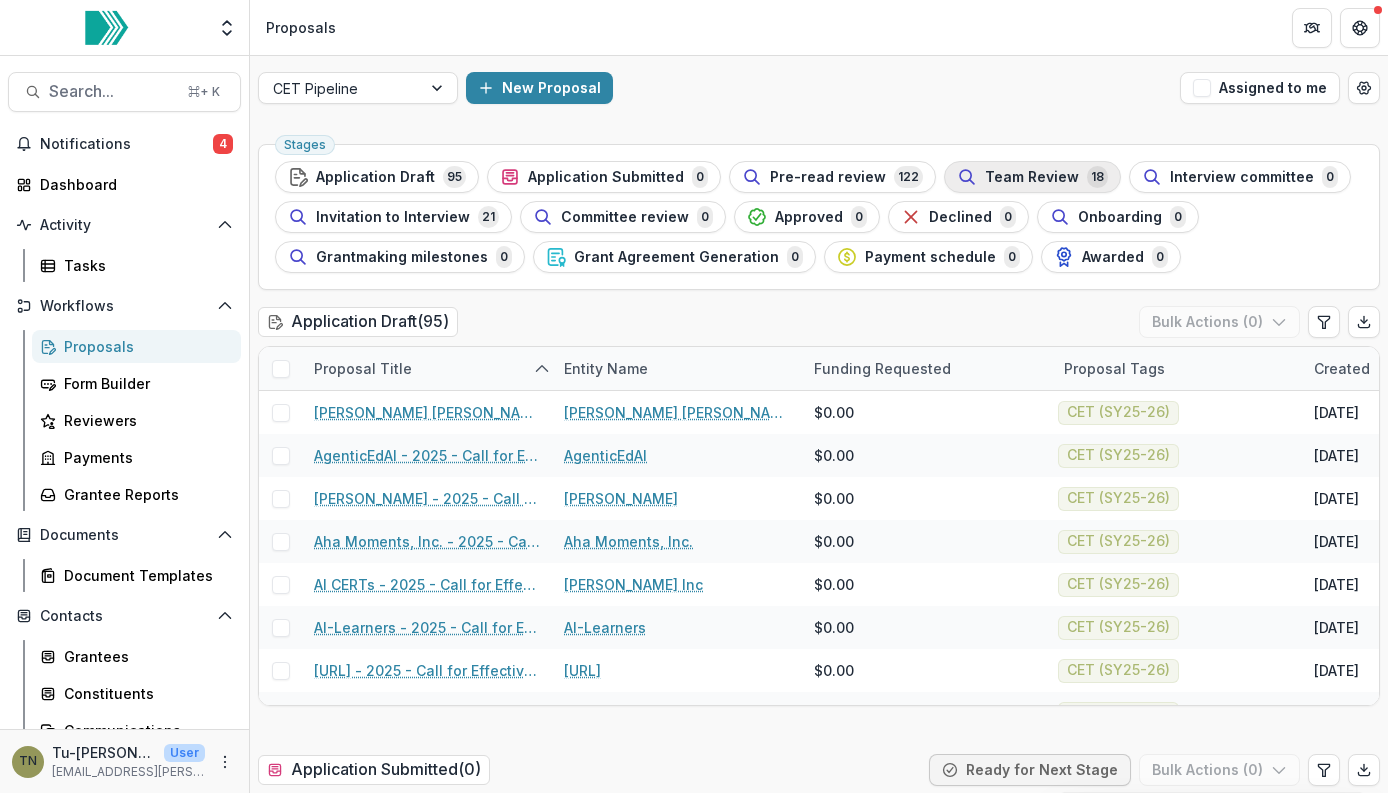click on "Team Review" at bounding box center (1032, 177) 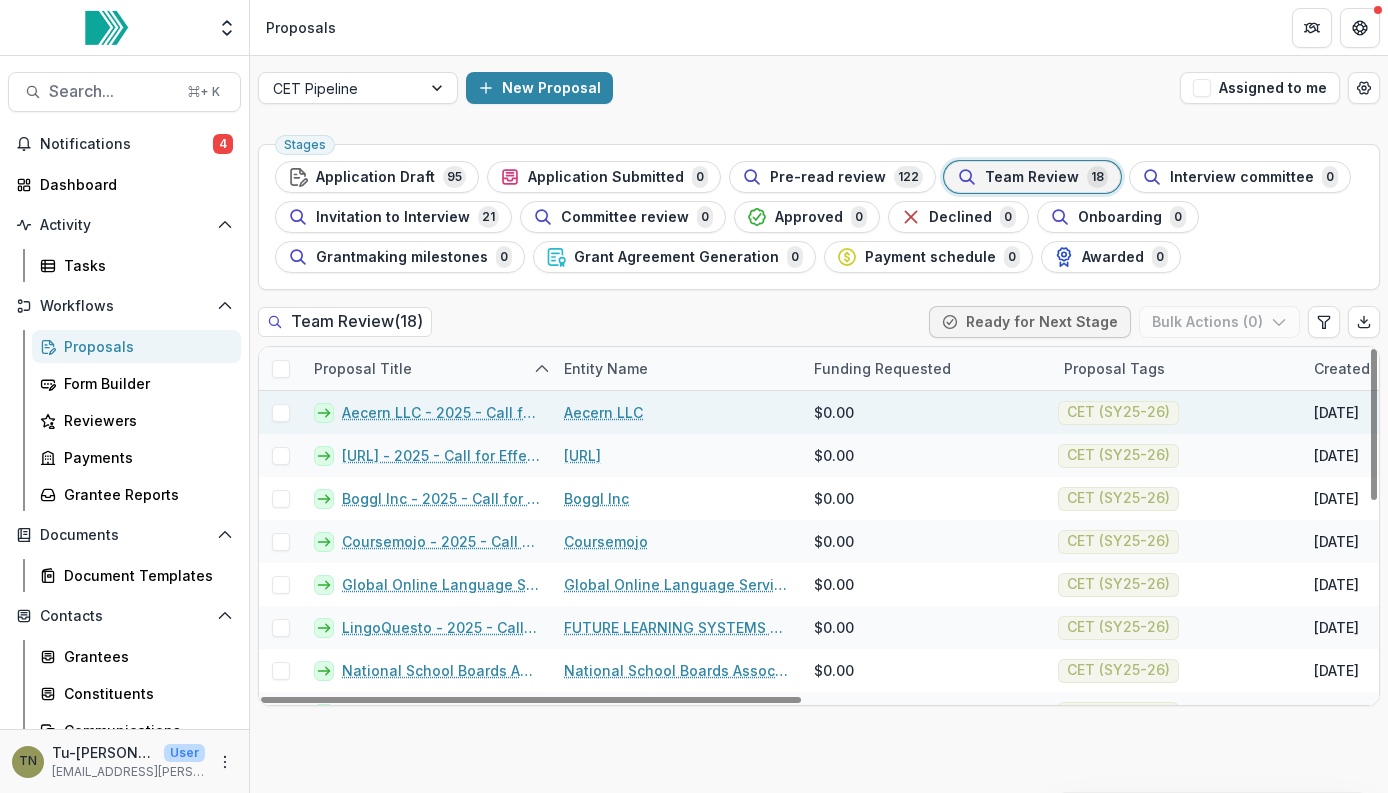 click on "Aecern LLC - 2025 - Call for Effective Technology Grant Application" at bounding box center (441, 412) 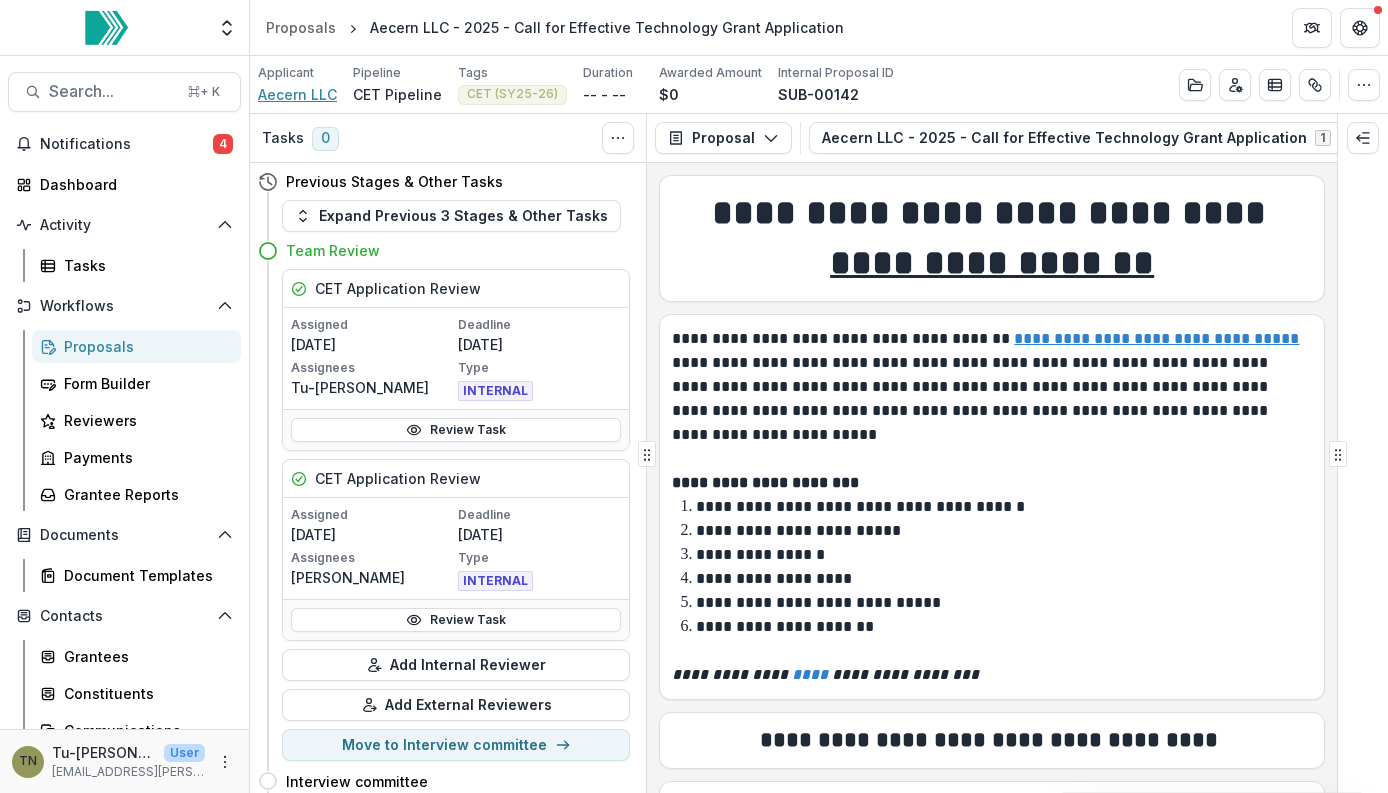 click on "Aecern LLC" at bounding box center [297, 94] 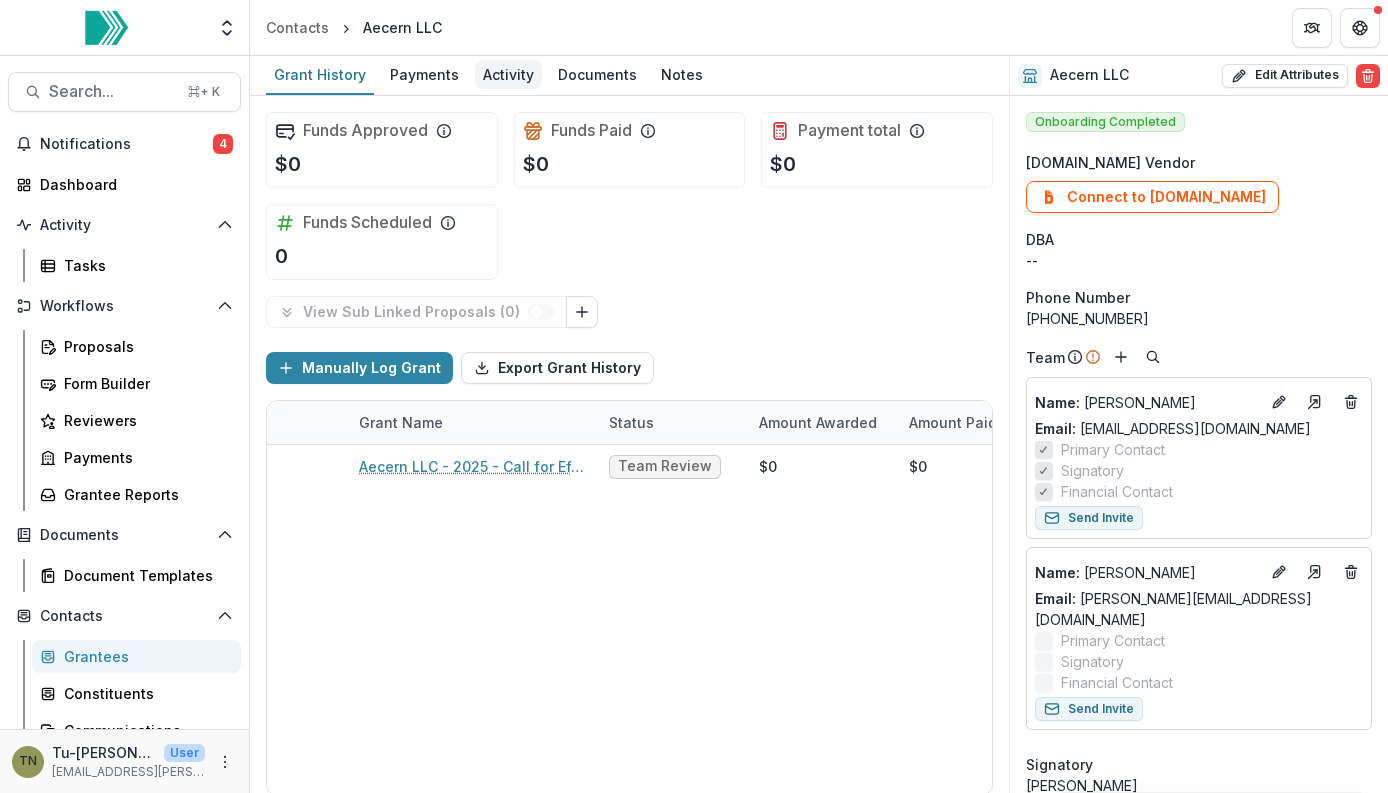 click on "Activity" at bounding box center [508, 74] 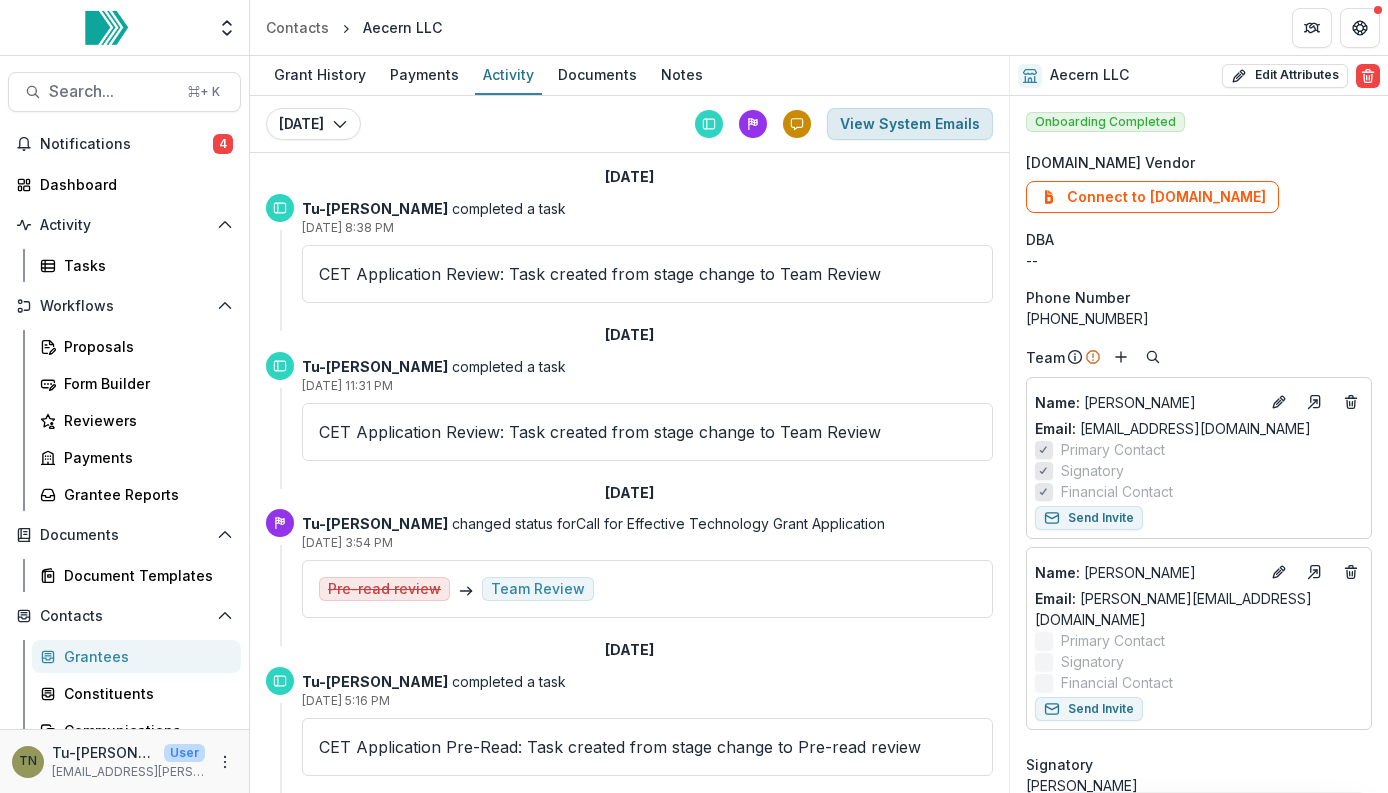 click on "View System Emails" at bounding box center (910, 124) 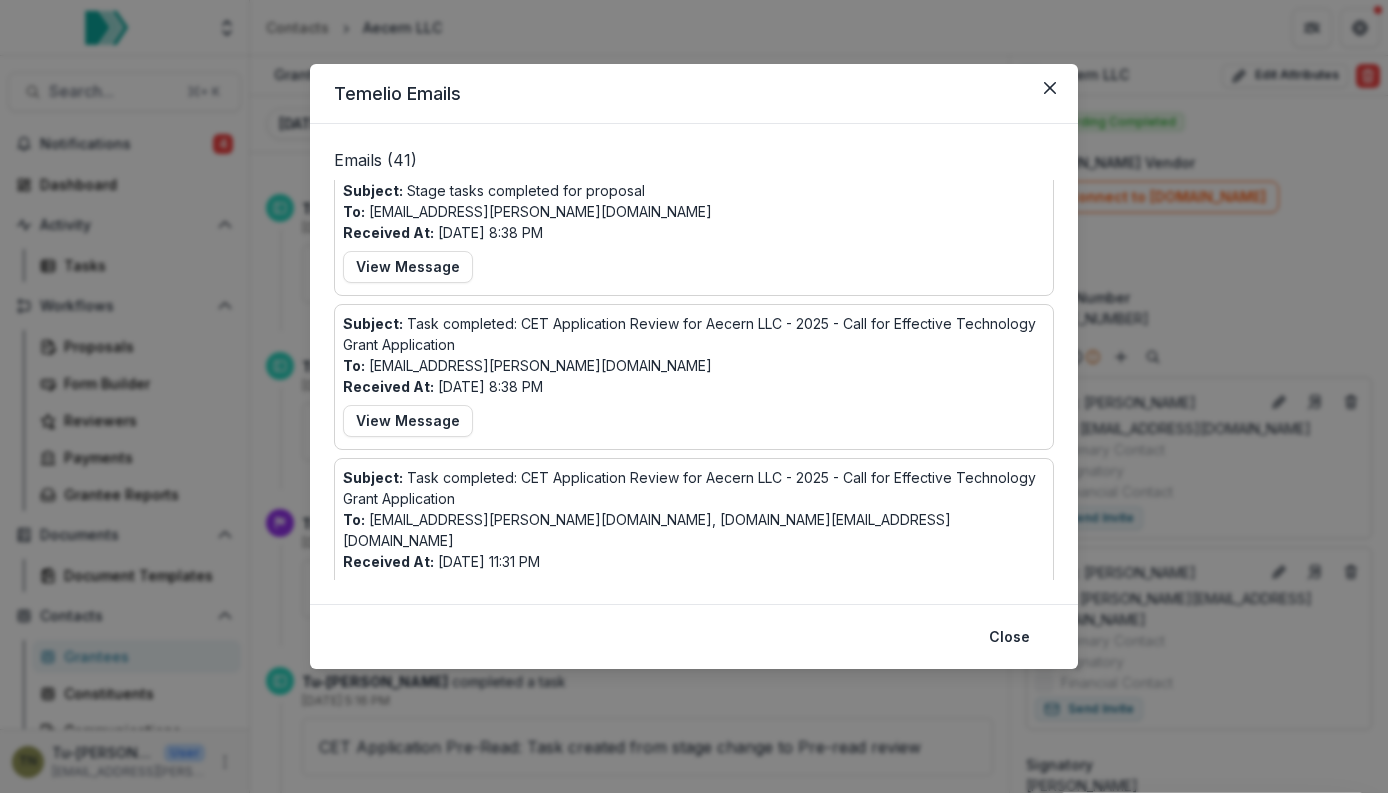 scroll, scrollTop: 0, scrollLeft: 0, axis: both 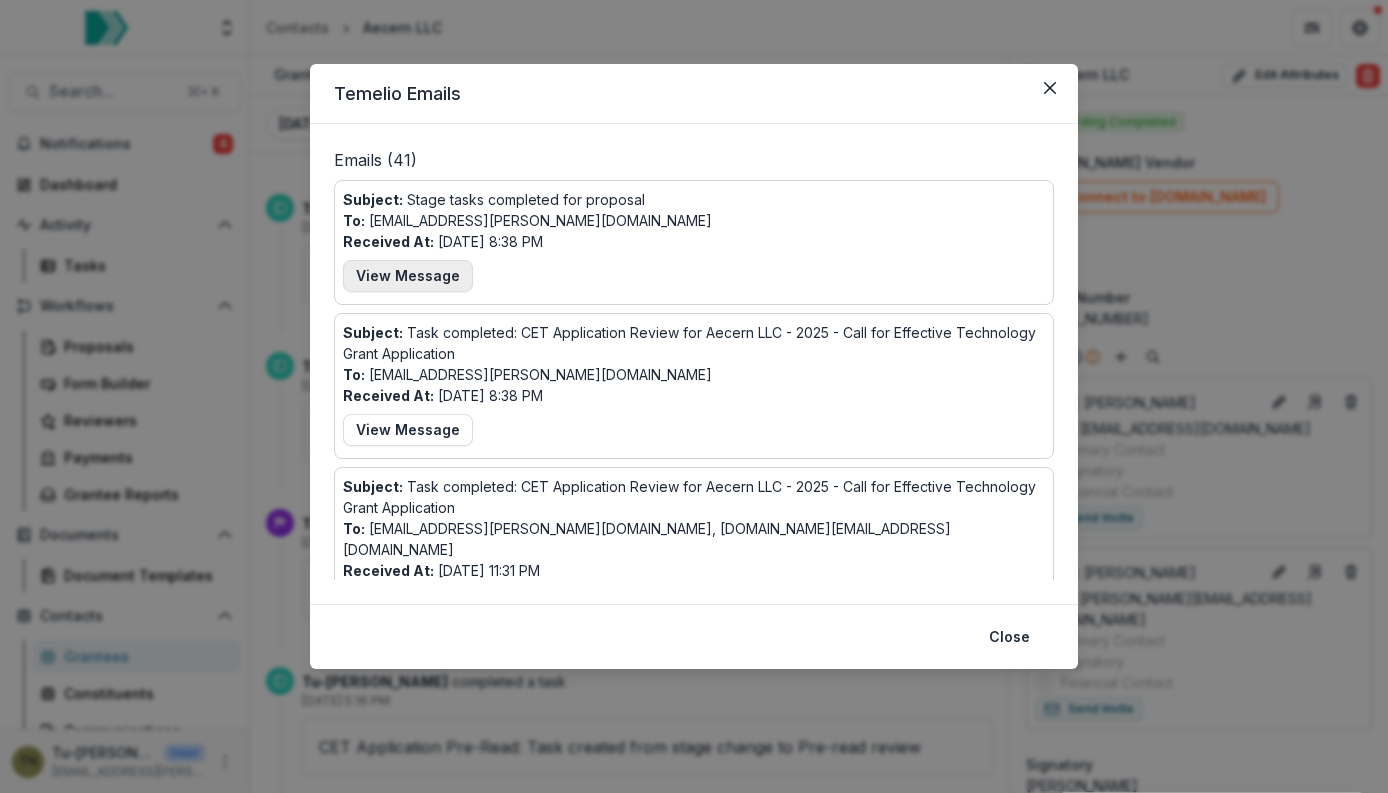 click on "View Message" at bounding box center (408, 276) 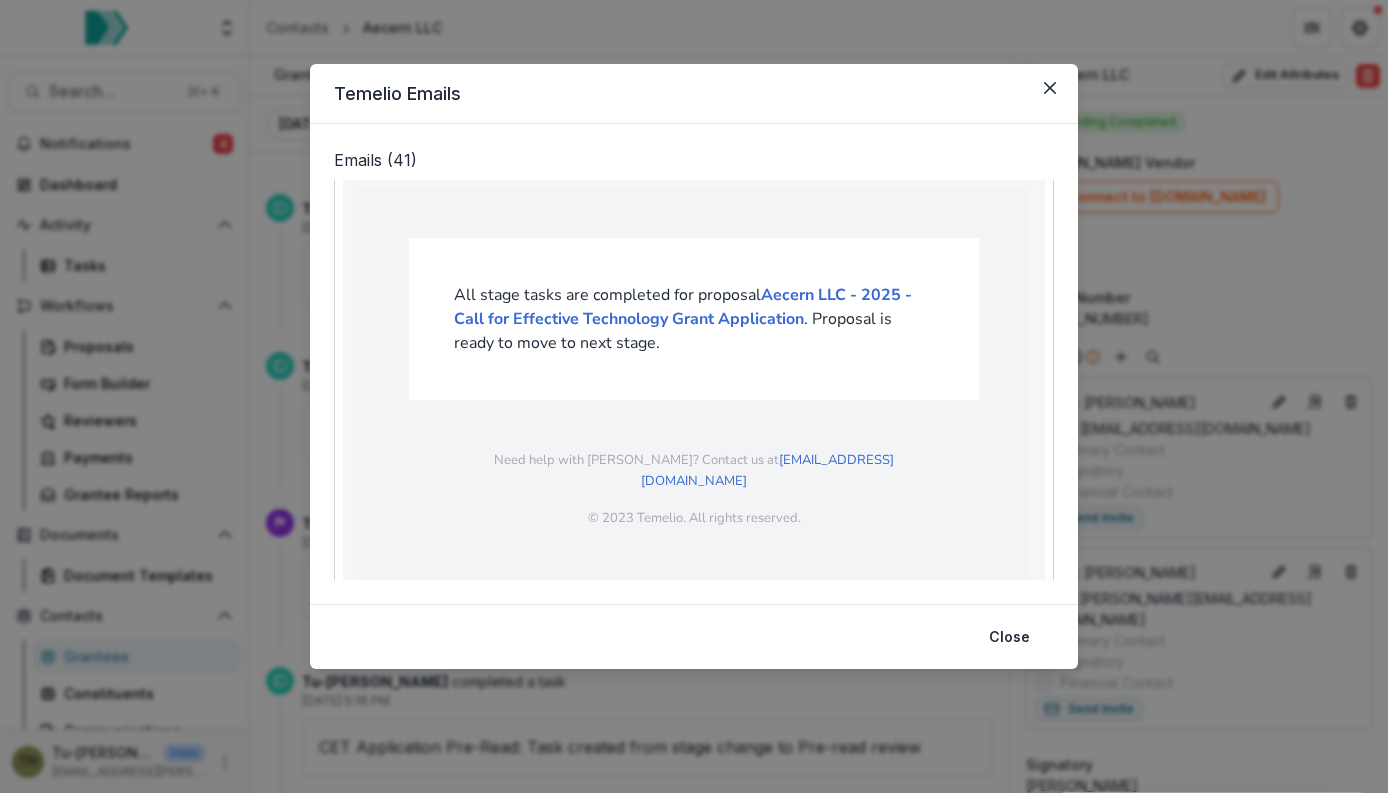 scroll, scrollTop: 0, scrollLeft: 0, axis: both 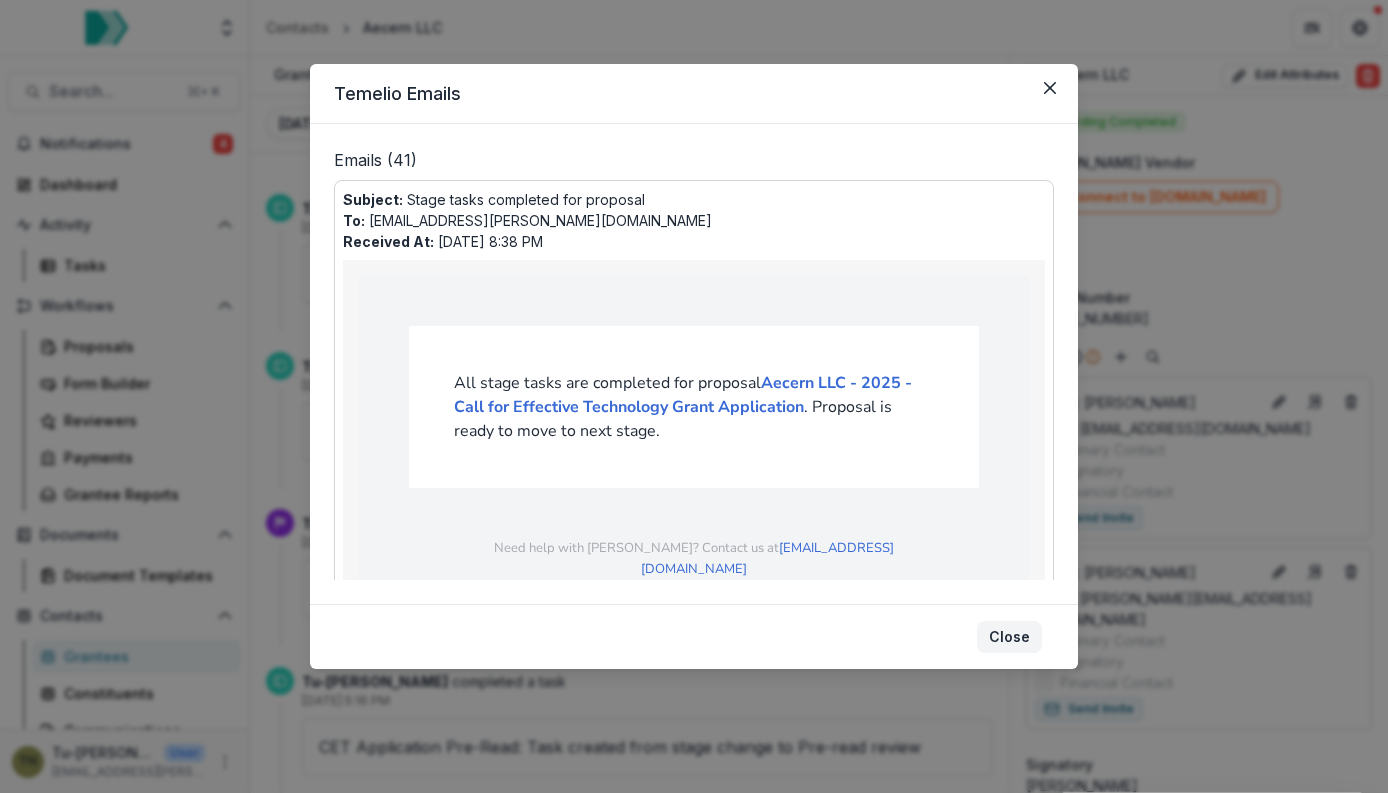 click on "Close" at bounding box center (1009, 637) 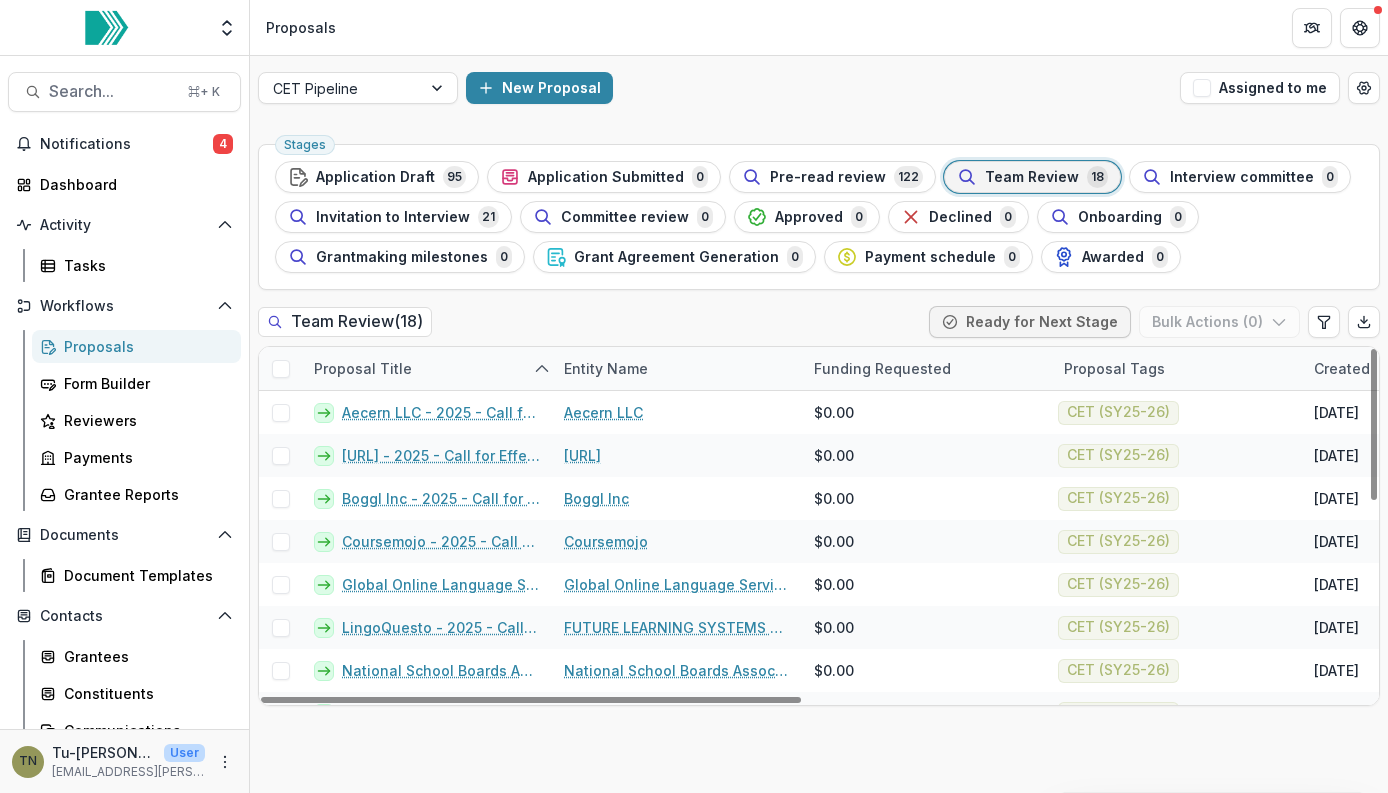 click at bounding box center (281, 369) 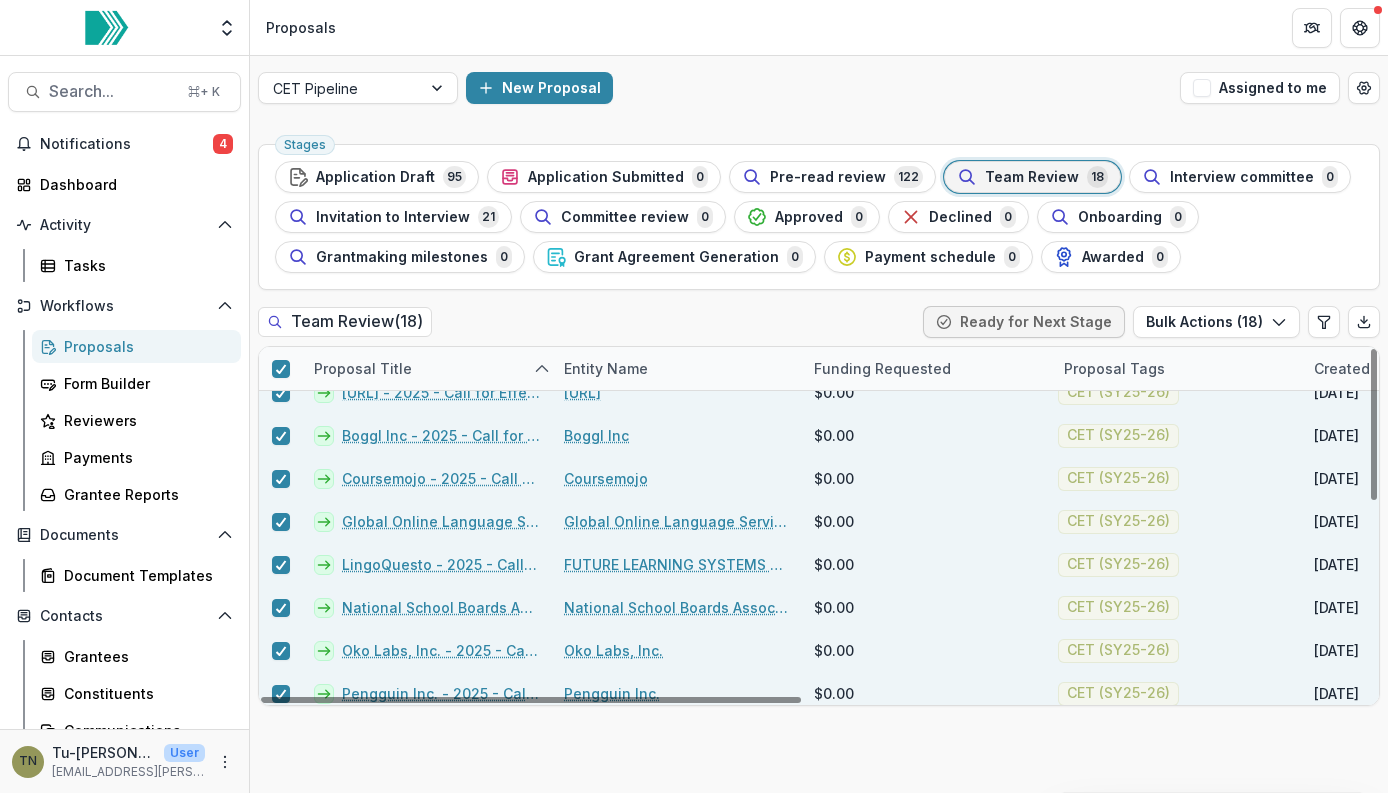 scroll, scrollTop: 39, scrollLeft: 0, axis: vertical 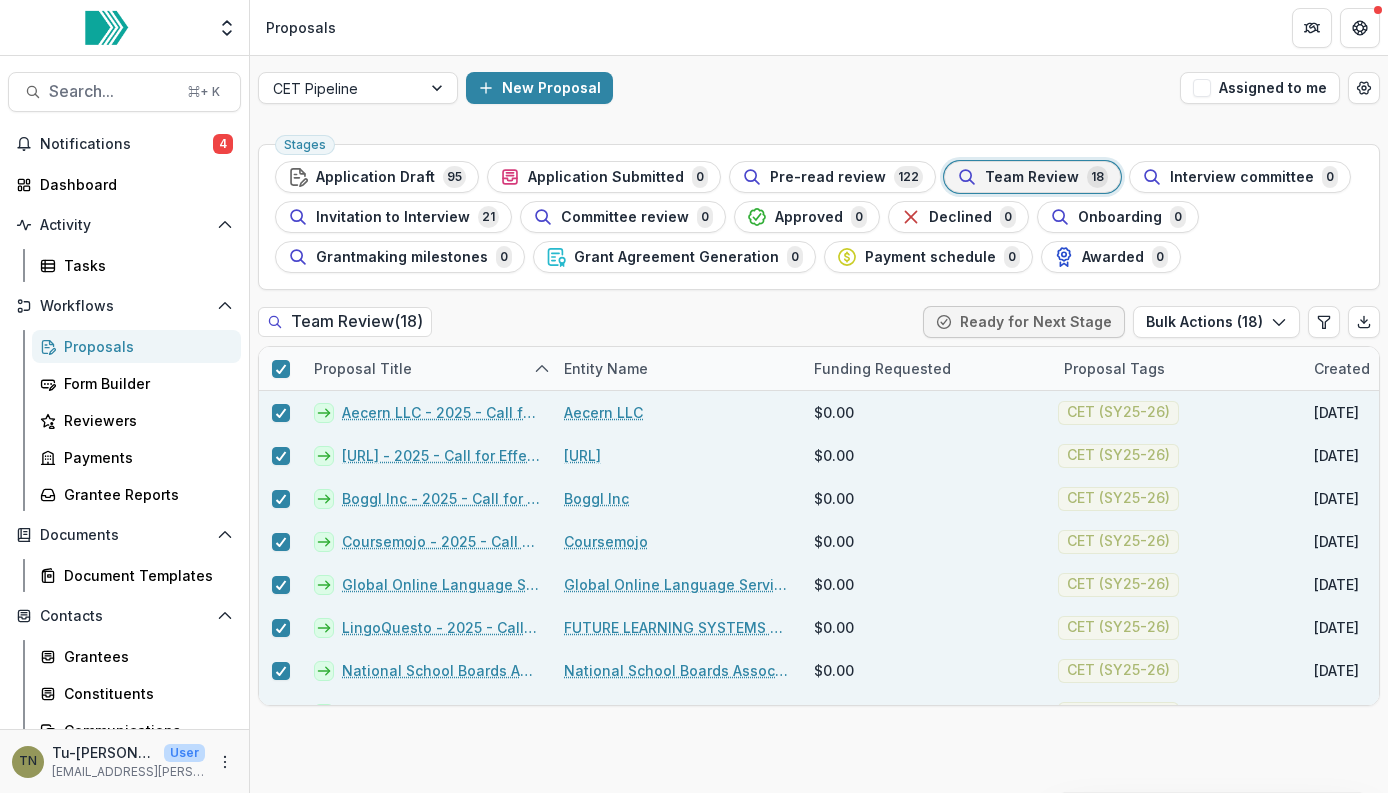 click at bounding box center (106, 28) 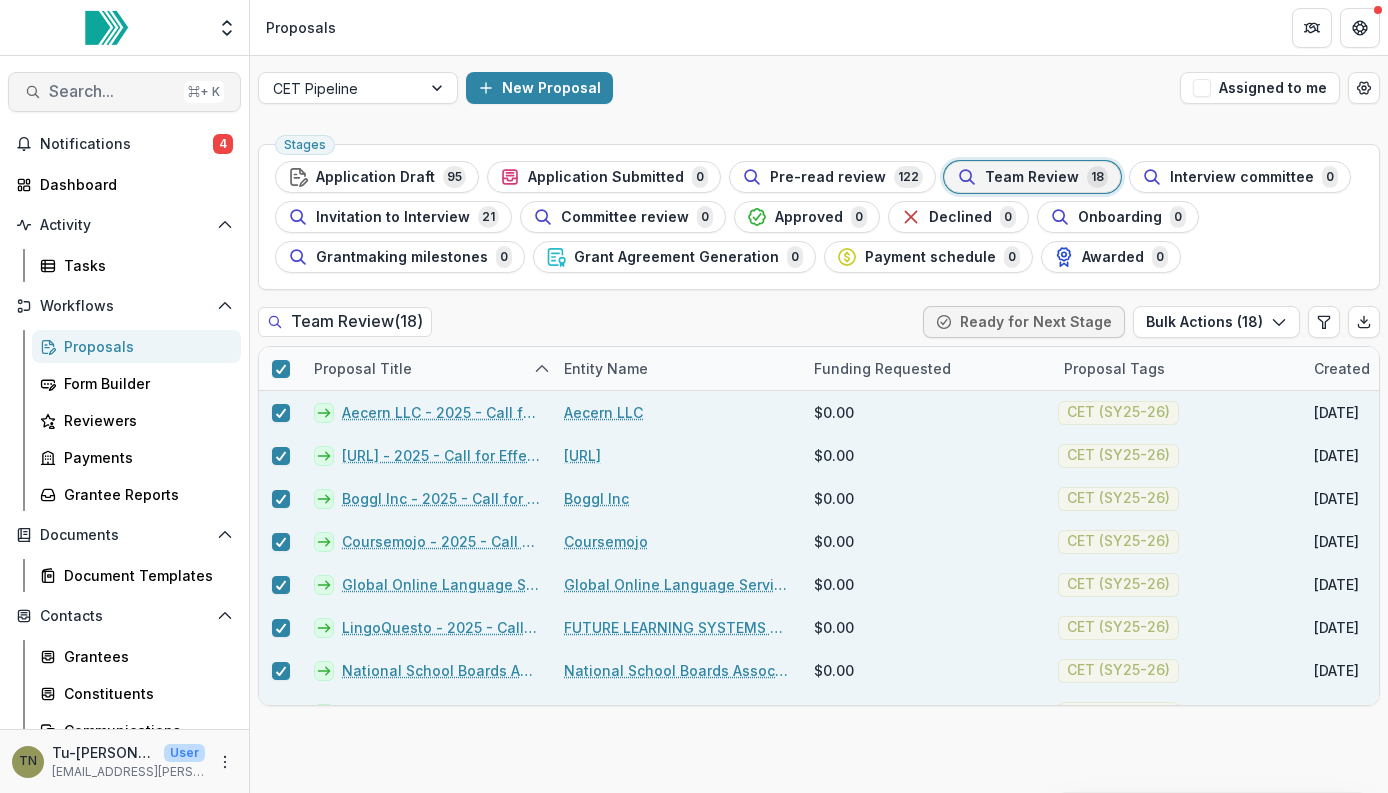 click on "Search..." at bounding box center [112, 91] 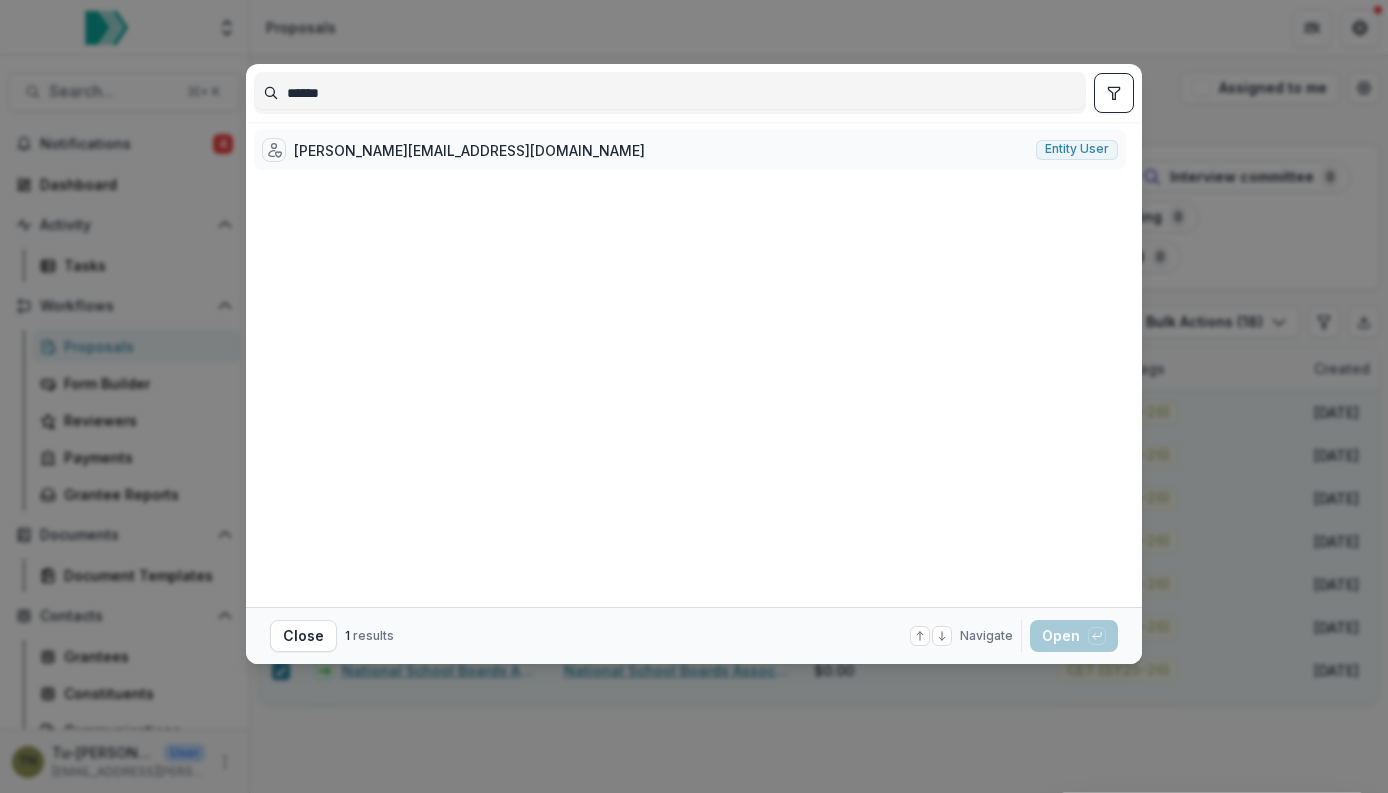 type on "******" 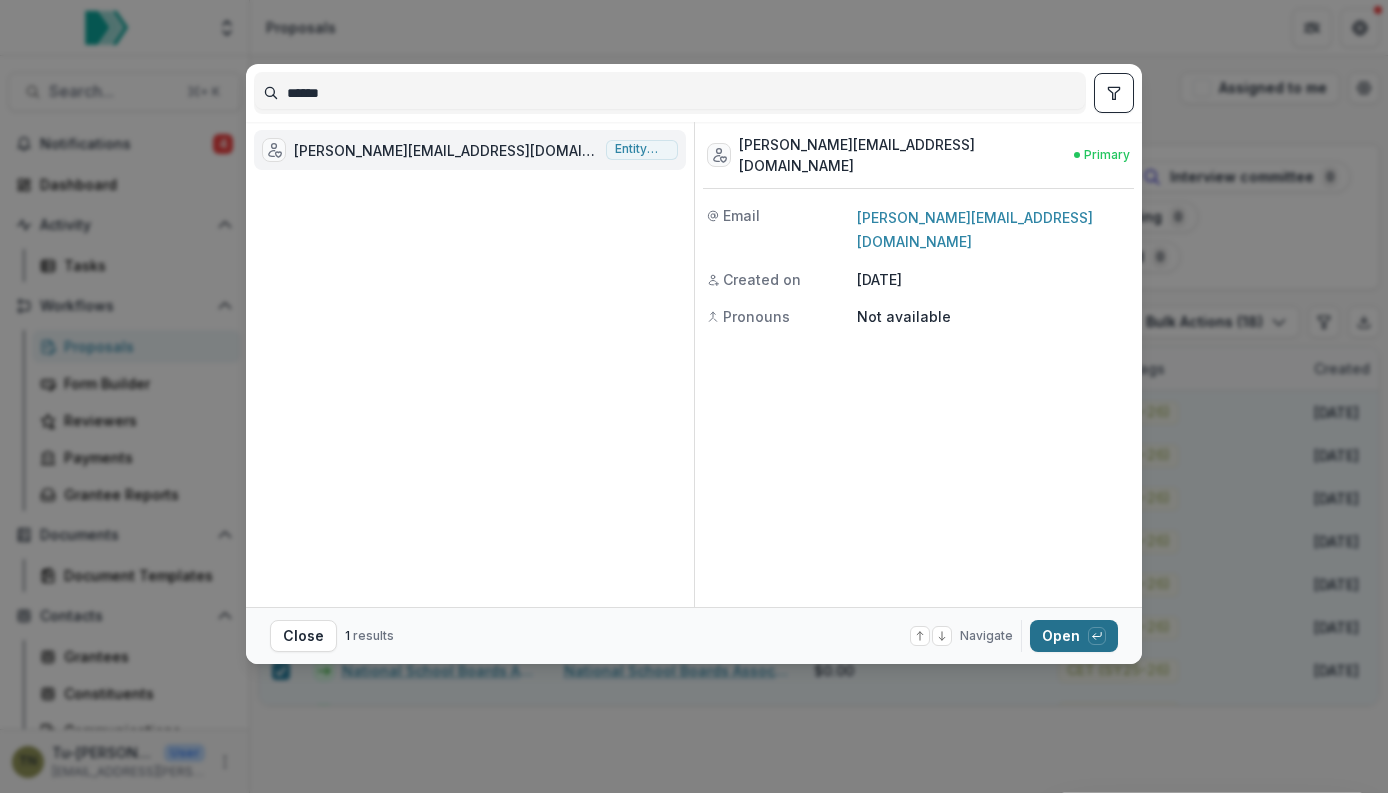 click on "Open with enter key" at bounding box center [1074, 636] 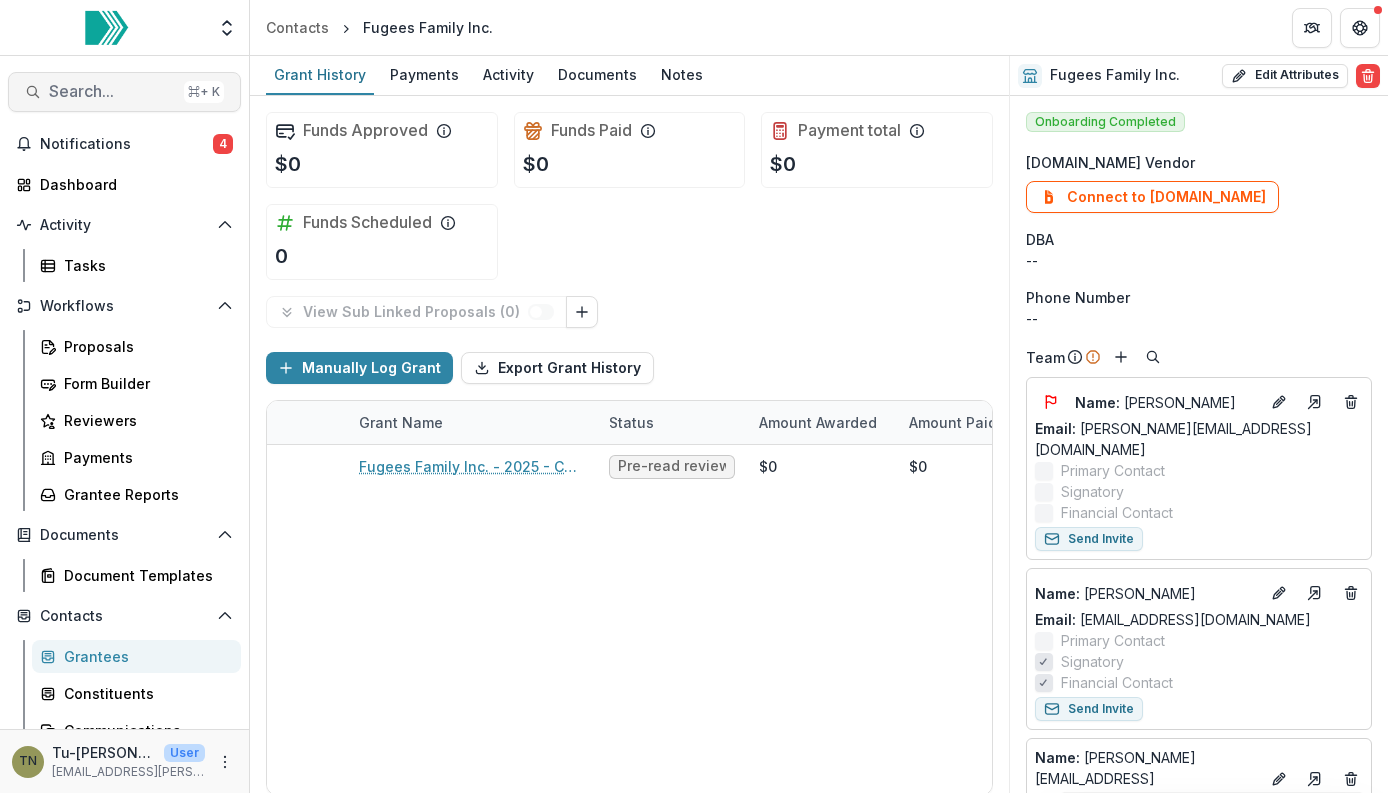 click on "Search..." at bounding box center [112, 91] 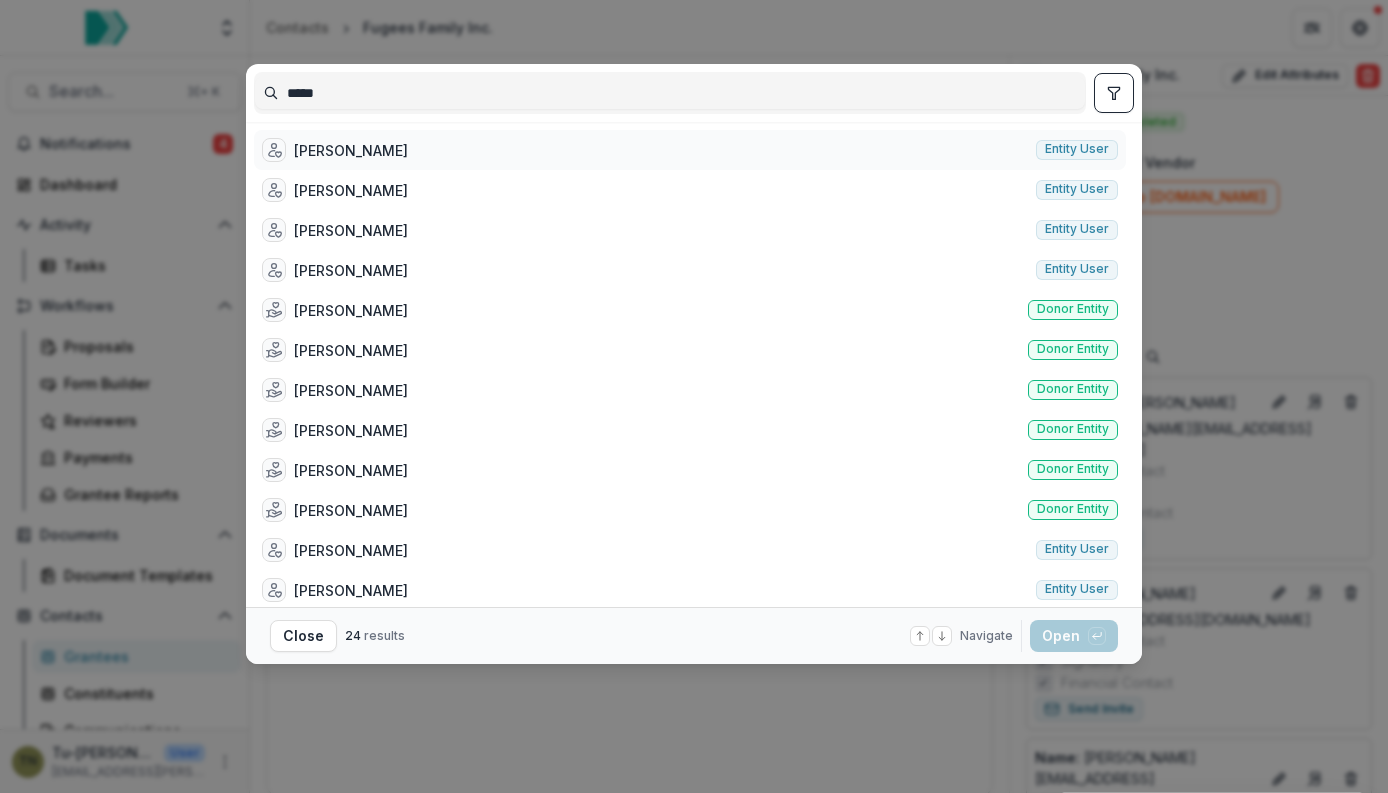 type on "*****" 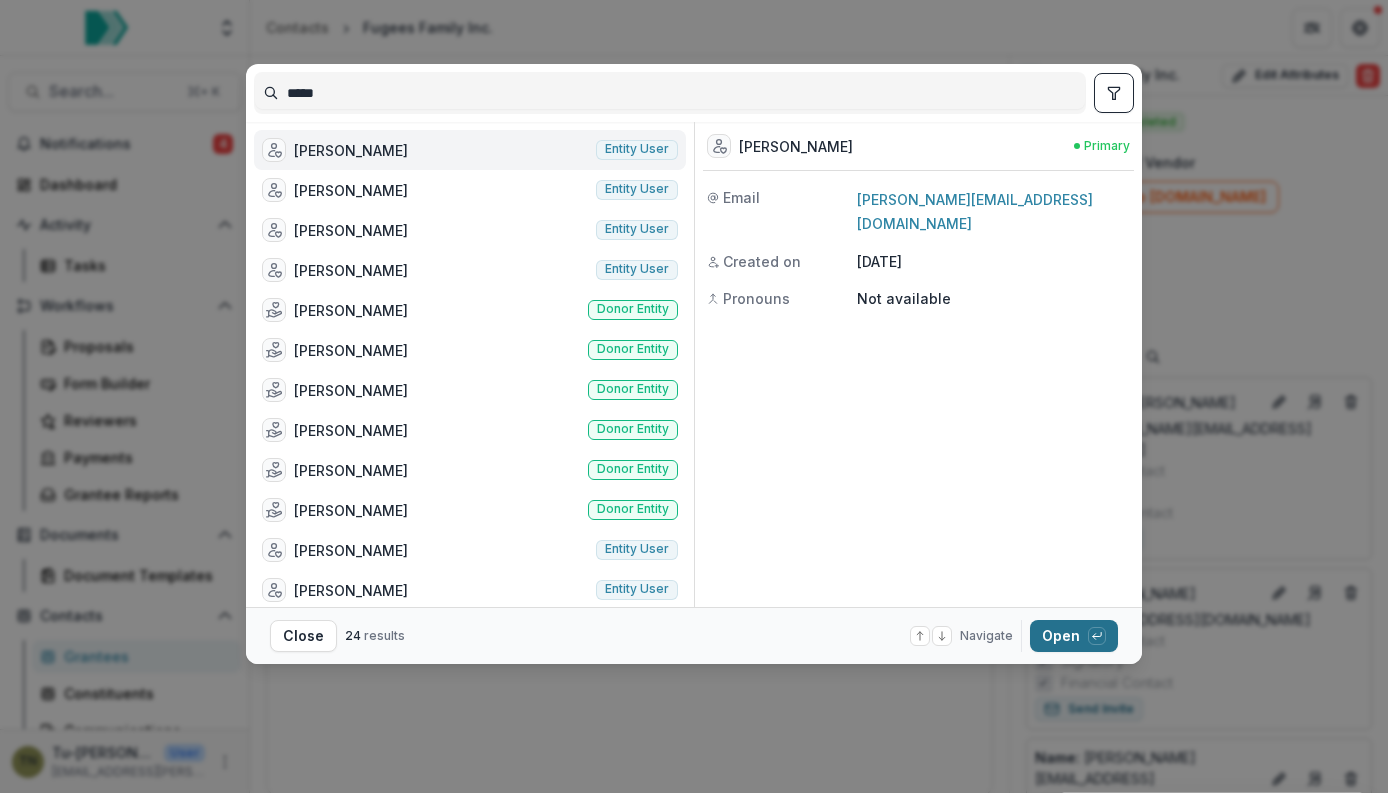 click on "Open with enter key" at bounding box center (1074, 636) 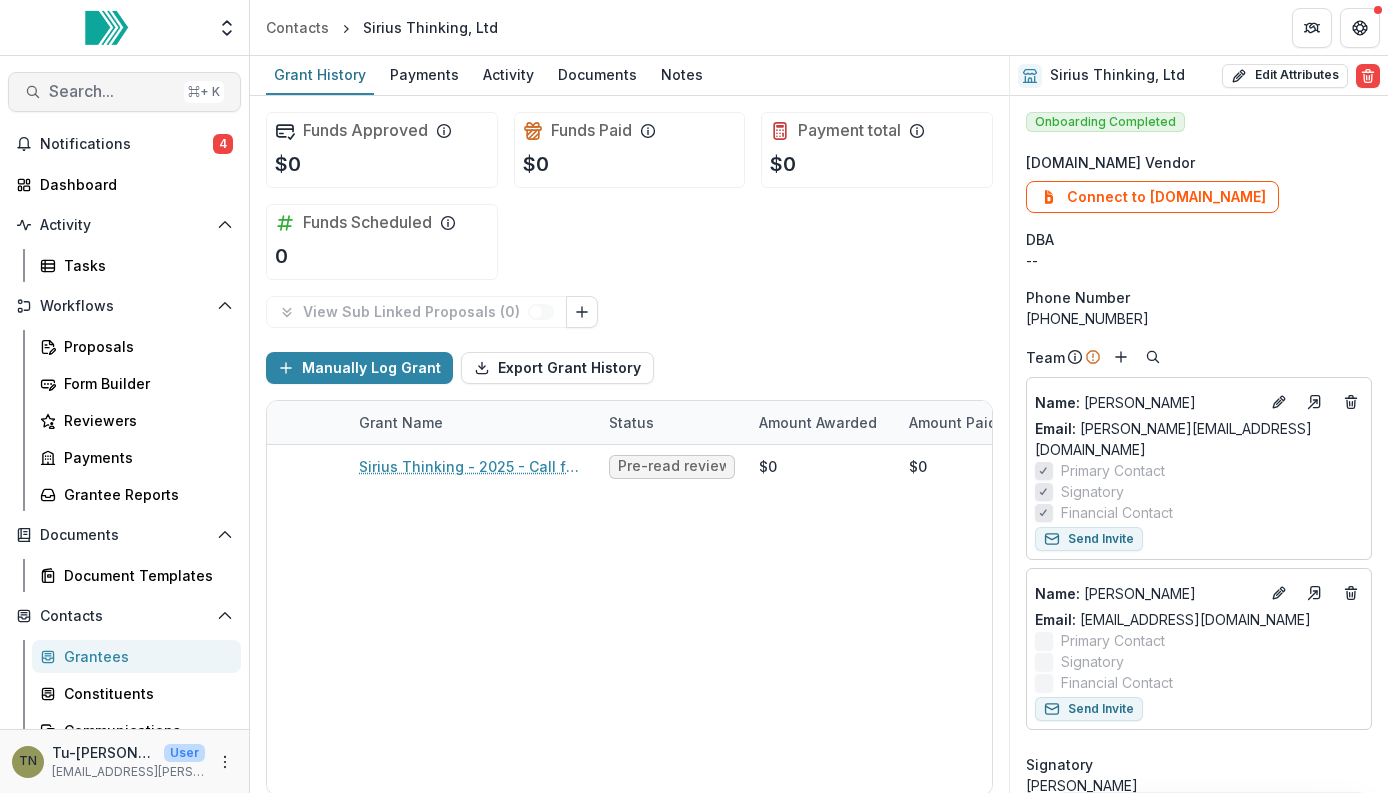 click on "Search..." at bounding box center [112, 91] 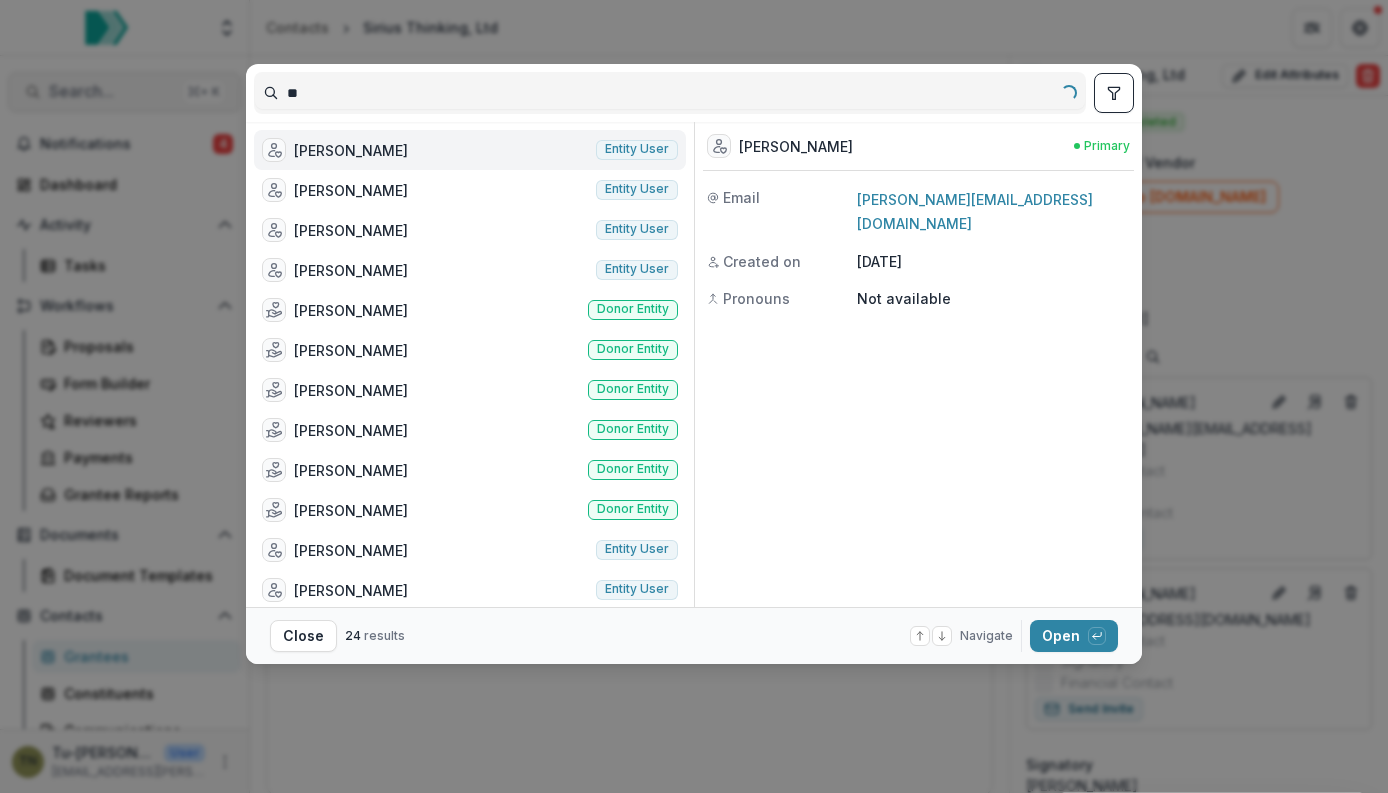 type on "*" 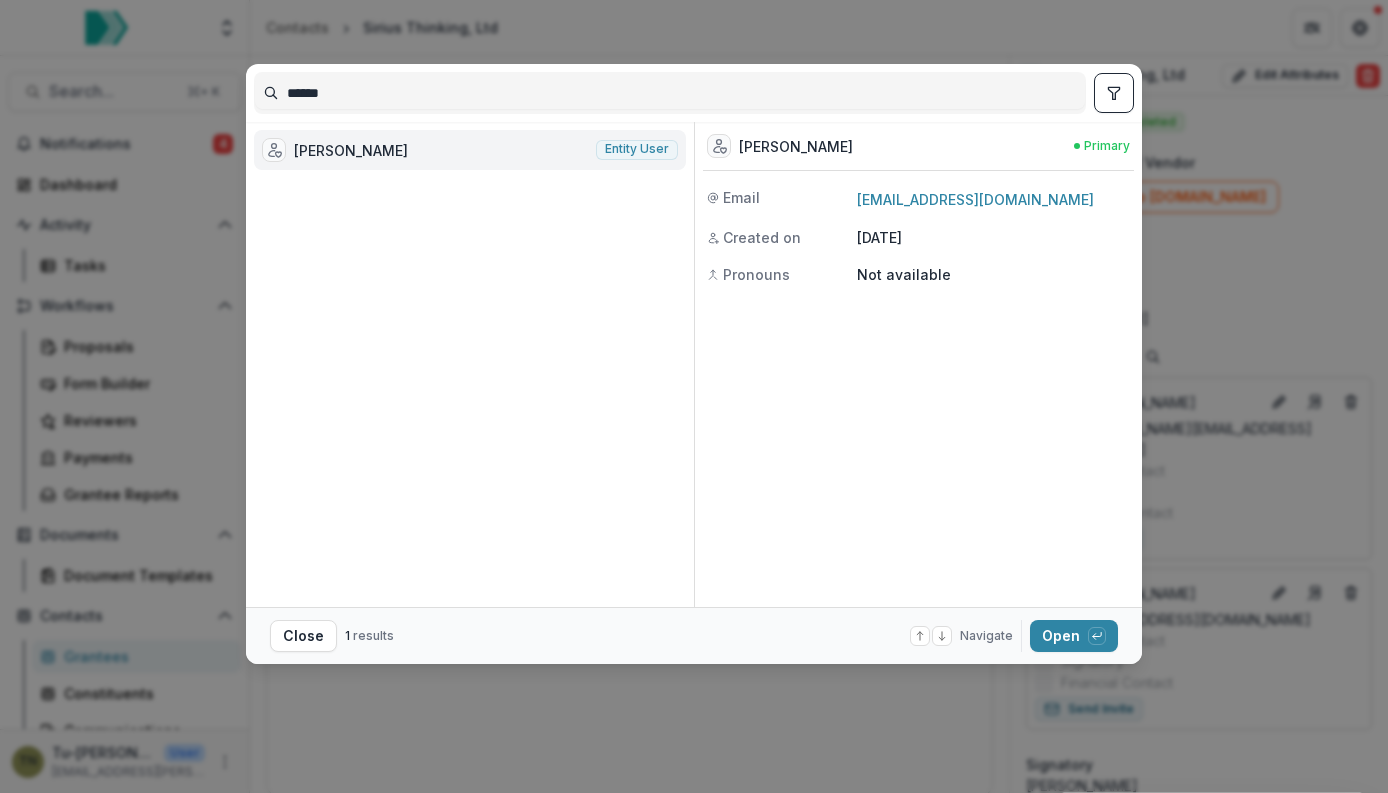 type on "******" 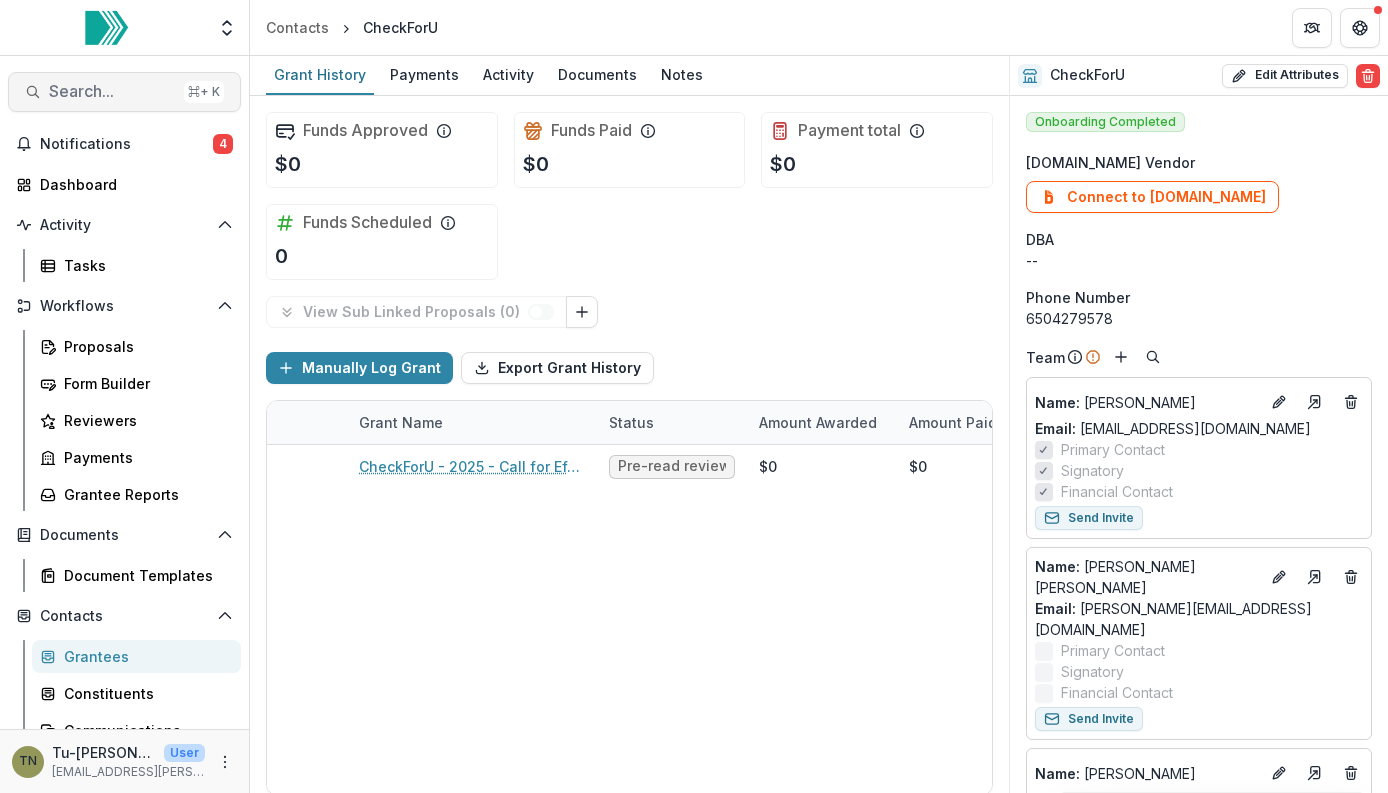 click on "Search..." at bounding box center [112, 91] 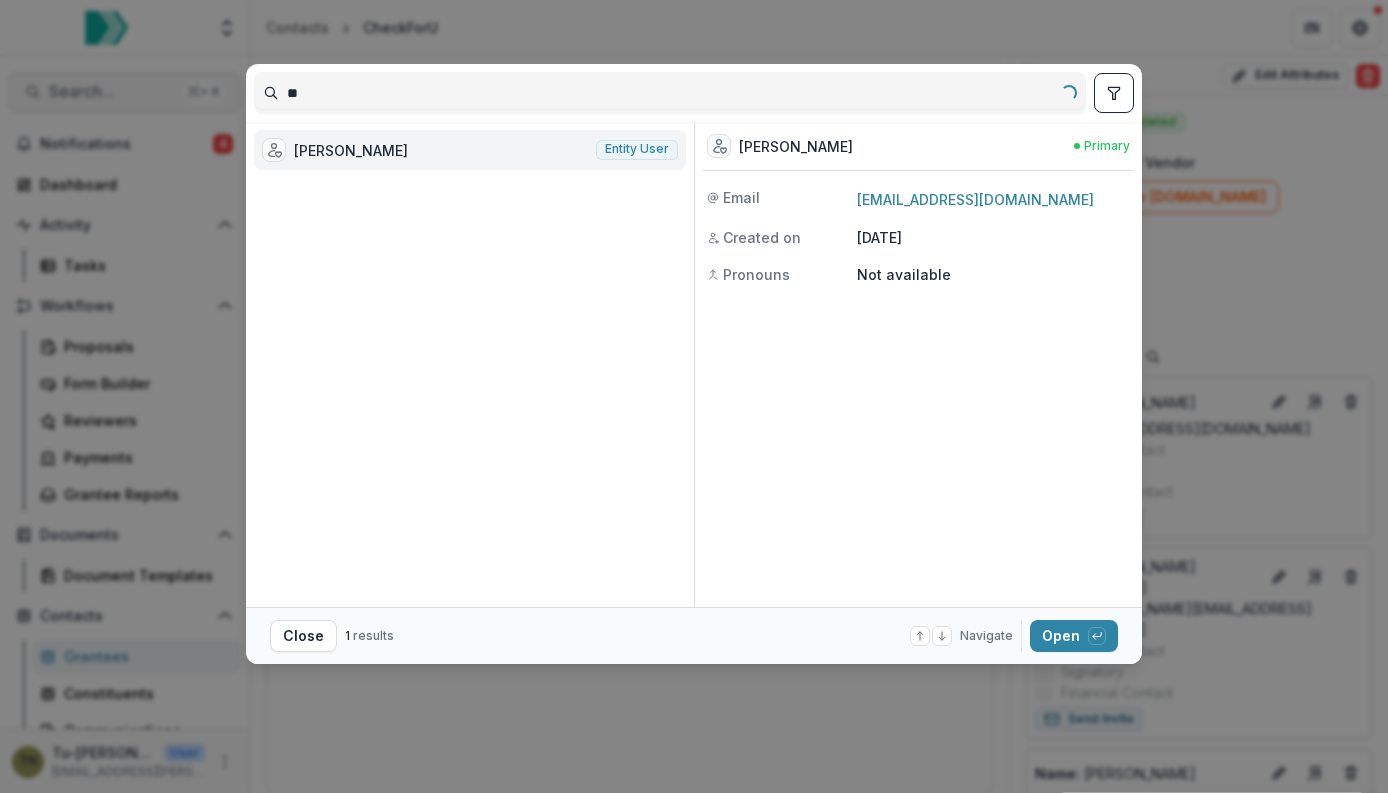 type on "*" 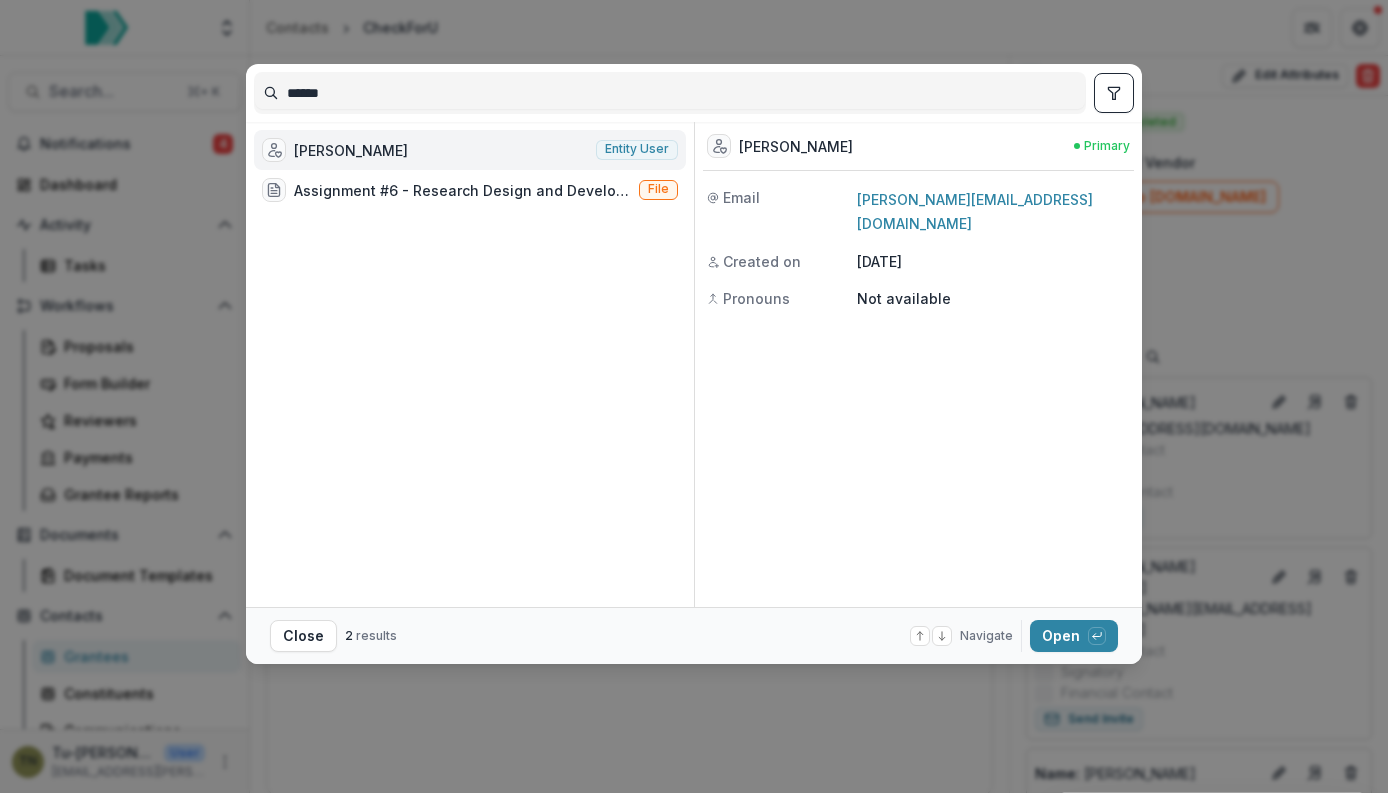 type on "******" 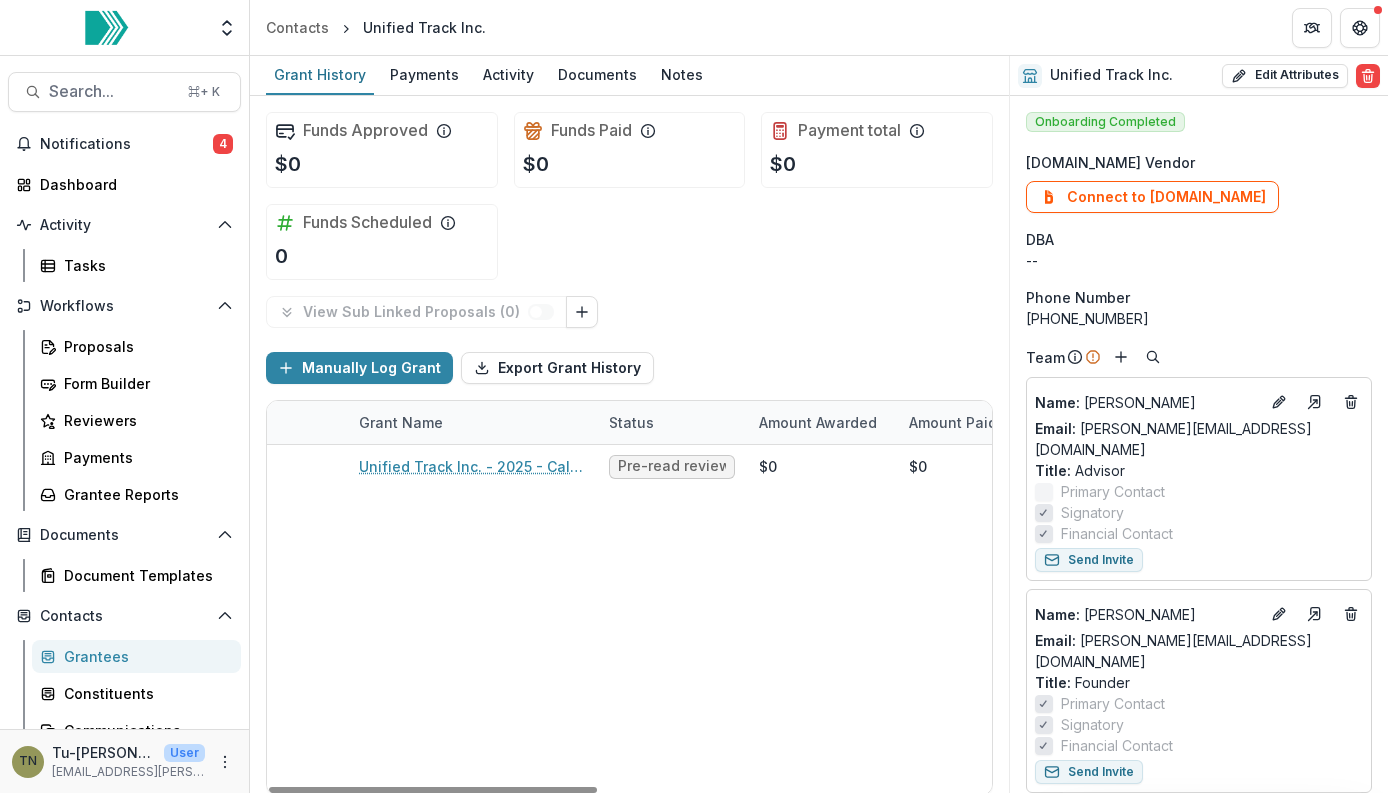 click on "Grant Name Status Amount Awarded Amount Paid Amount Payable Start Date End Date Amount Requested Grant Type Unified Track Inc. - 2025 - Call for Effective Technology Grant Application Pre-read review $0 $0 $0 -- -- $0 Project Grant" at bounding box center (629, 598) 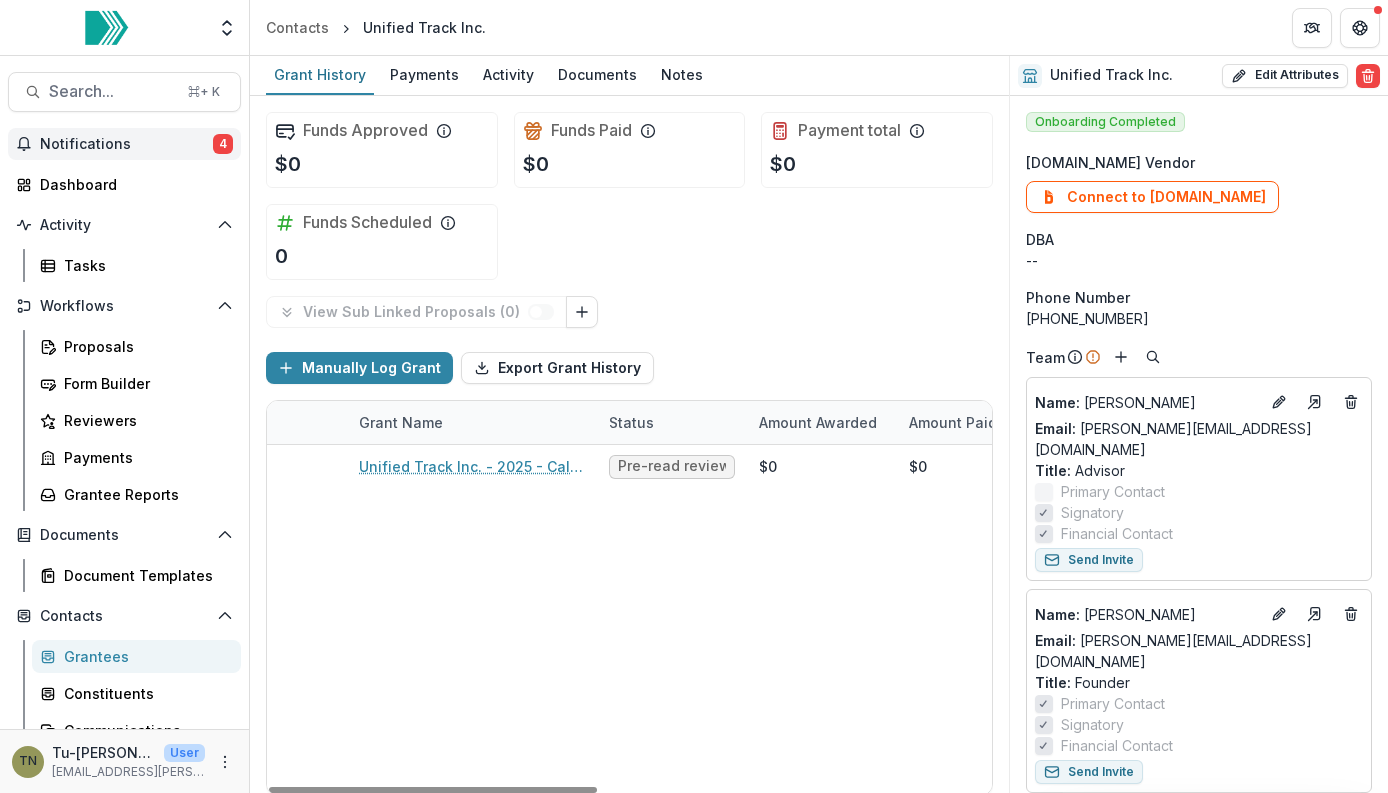 click on "Notifications" at bounding box center (126, 144) 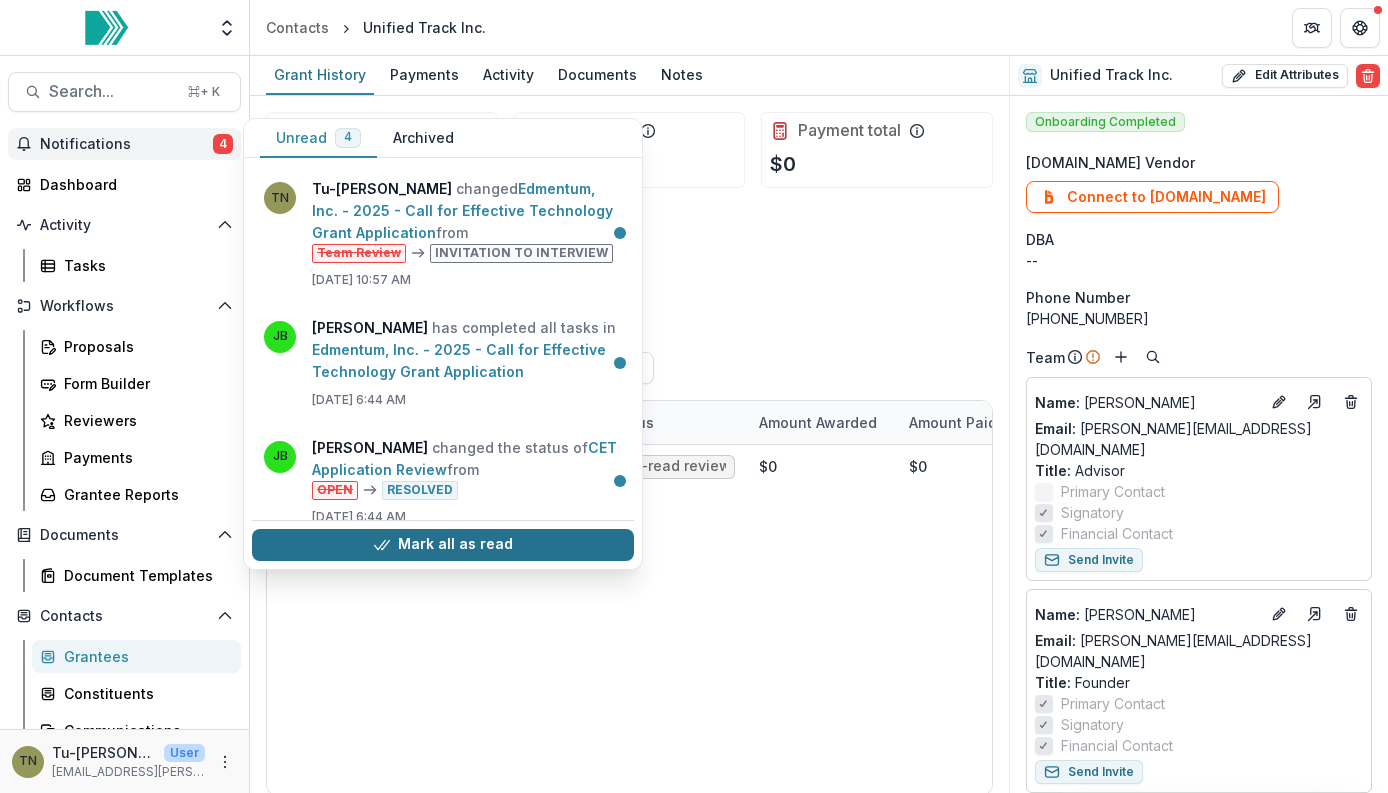 click on "Mark all as read" at bounding box center (443, 545) 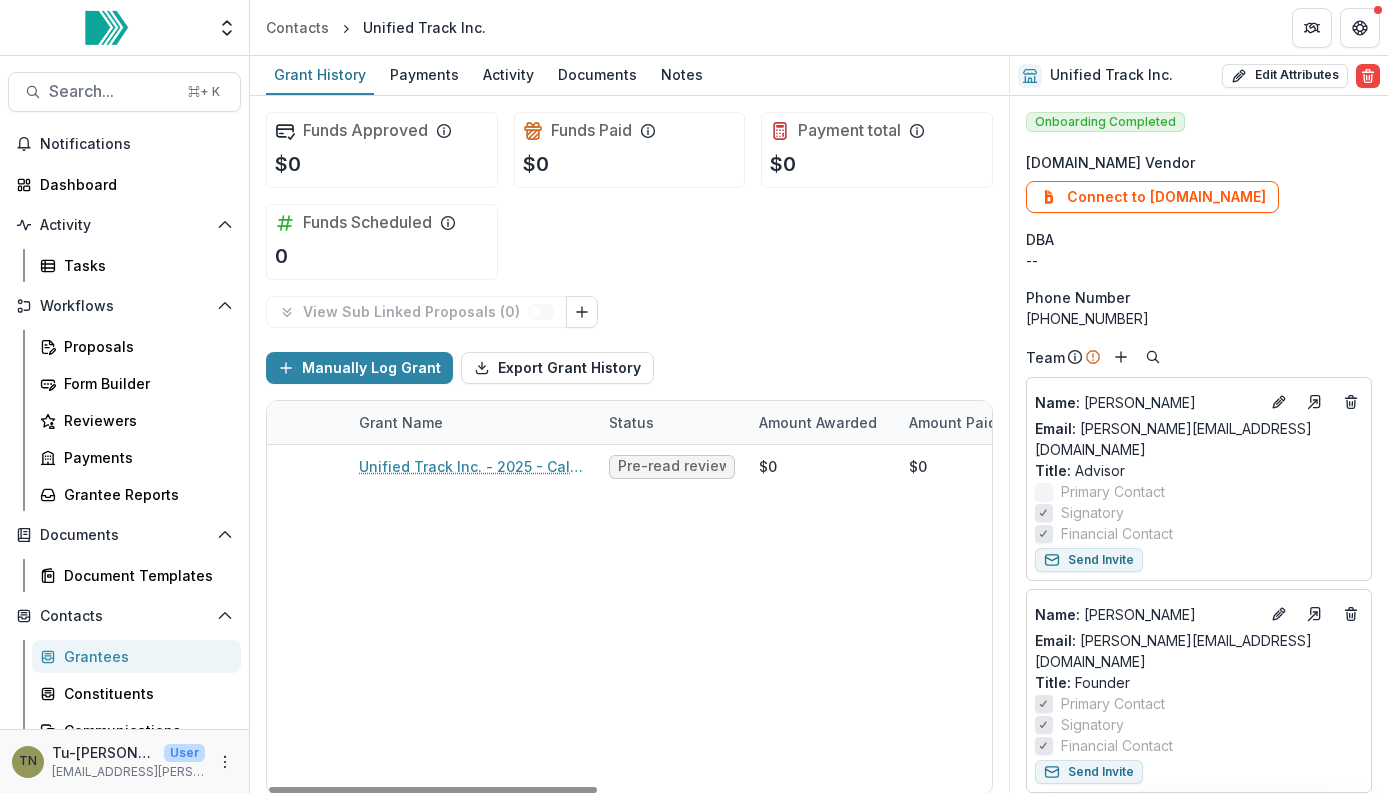 click on "Grant Name Status Amount Awarded Amount Paid Amount Payable Start Date End Date Amount Requested Grant Type Unified Track Inc. - 2025 - Call for Effective Technology Grant Application Pre-read review $0 $0 $0 -- -- $0 Project Grant" at bounding box center (629, 598) 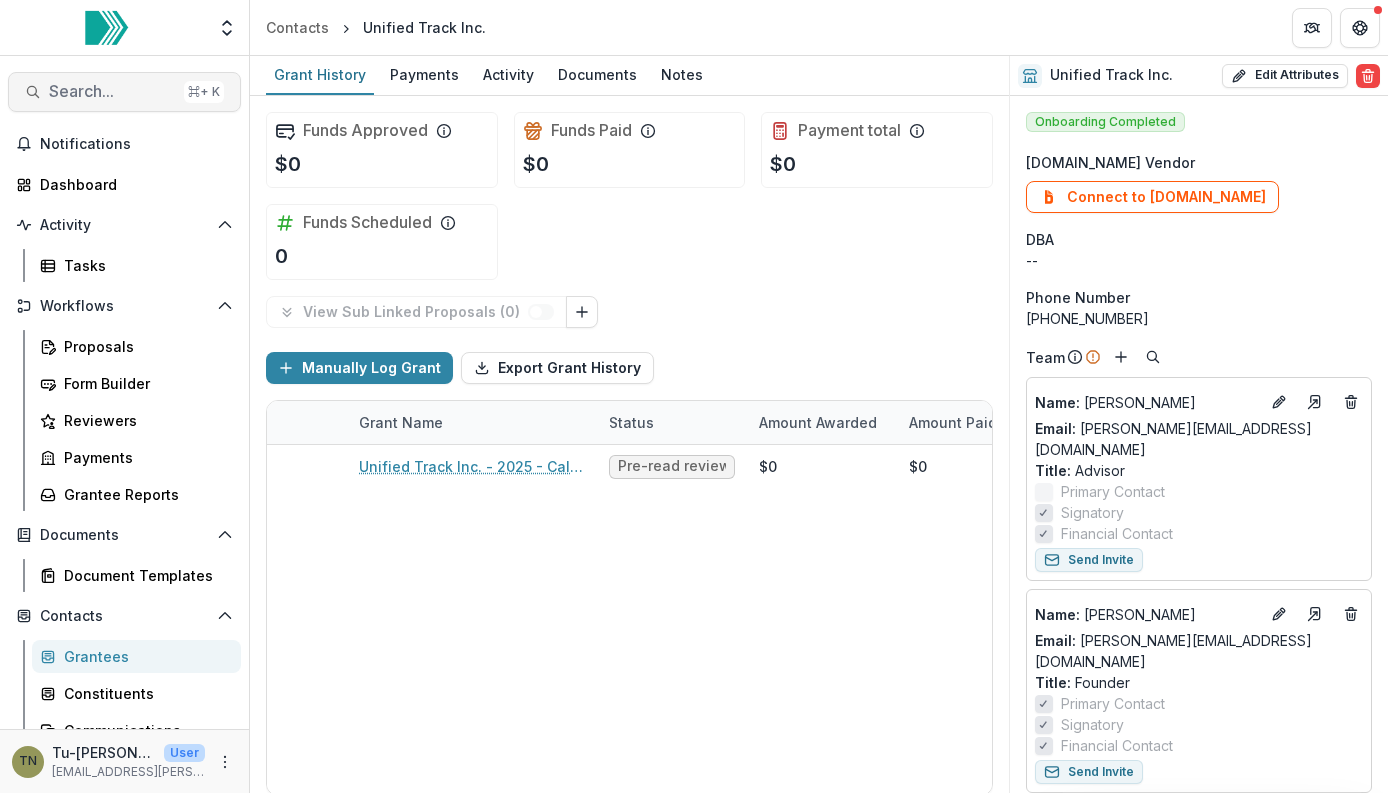 click on "Search..." at bounding box center (112, 91) 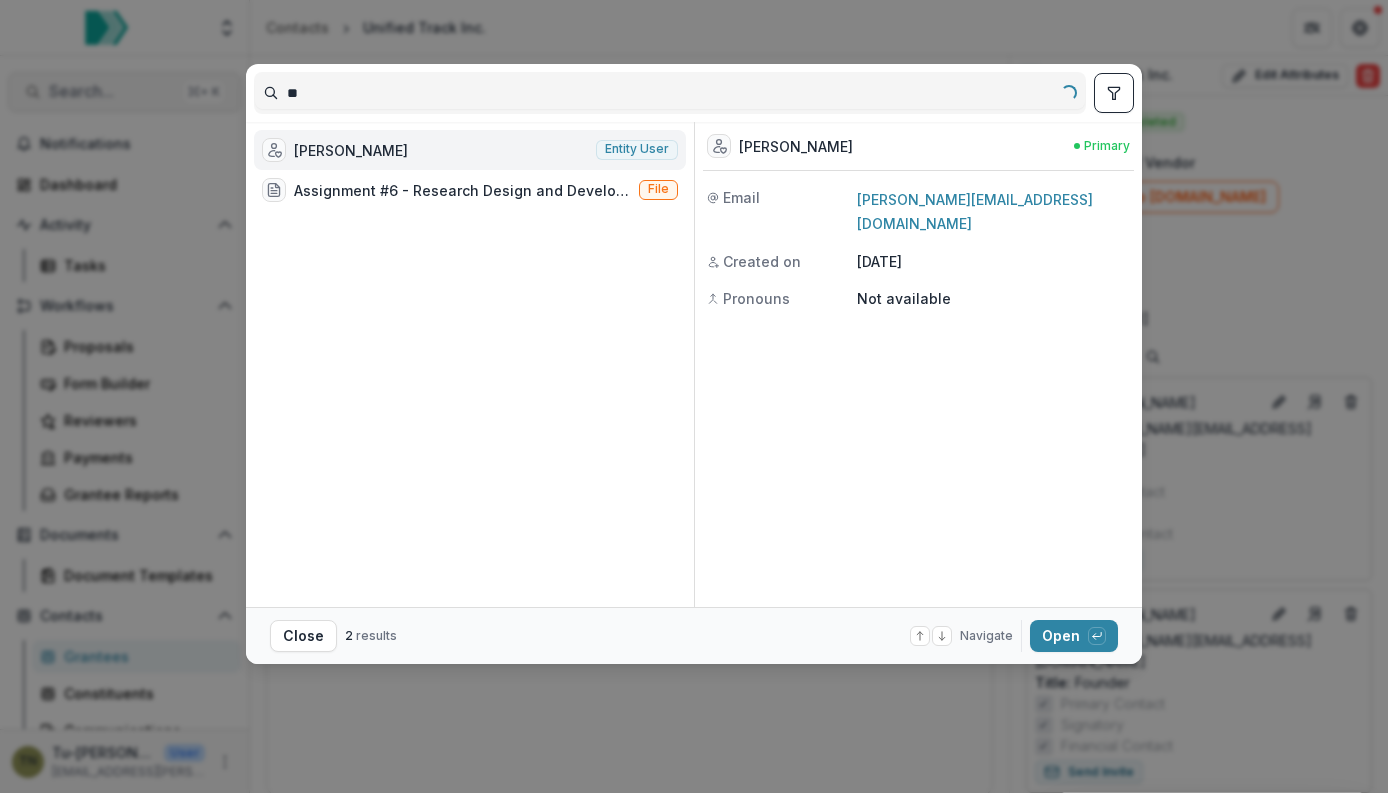 type on "*" 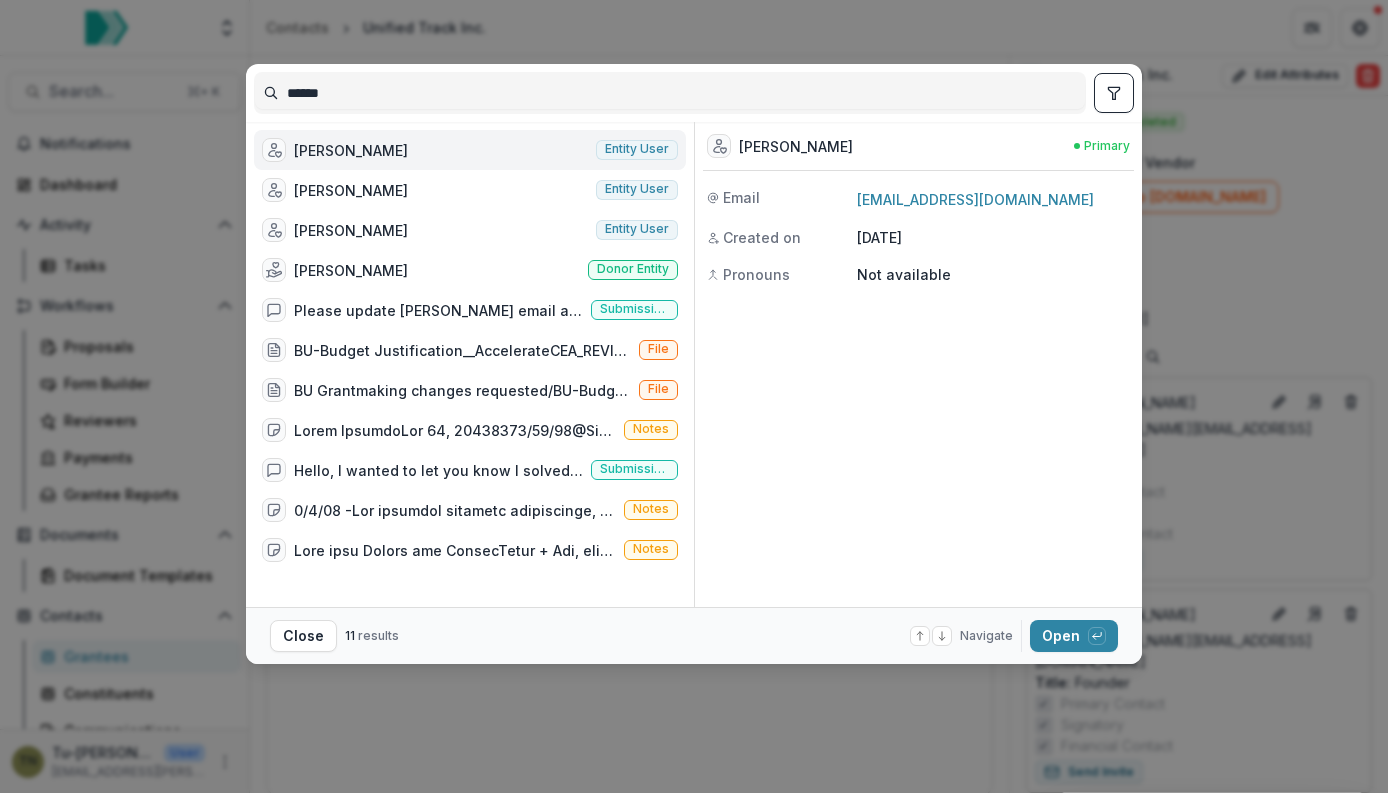 type on "******" 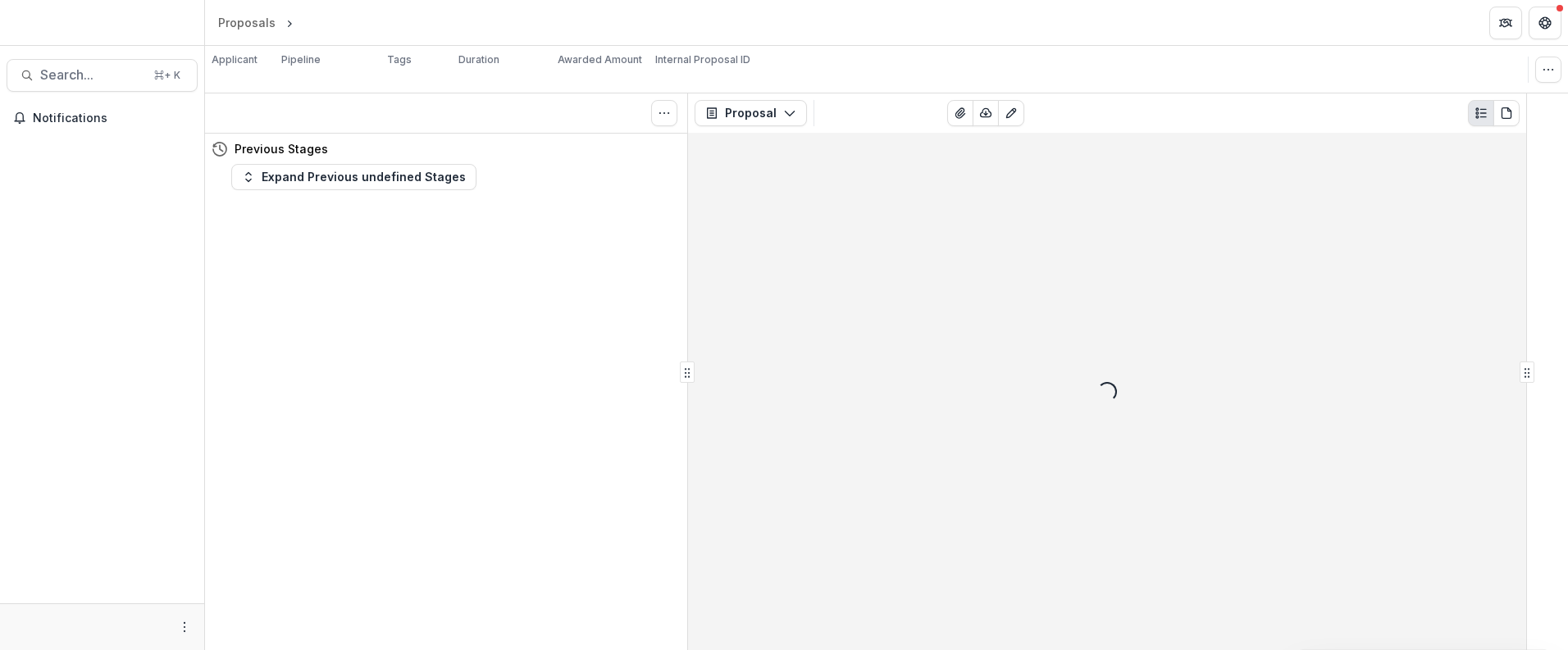 scroll, scrollTop: 0, scrollLeft: 0, axis: both 